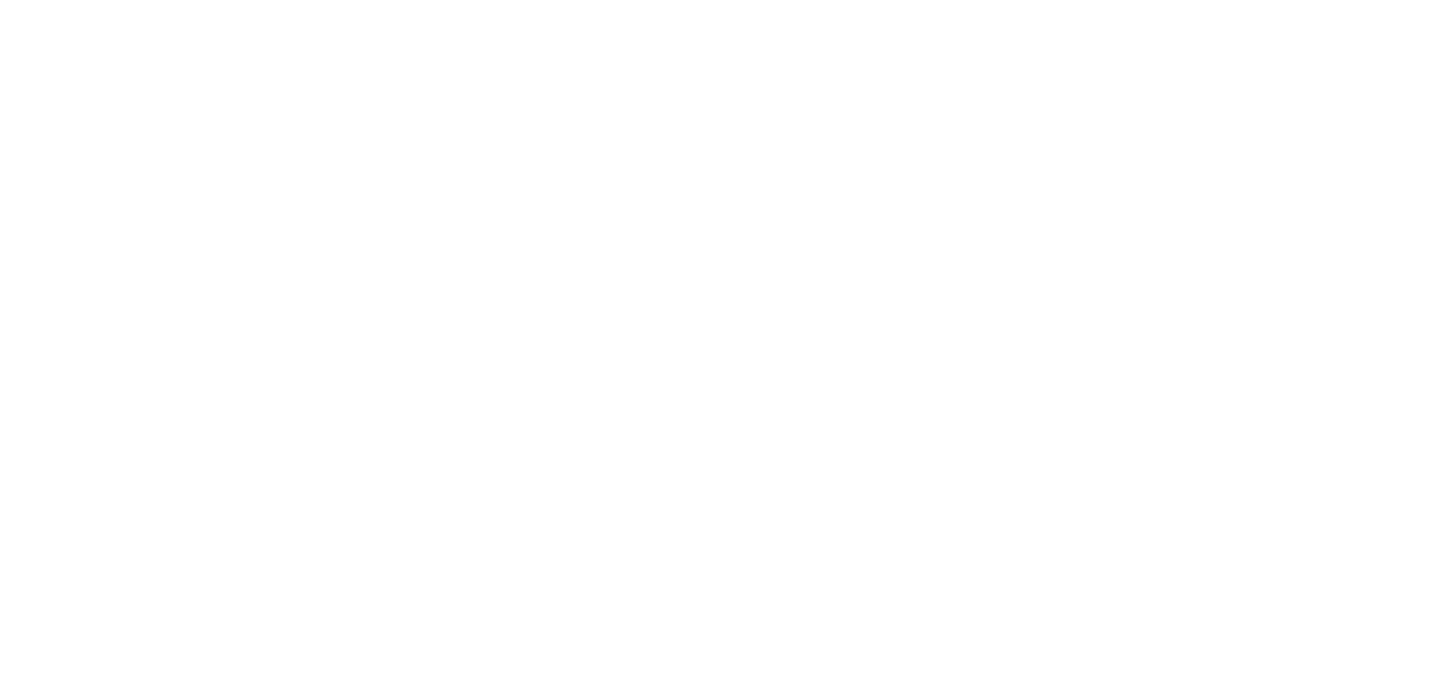 scroll, scrollTop: 0, scrollLeft: 0, axis: both 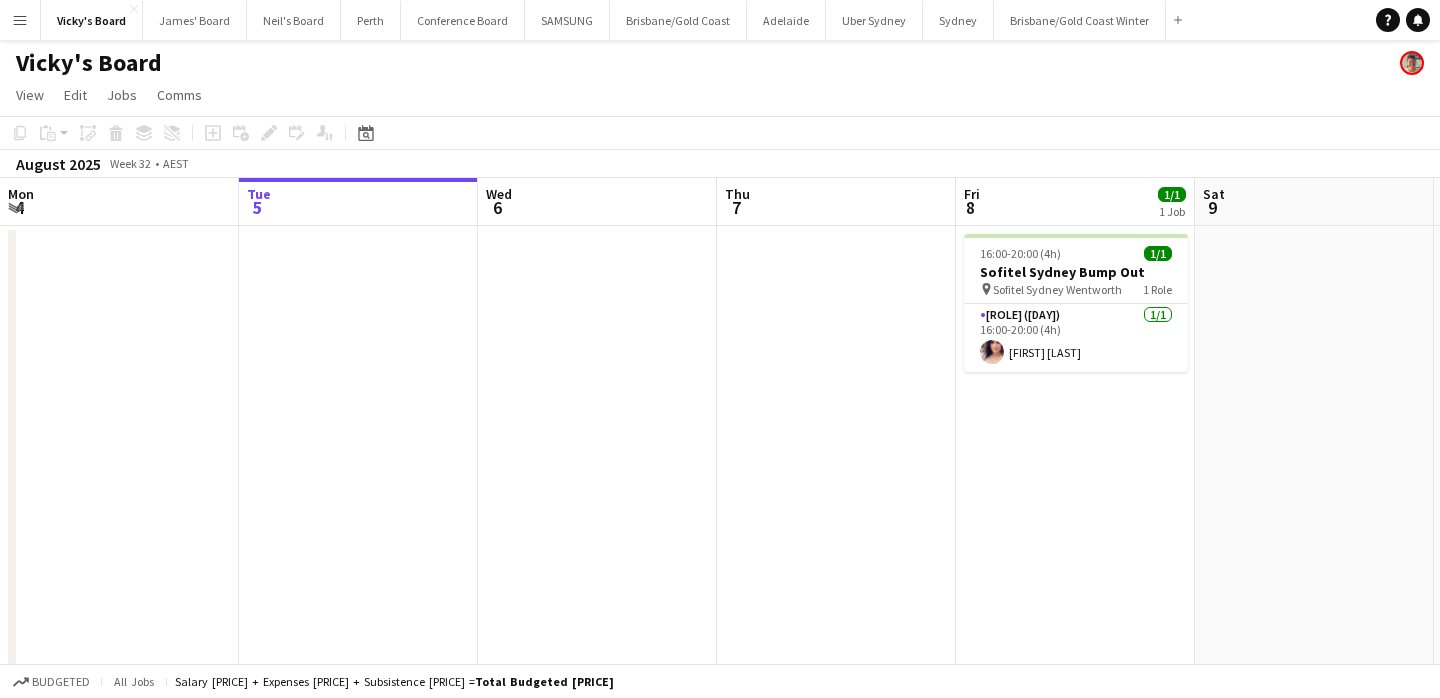 click on "Menu" at bounding box center (20, 20) 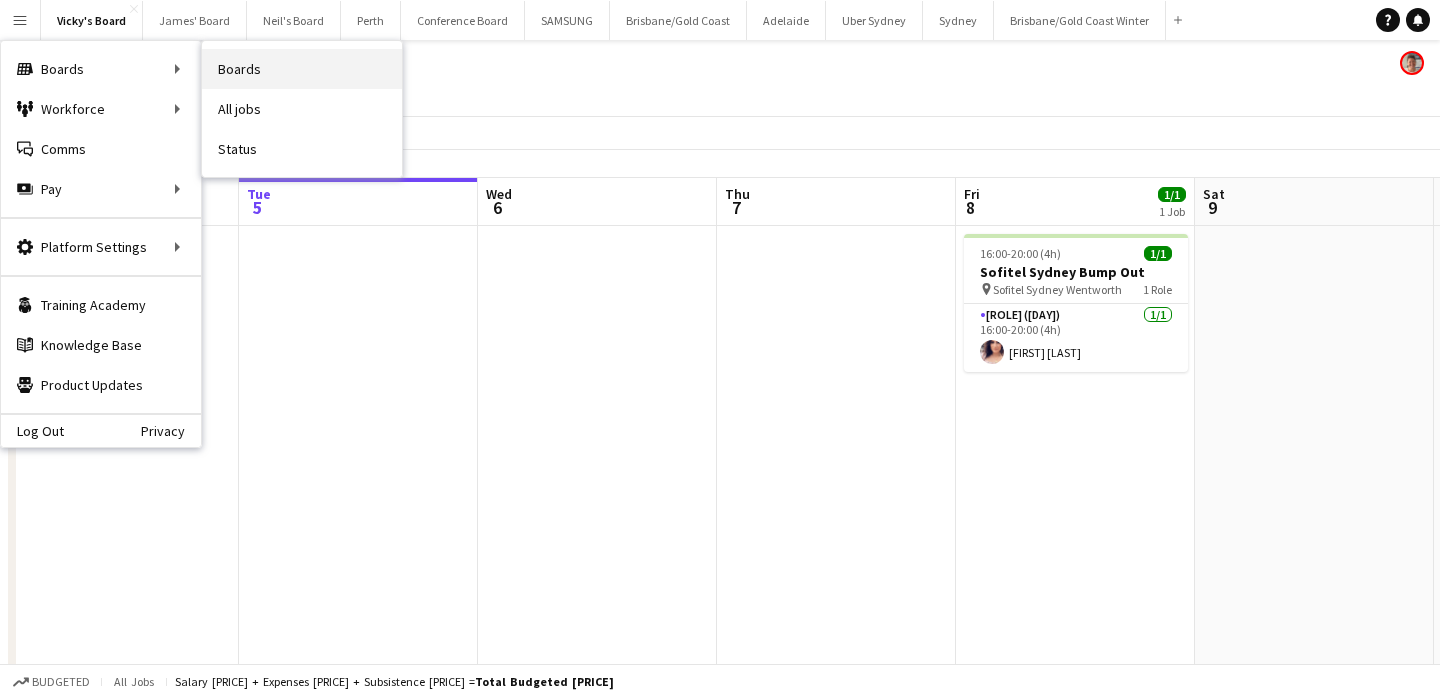 click on "Boards" at bounding box center [302, 69] 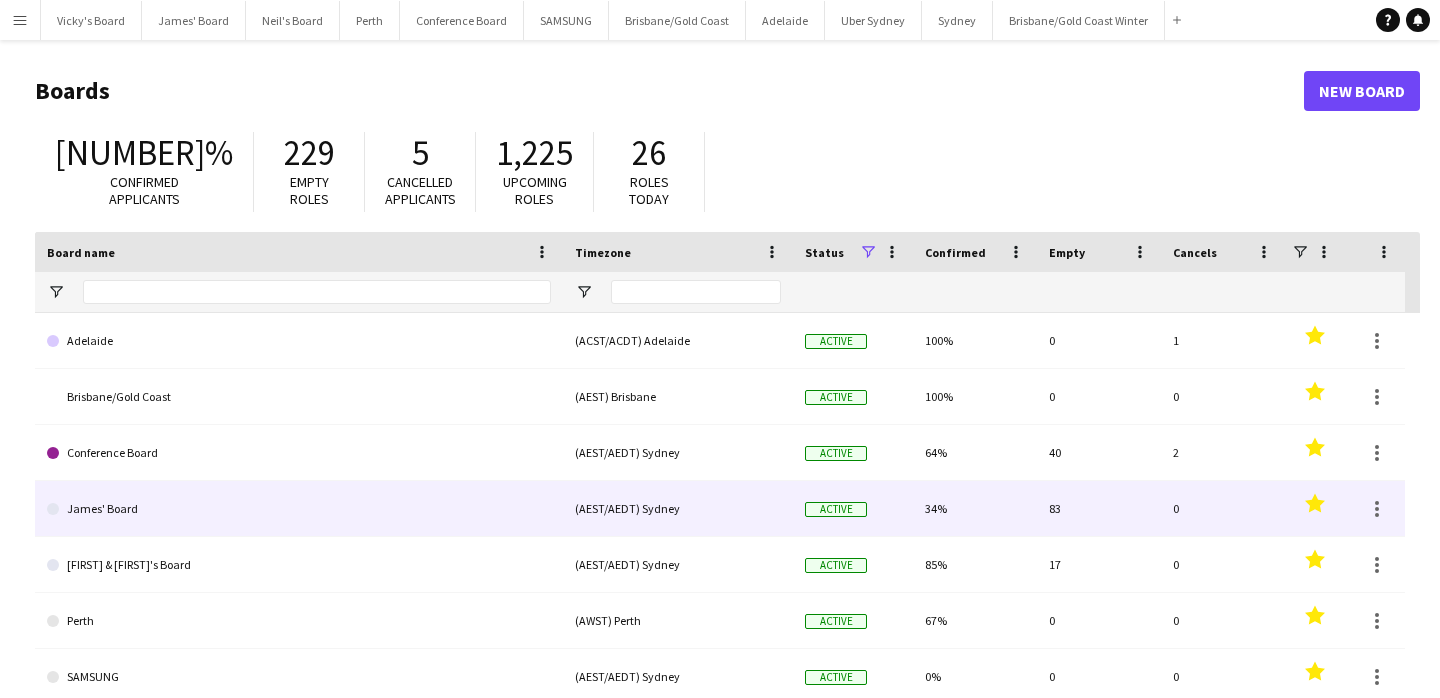 scroll, scrollTop: 67, scrollLeft: 0, axis: vertical 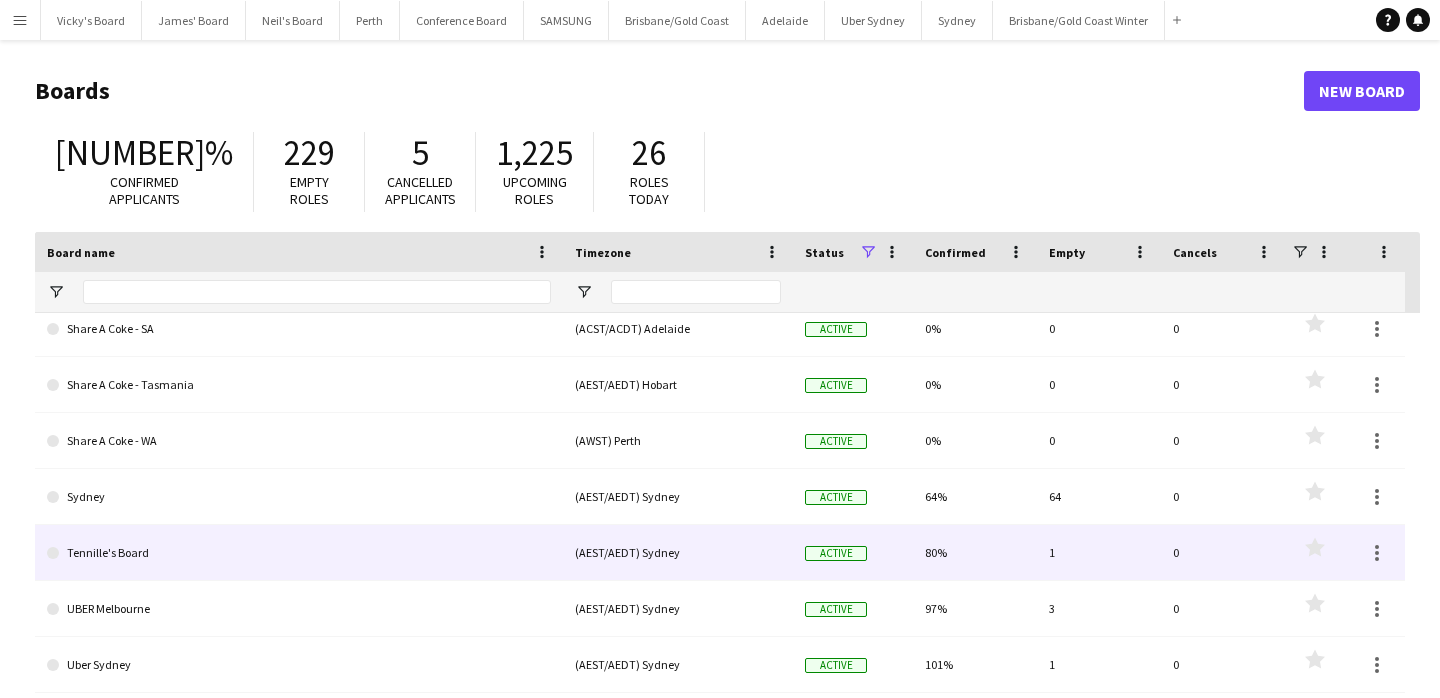 click on "Tennille's Board" 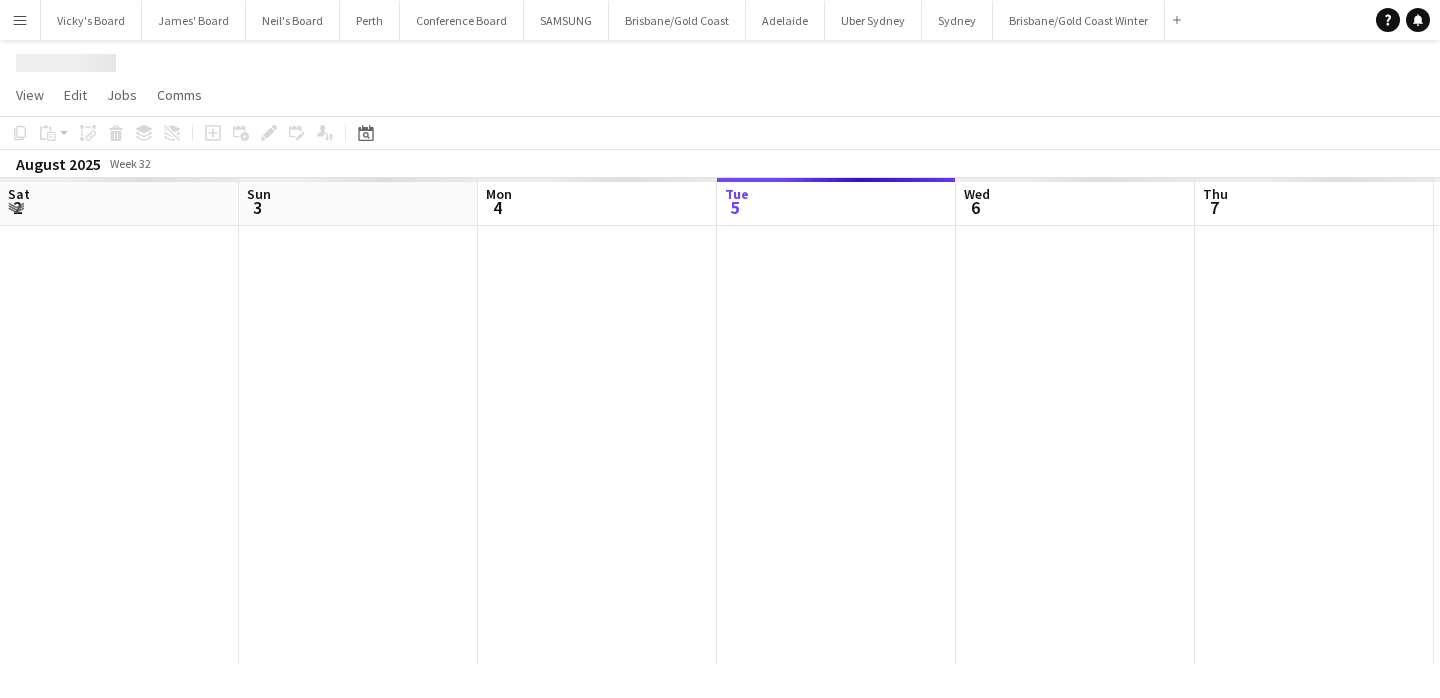 scroll, scrollTop: 0, scrollLeft: 478, axis: horizontal 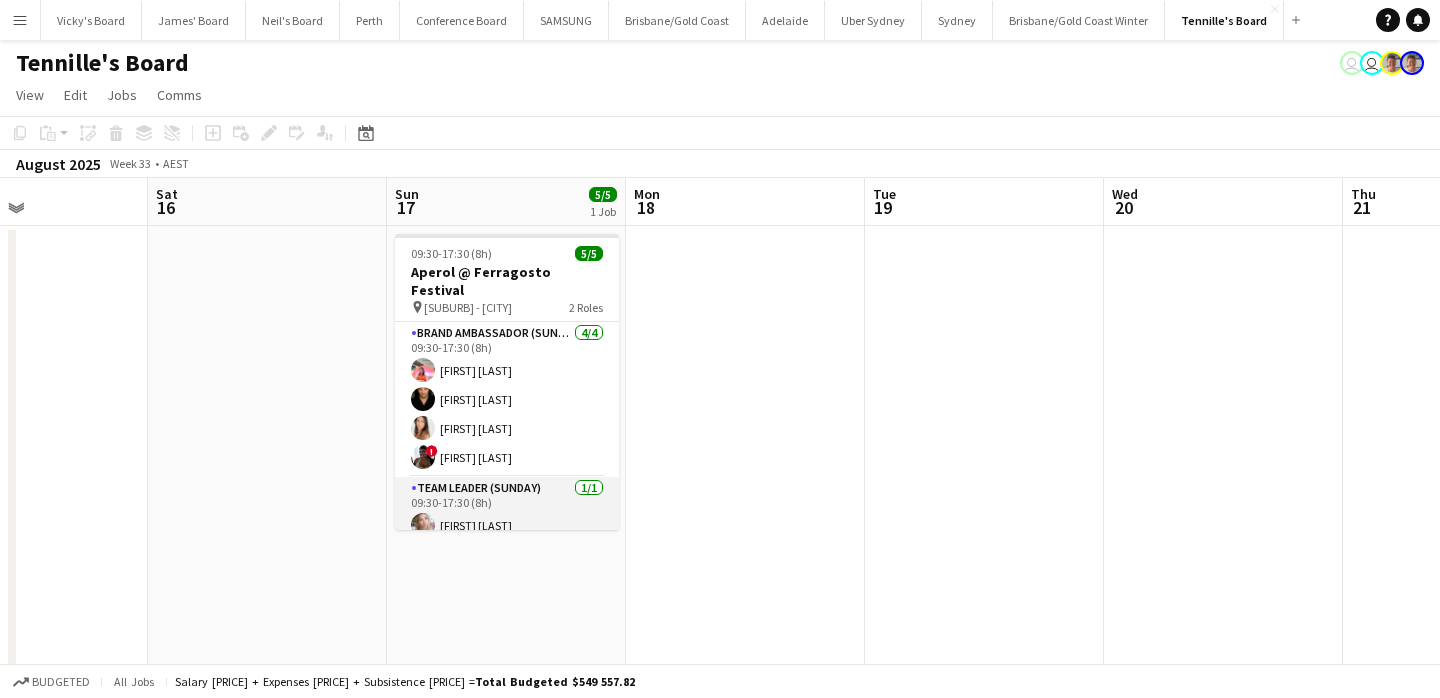 click on "[ROLE] ([DAY])   [NUMBER]/[NUMBER] [TIME]-[TIME] ([DURATION])
[FIRST] [LAST]" at bounding box center (507, 511) 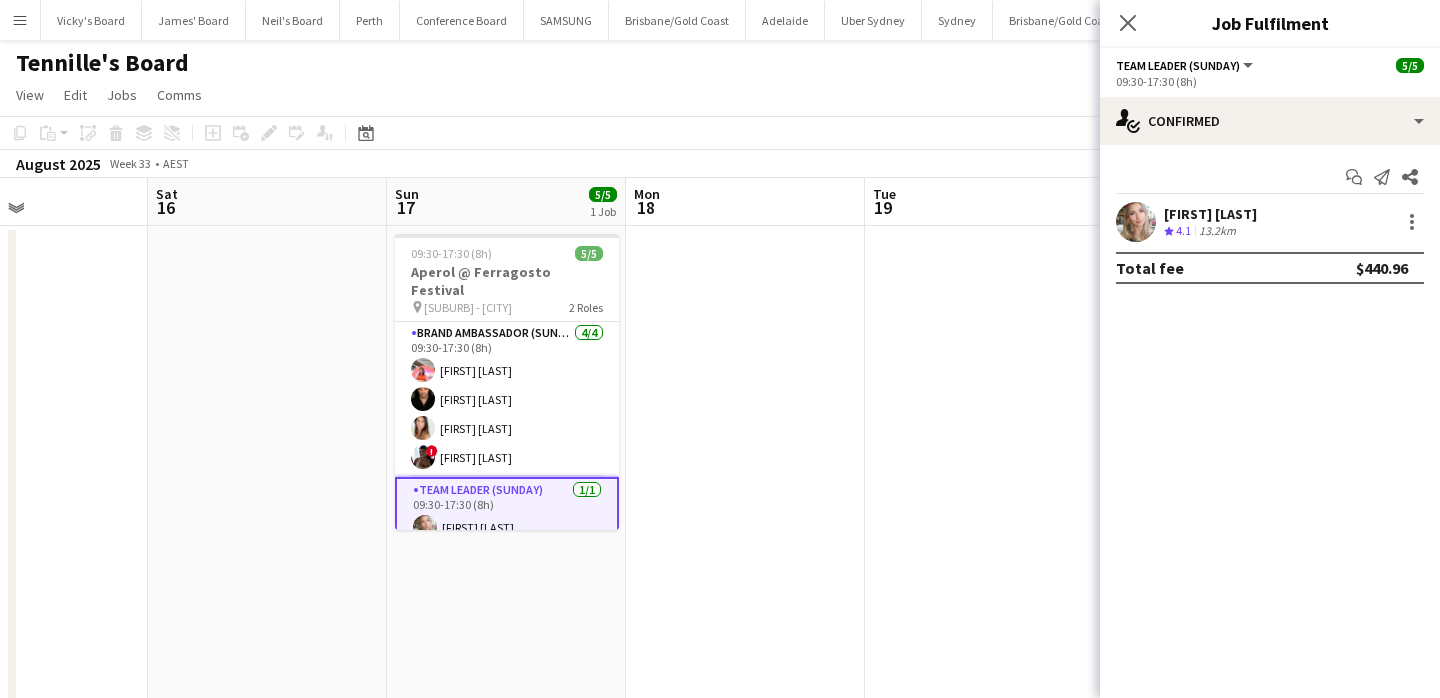 click on "[FIRST] [LAST]" at bounding box center [1210, 214] 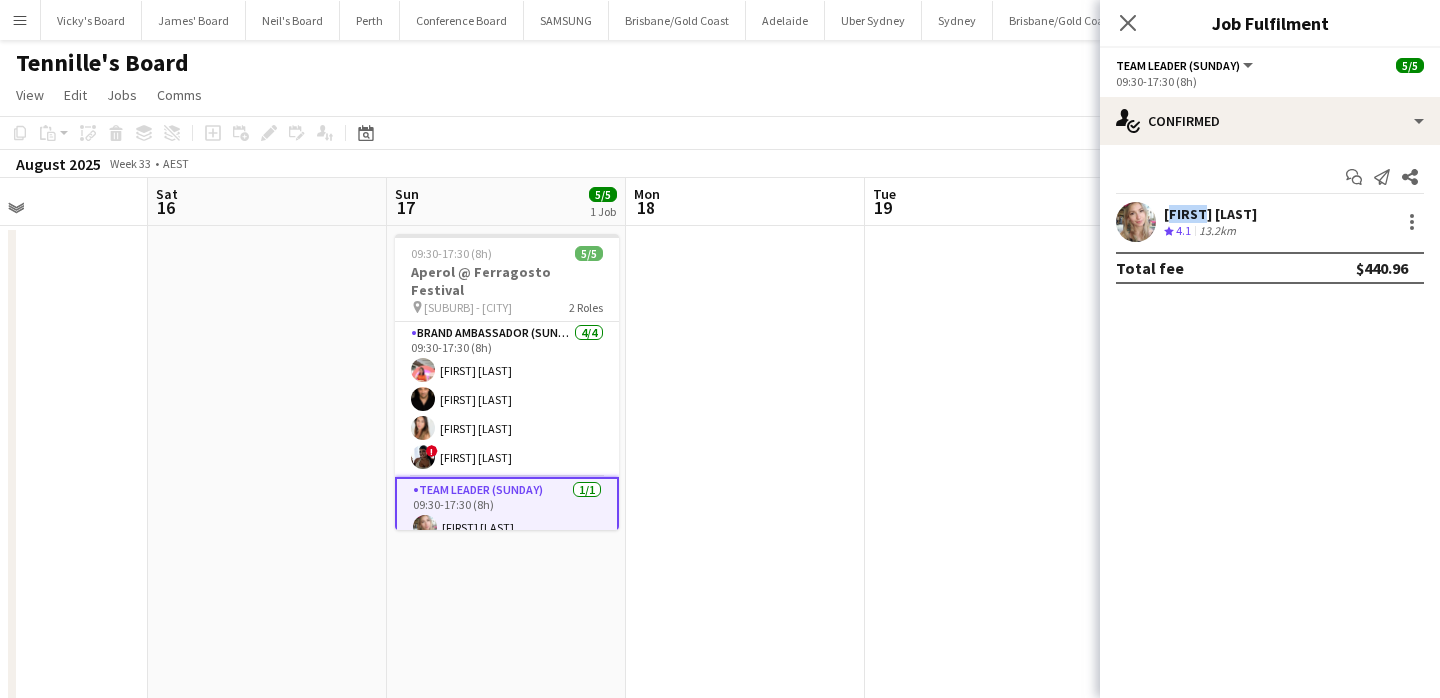 click on "[FIRST] [LAST]" at bounding box center (1210, 214) 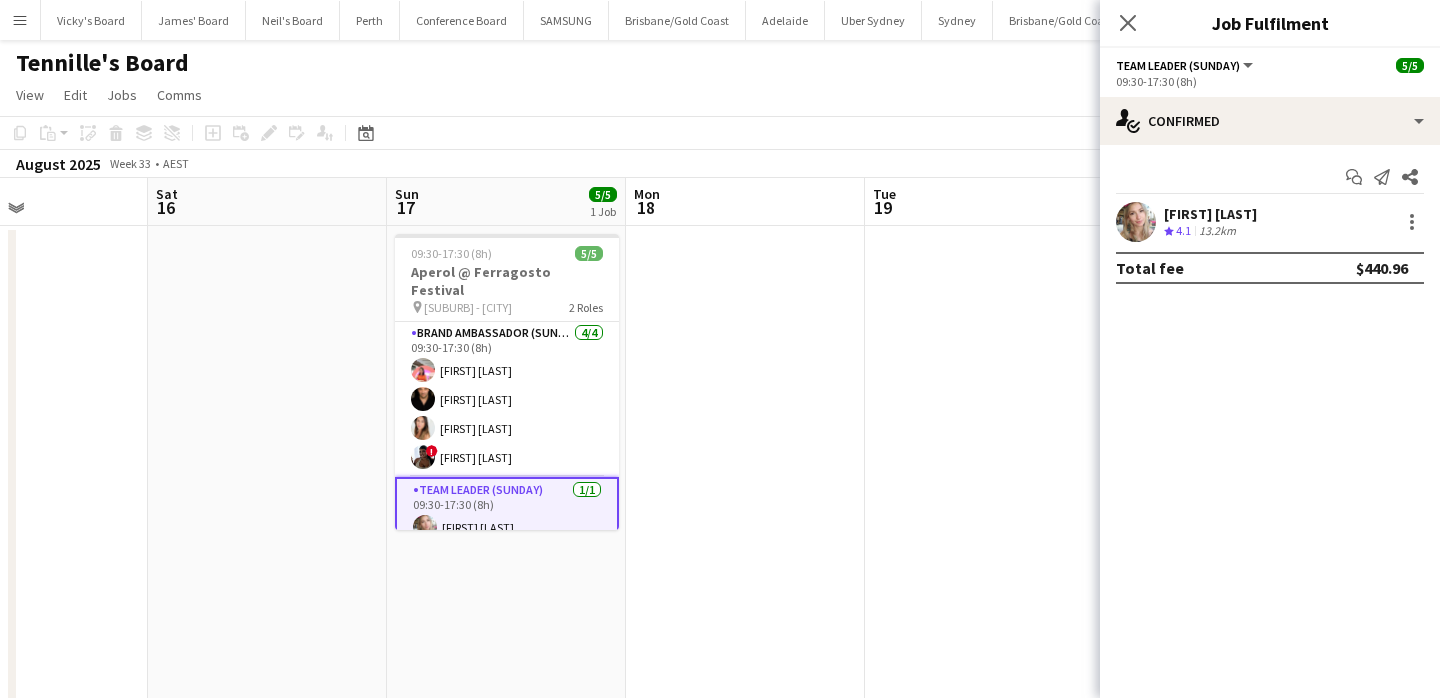 click on "4.1" at bounding box center (1183, 230) 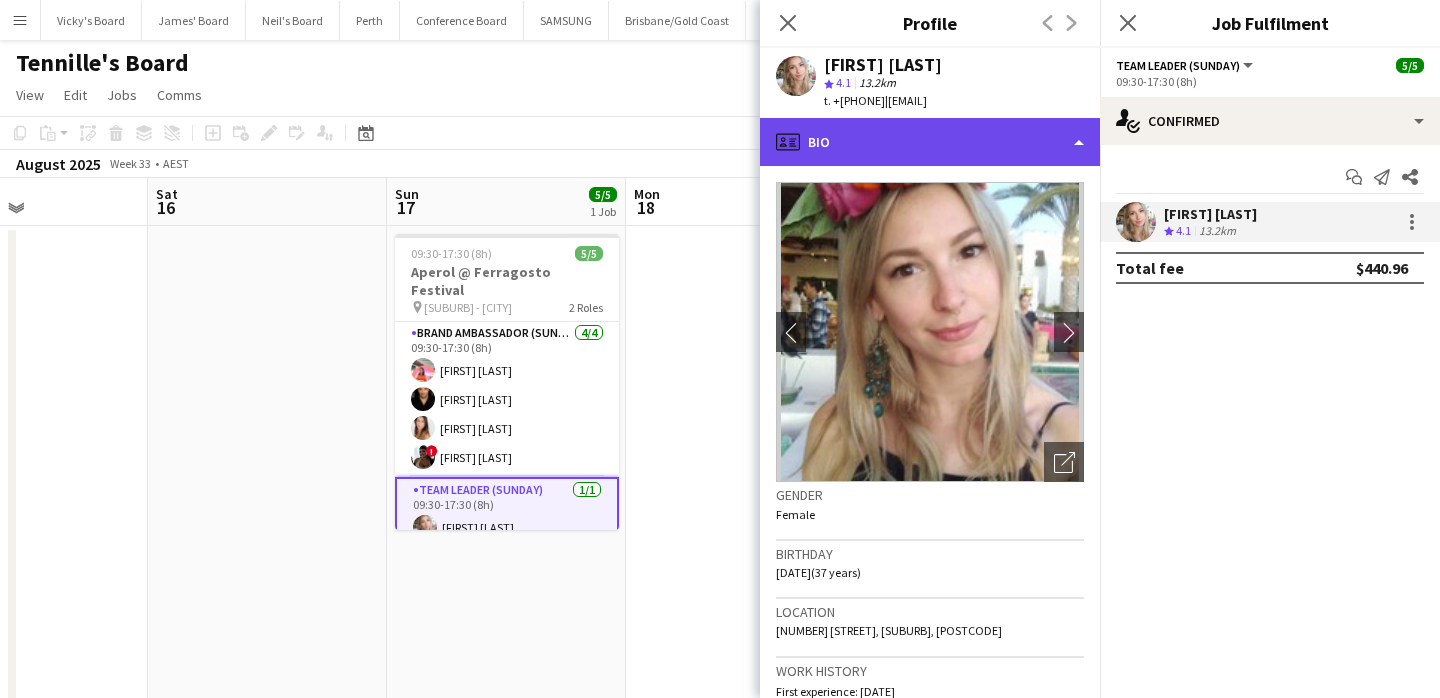 click on "profile
Bio" 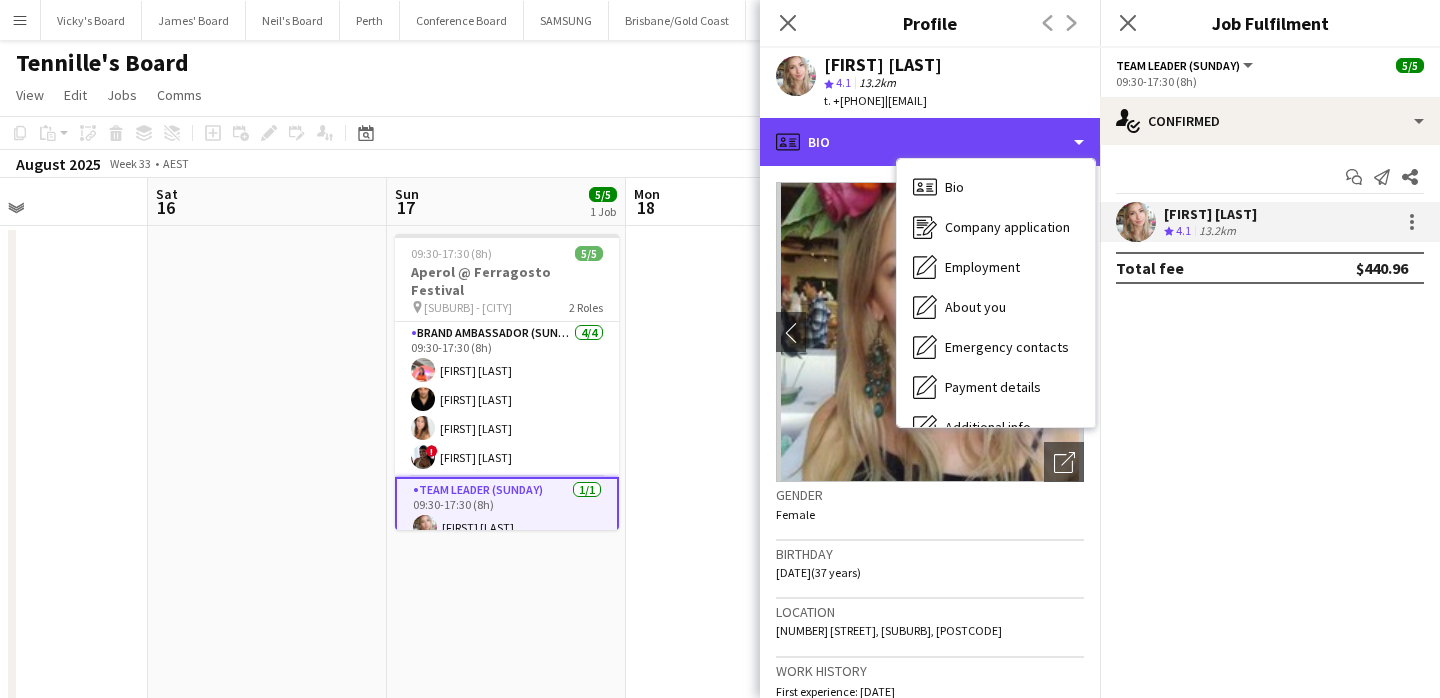 scroll, scrollTop: 148, scrollLeft: 0, axis: vertical 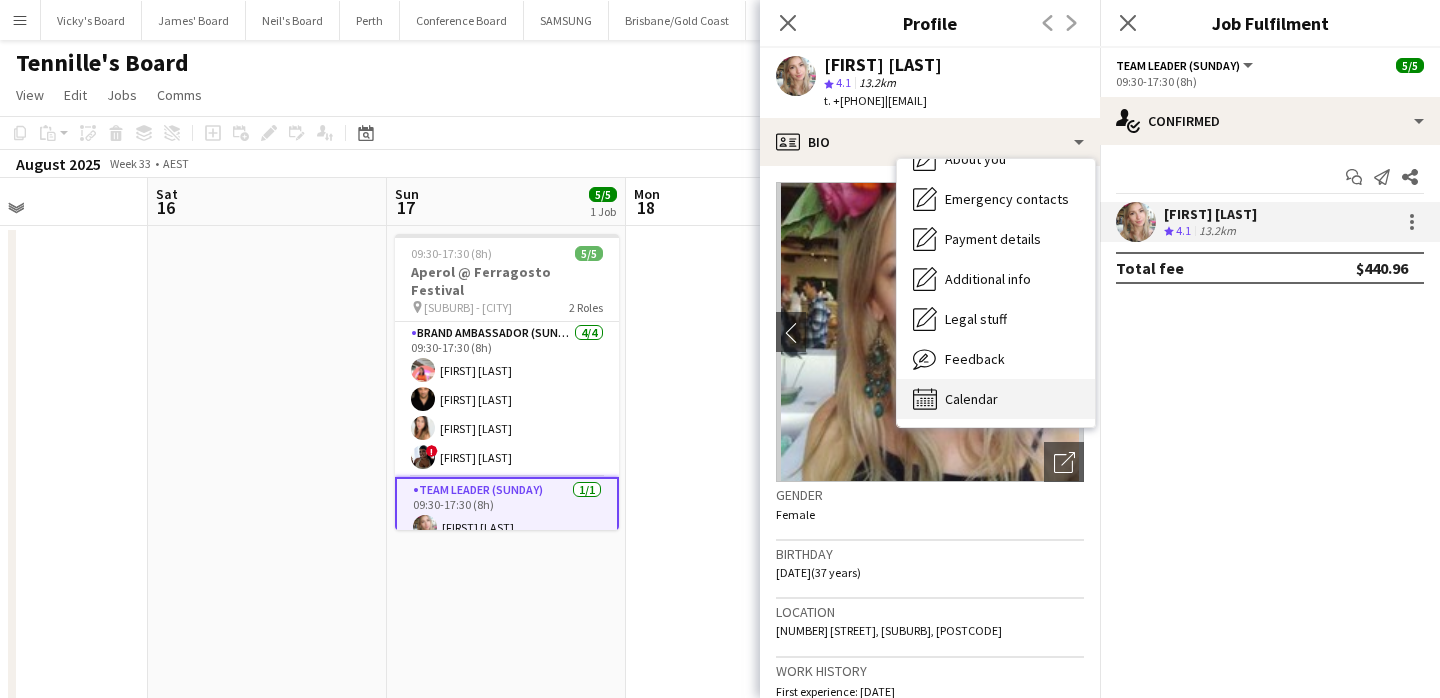 click on "Calendar
Calendar" at bounding box center [996, 399] 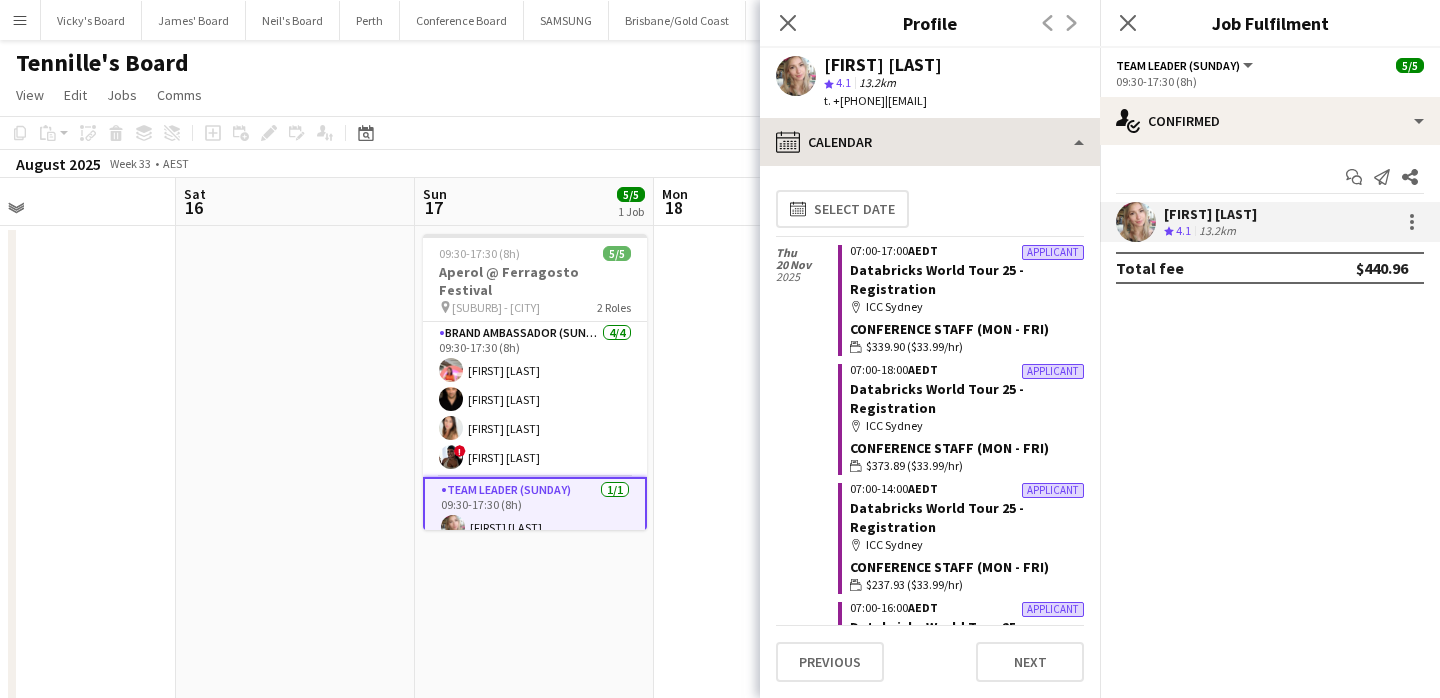 scroll, scrollTop: 0, scrollLeft: 537, axis: horizontal 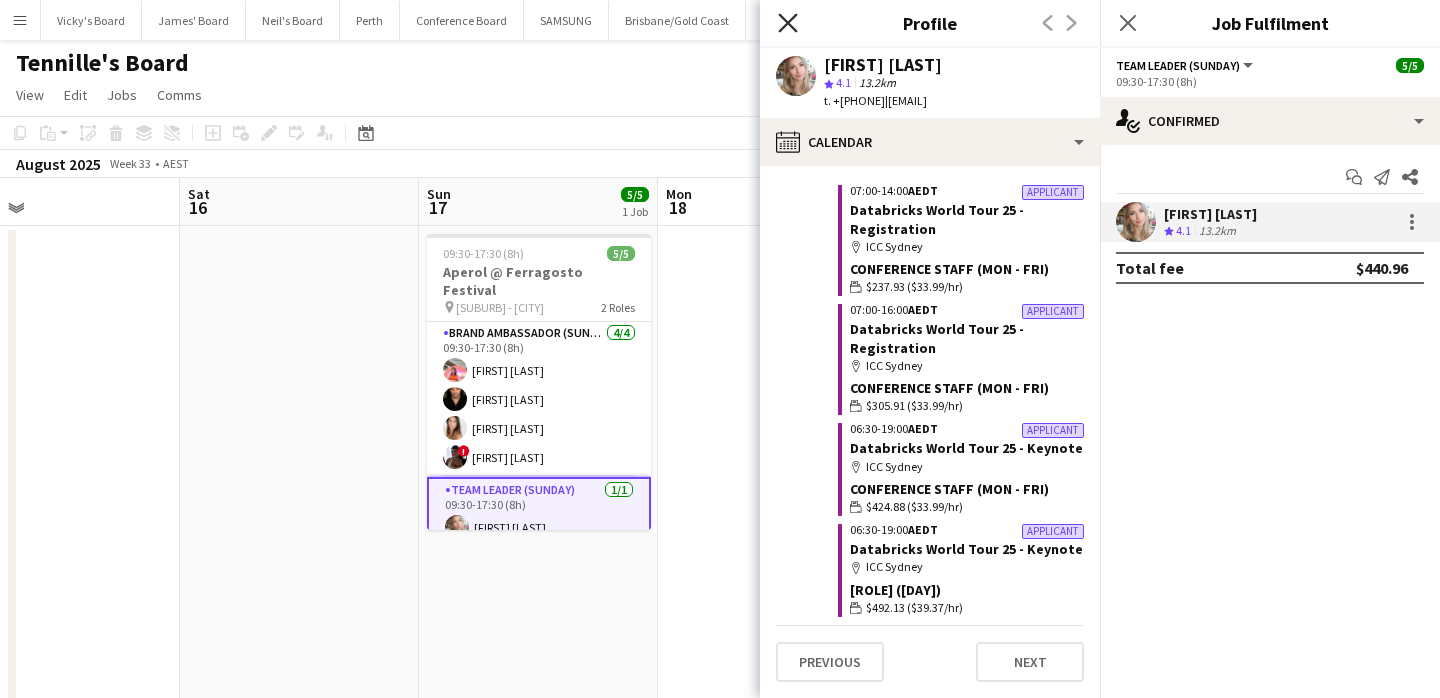click on "Close pop-in" 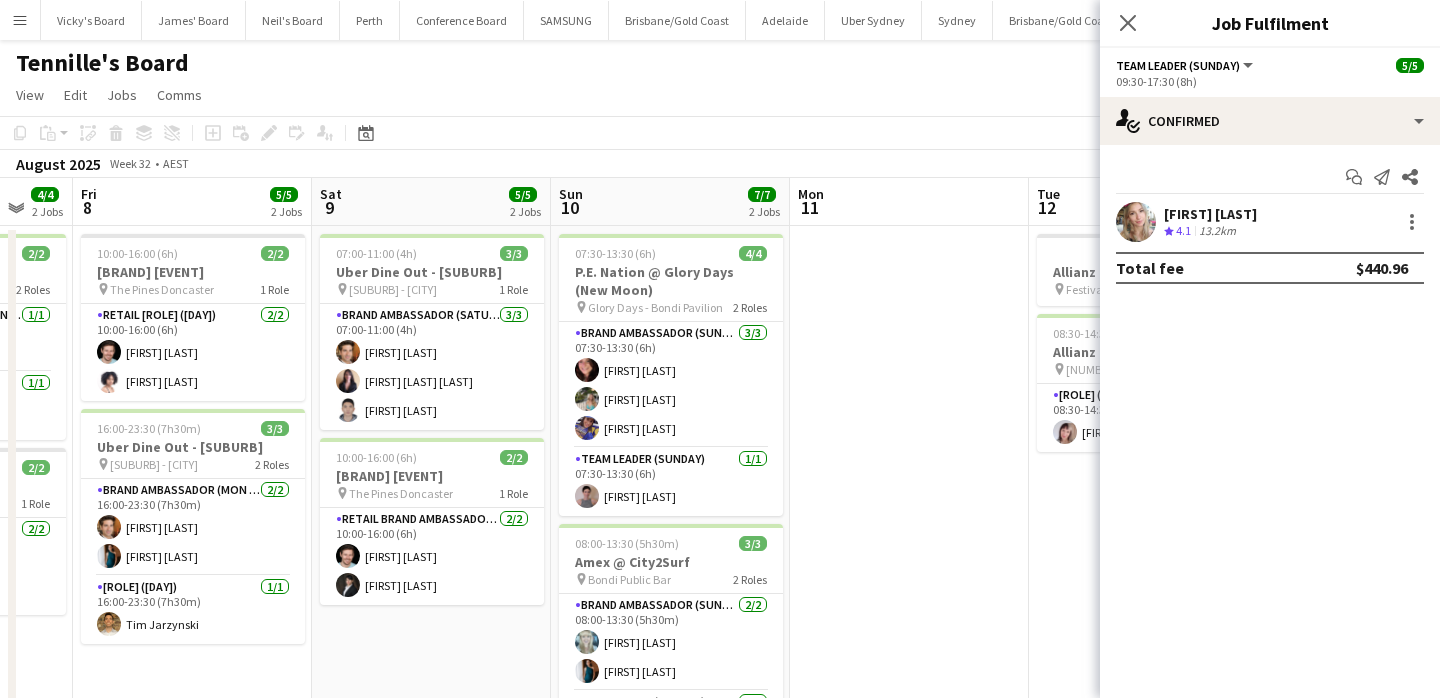 scroll, scrollTop: 0, scrollLeft: 479, axis: horizontal 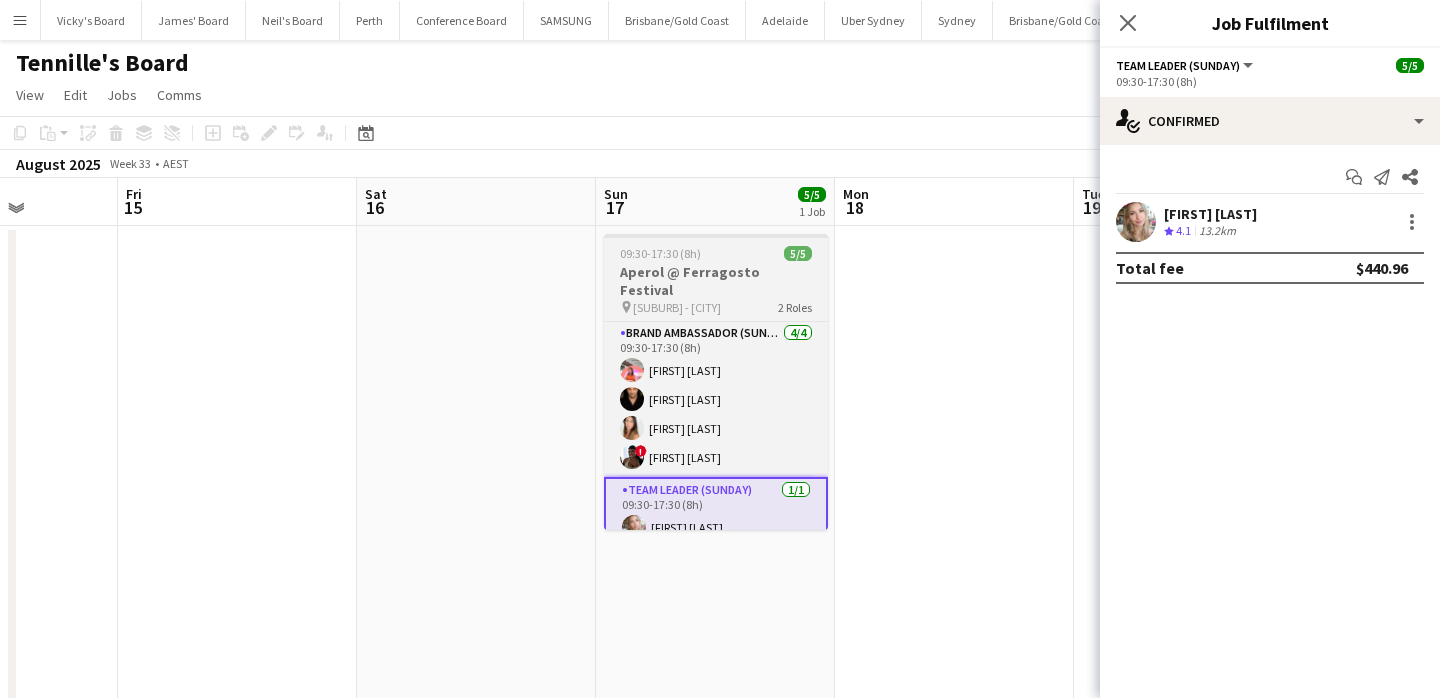 click on "Aperol @ Ferragosto Festival" at bounding box center [716, 281] 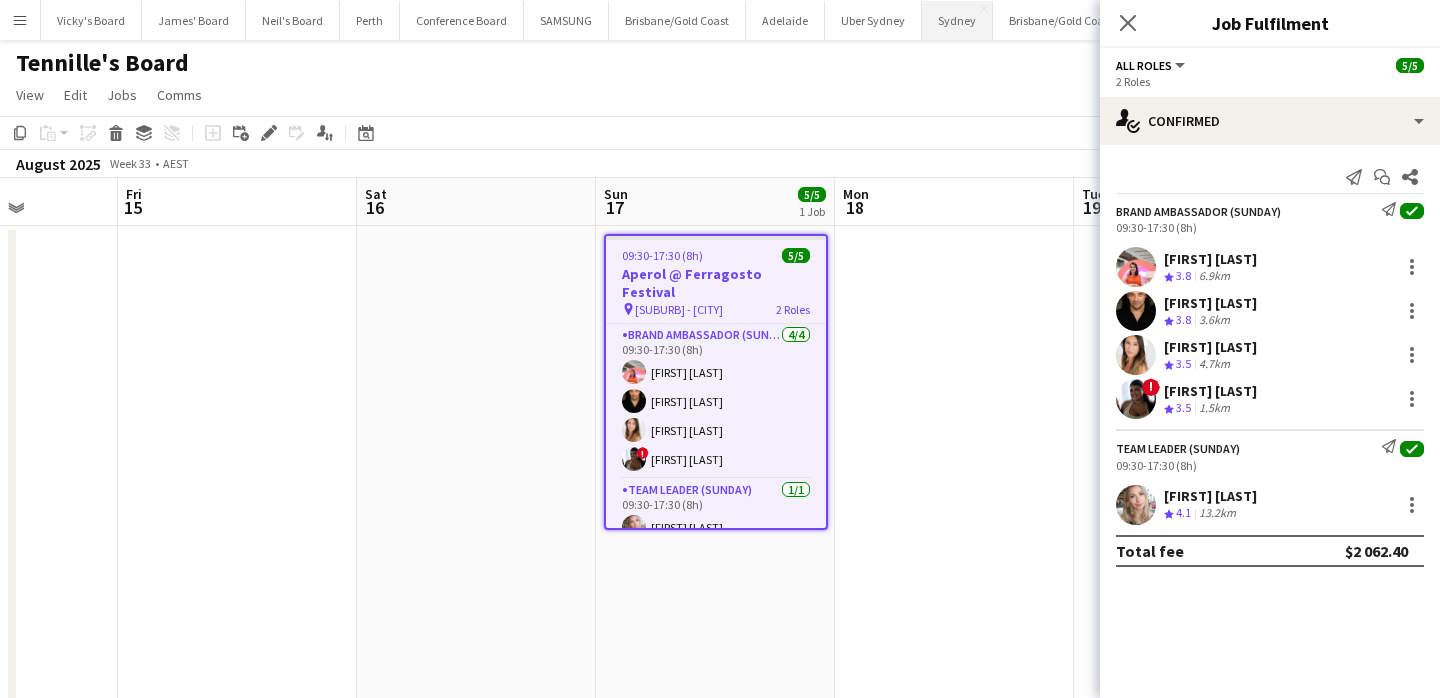 click on "Sydney
Close" at bounding box center [957, 20] 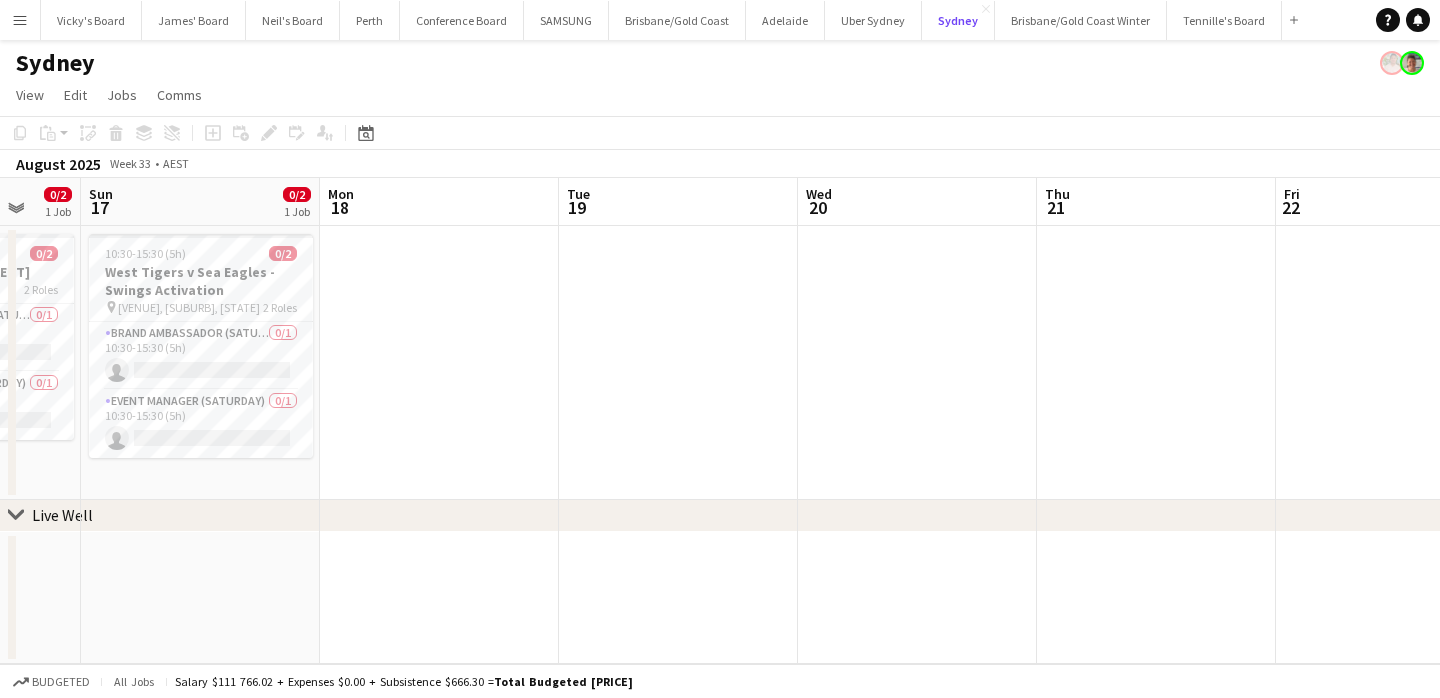 scroll, scrollTop: 0, scrollLeft: 420, axis: horizontal 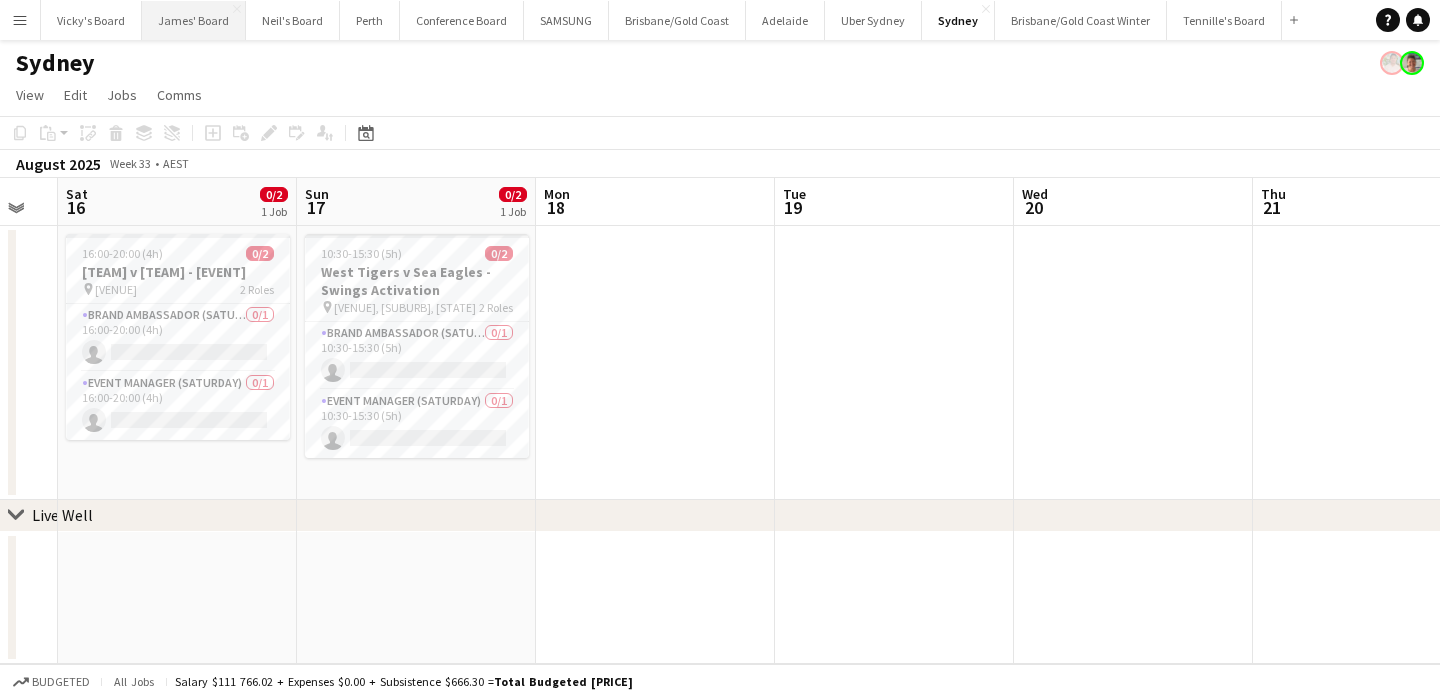 click on "James' Board
Close" at bounding box center [194, 20] 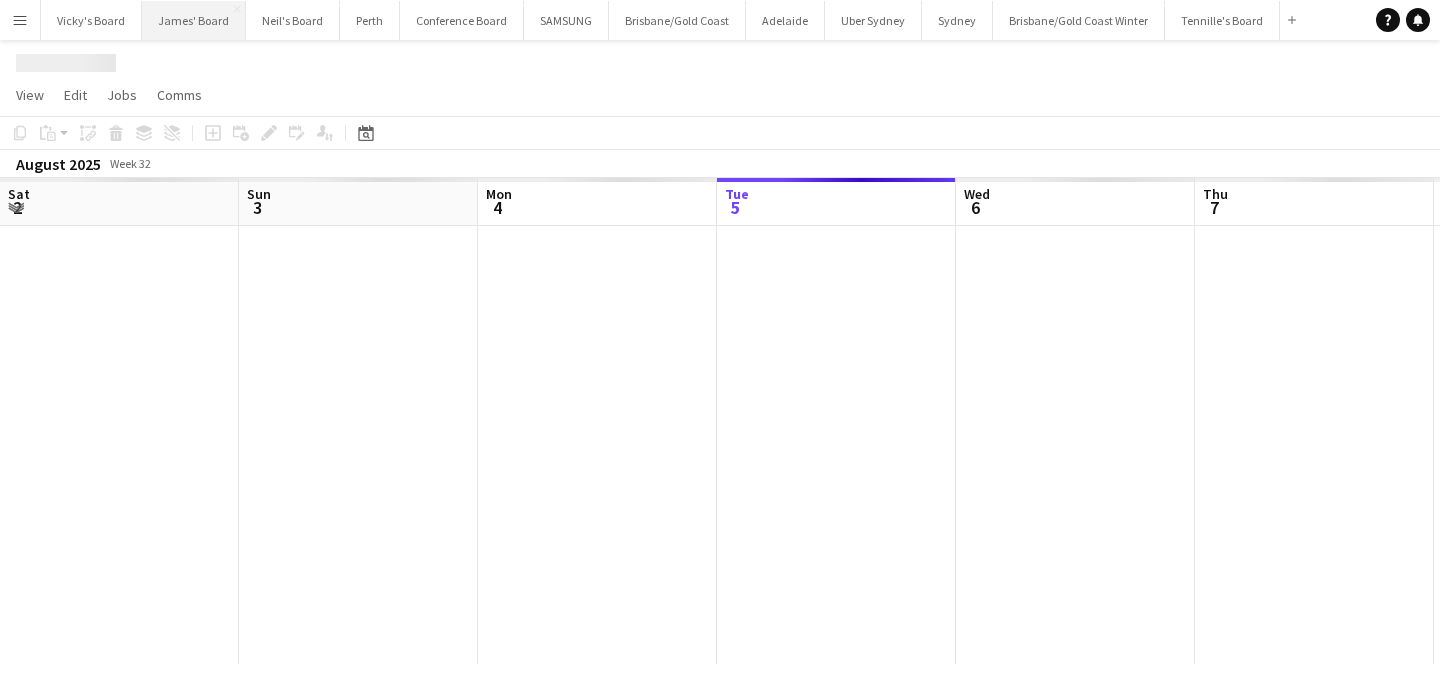 scroll, scrollTop: 0, scrollLeft: 478, axis: horizontal 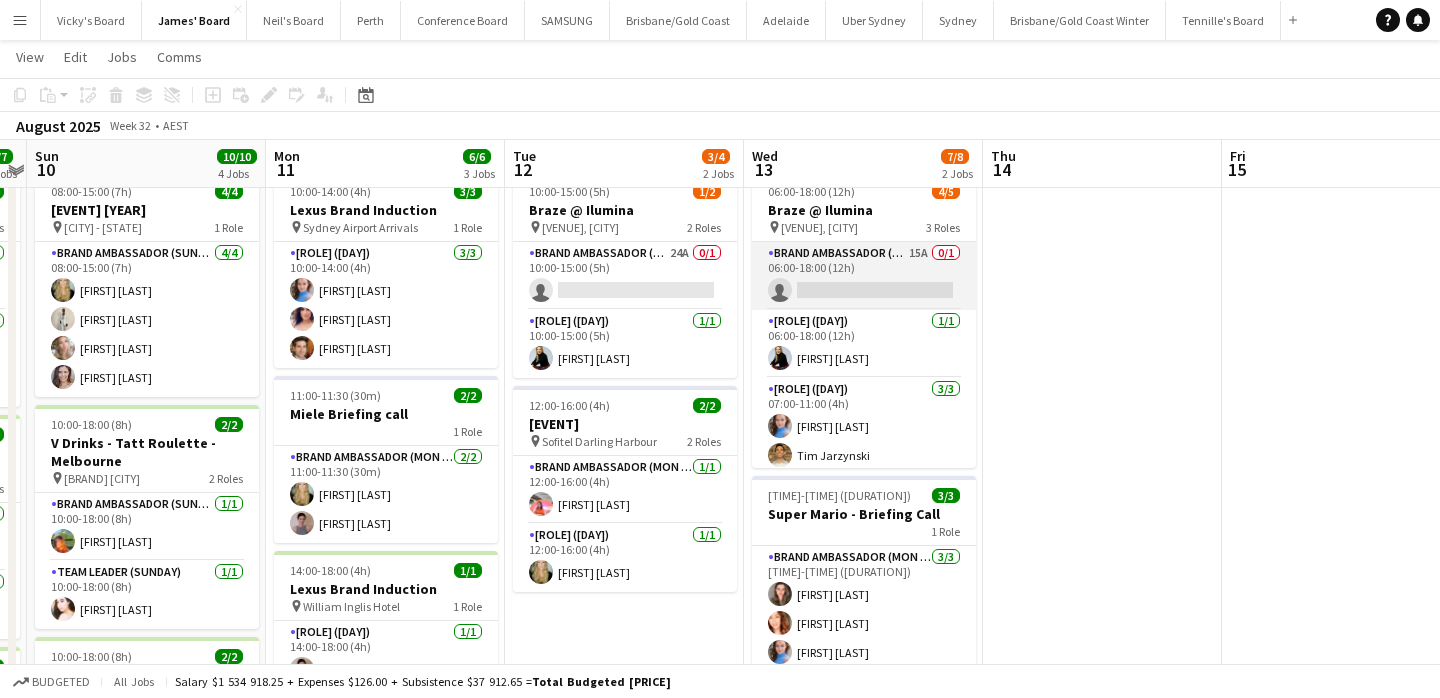 click on "[ROLE] ([DAY])   [NUMBER]A   [NUMBER]/[NUMBER] [TIME]-[TIME] ([DURATION])
single-neutral-actions" at bounding box center (864, 276) 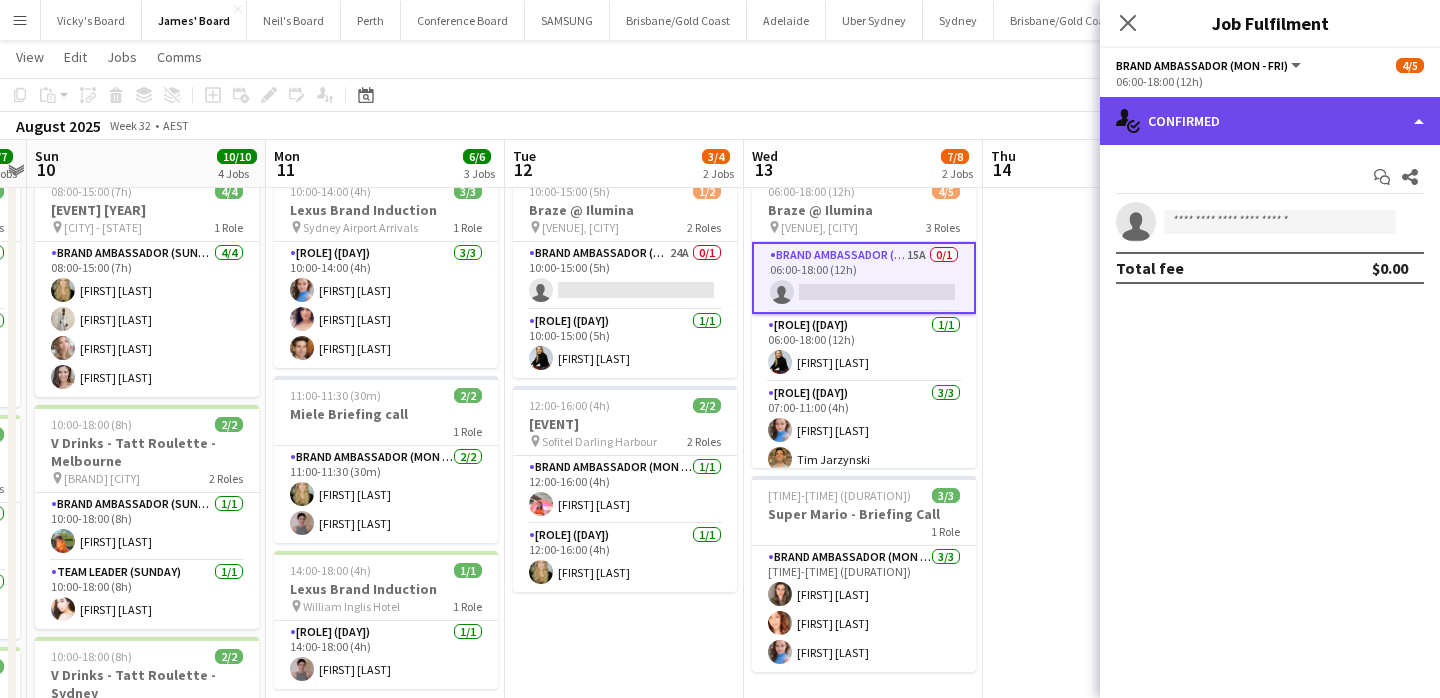 click on "single-neutral-actions-check-2
Confirmed" 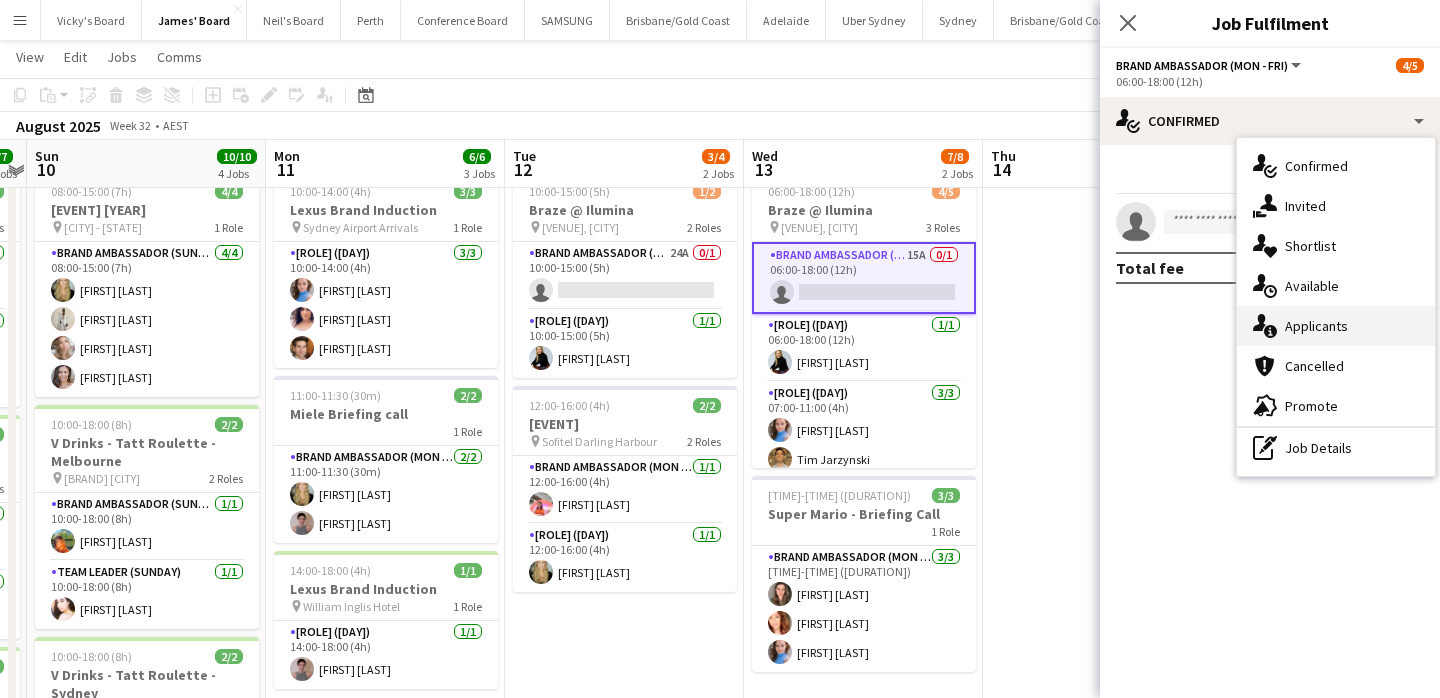 click on "single-neutral-actions-information
Applicants" at bounding box center [1336, 326] 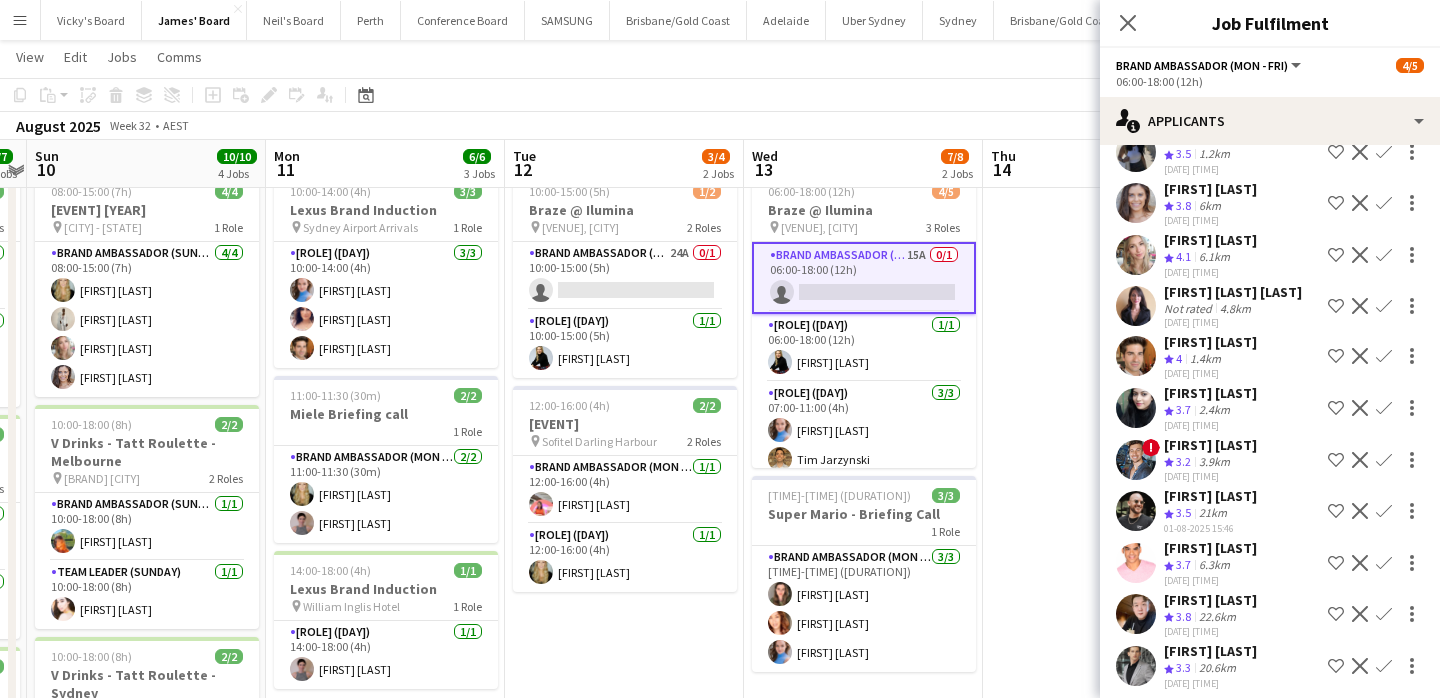 scroll, scrollTop: 291, scrollLeft: 0, axis: vertical 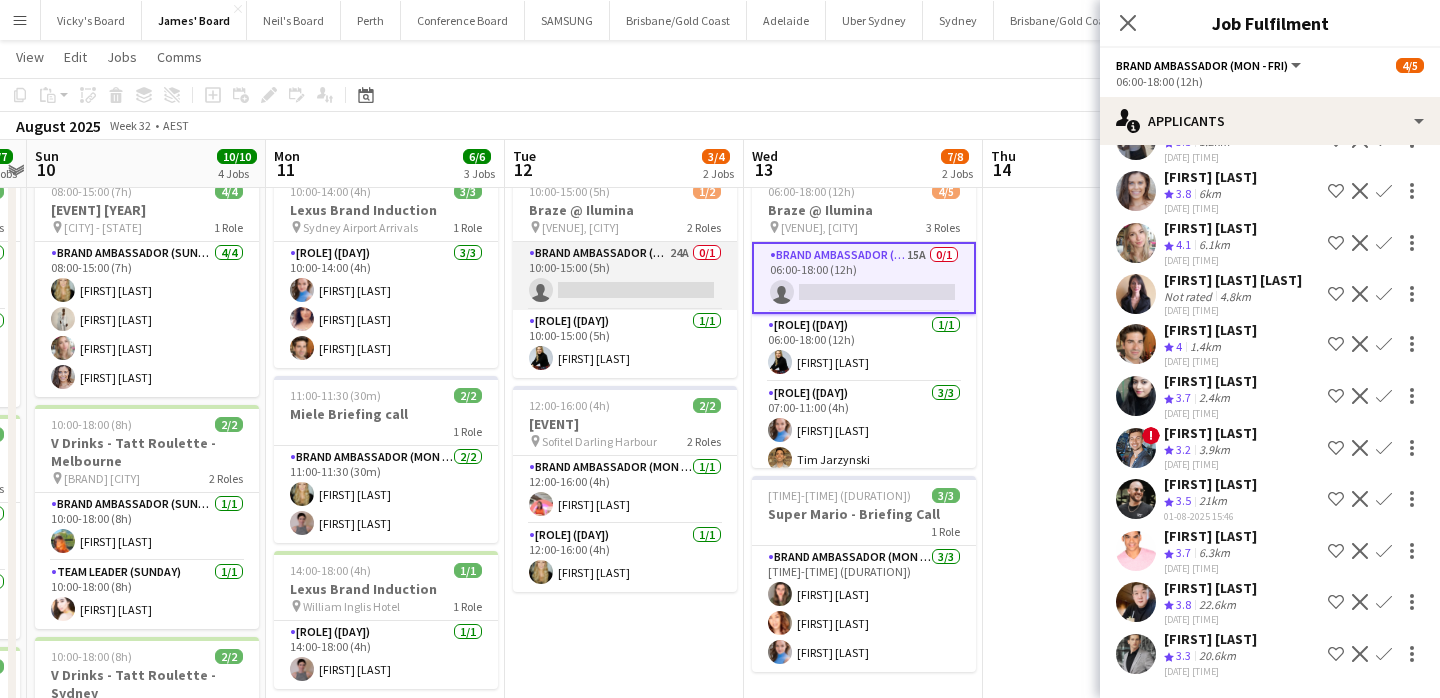 click on "[ROLE] ([DAY])   [NUMBER]A   [NUMBER]/[NUMBER] [TIME]-[TIME] ([DURATION])
single-neutral-actions" at bounding box center [625, 276] 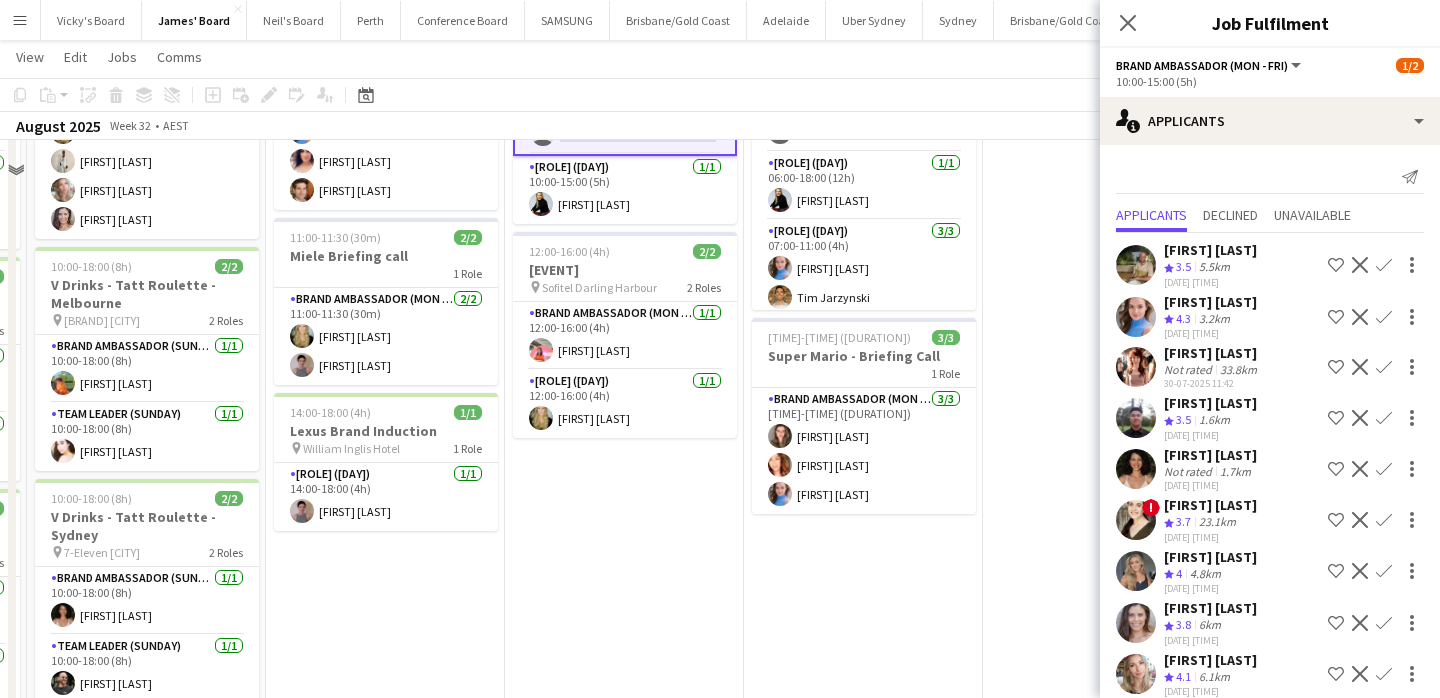 scroll, scrollTop: 0, scrollLeft: 0, axis: both 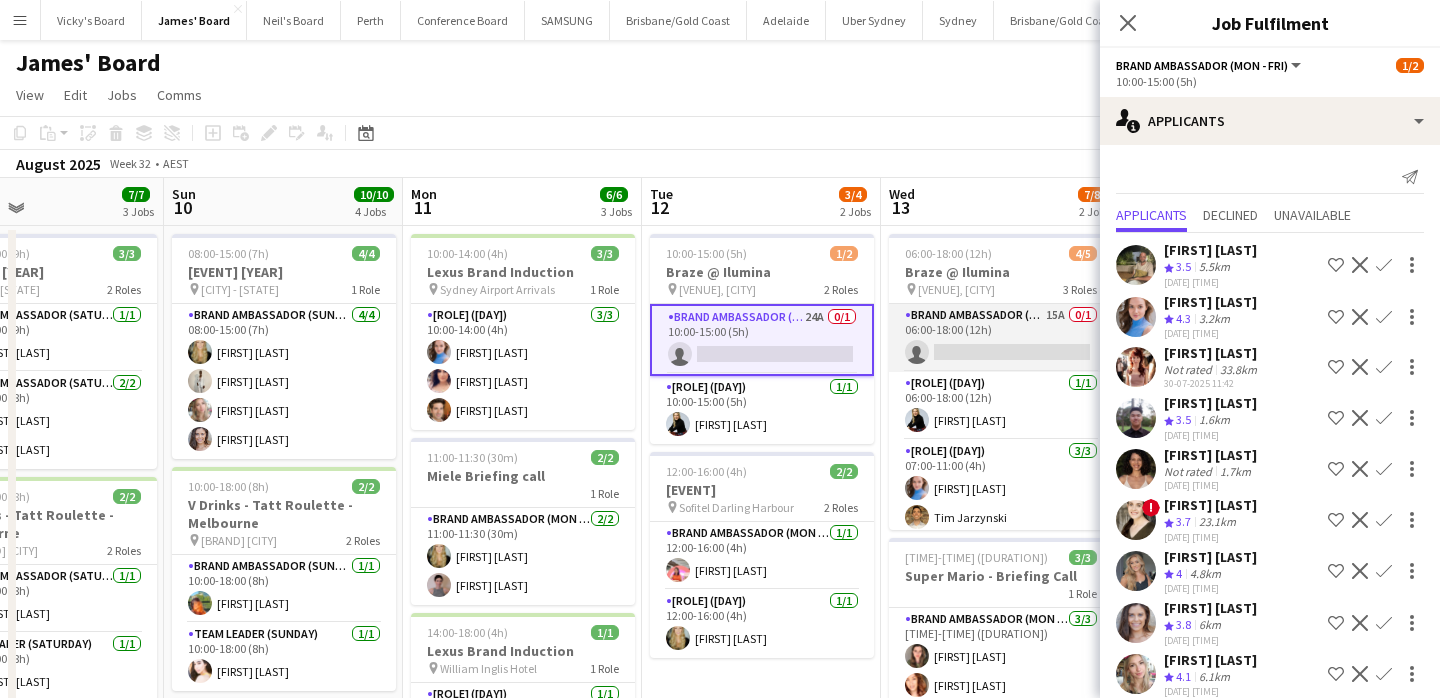 click on "[ROLE] ([DAY])   [NUMBER]A   [NUMBER]/[NUMBER] [TIME]-[TIME] ([DURATION])
single-neutral-actions" at bounding box center [1001, 338] 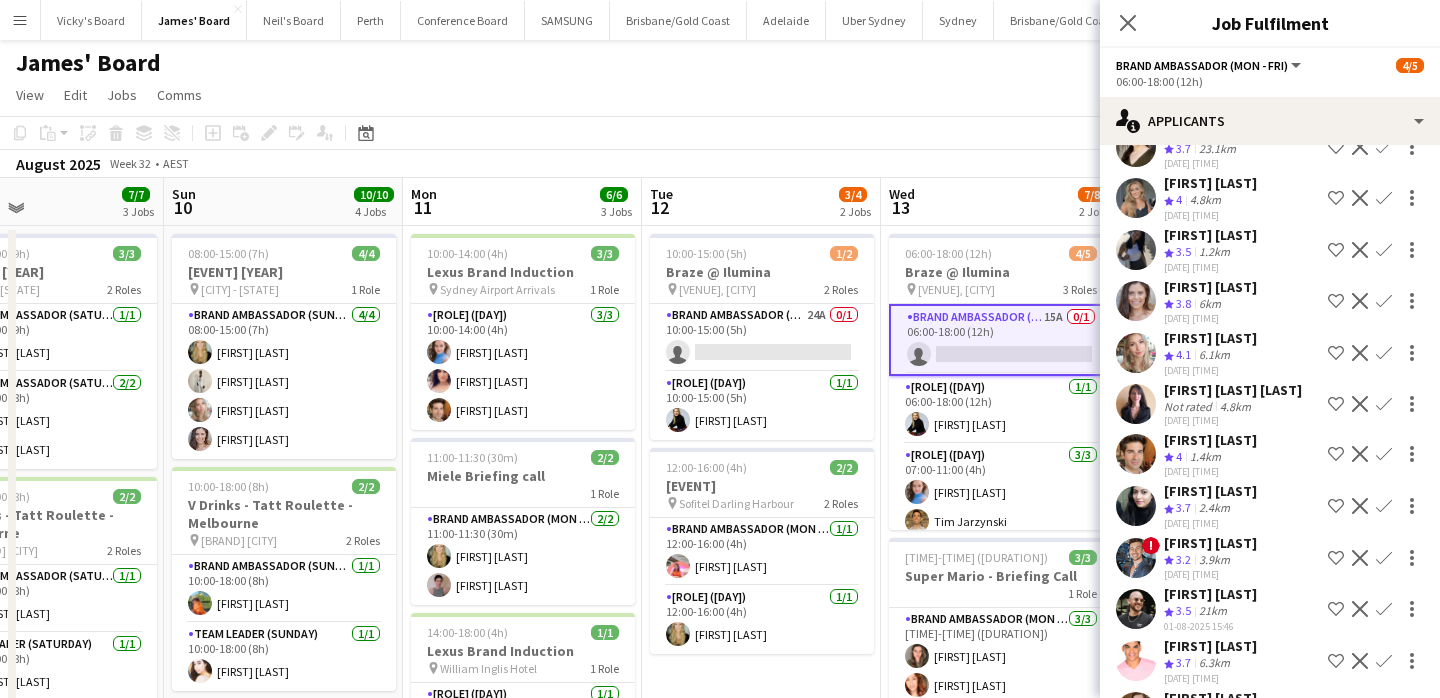 scroll, scrollTop: 172, scrollLeft: 0, axis: vertical 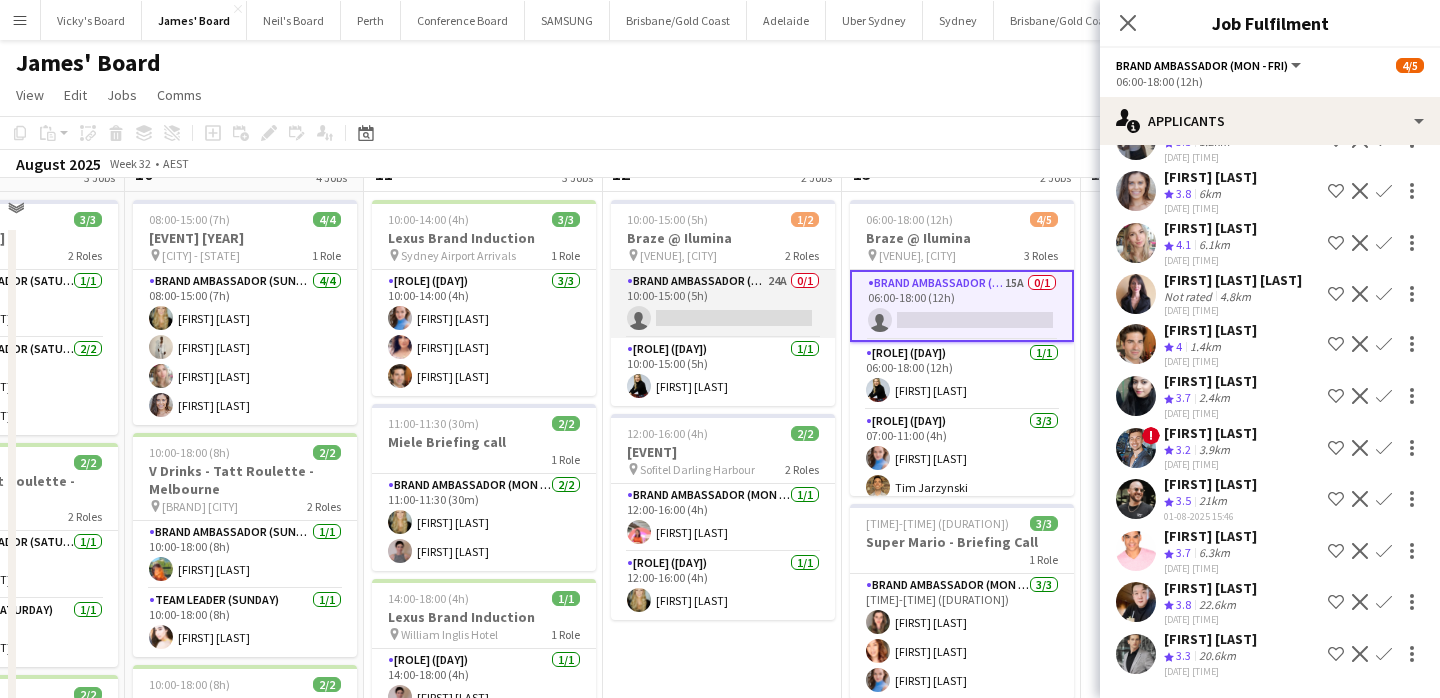 click on "[ROLE] ([DAY])   [NUMBER]A   [NUMBER]/[NUMBER] [TIME]-[TIME] ([DURATION])
single-neutral-actions" at bounding box center [723, 304] 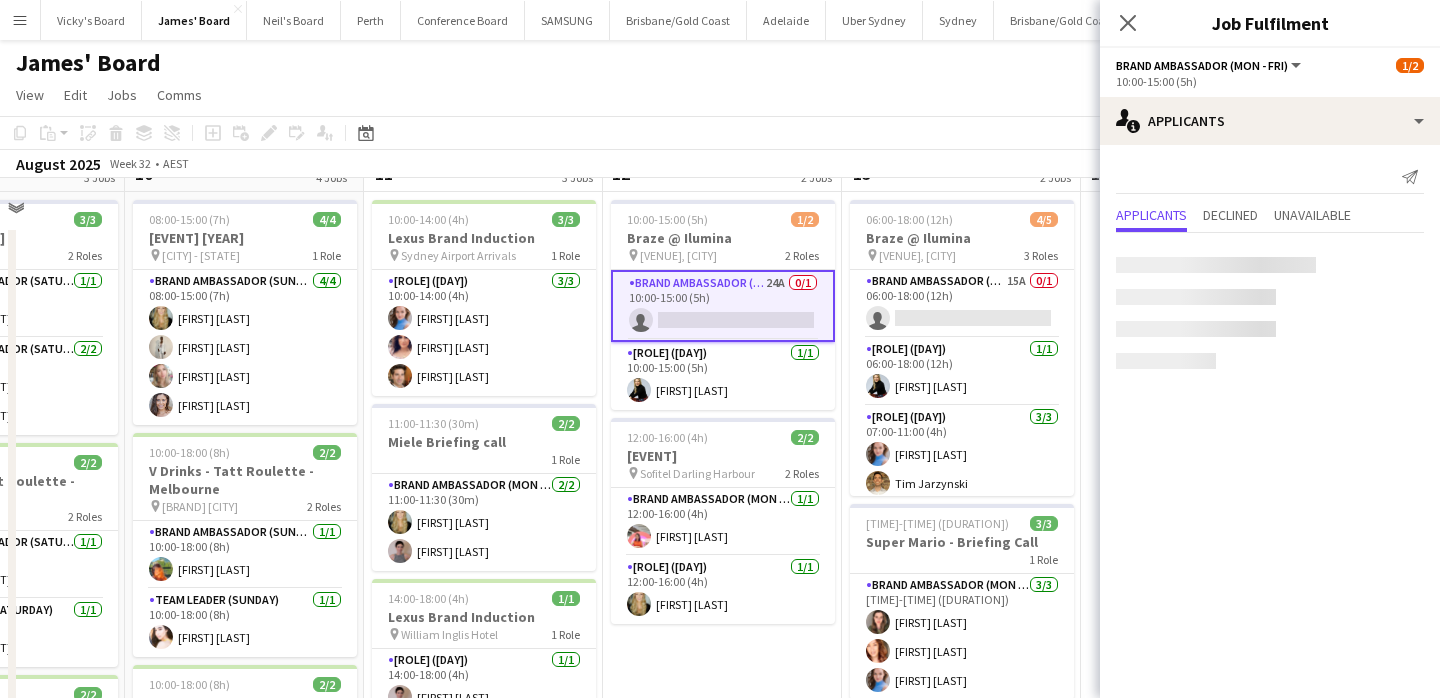 scroll, scrollTop: 0, scrollLeft: 0, axis: both 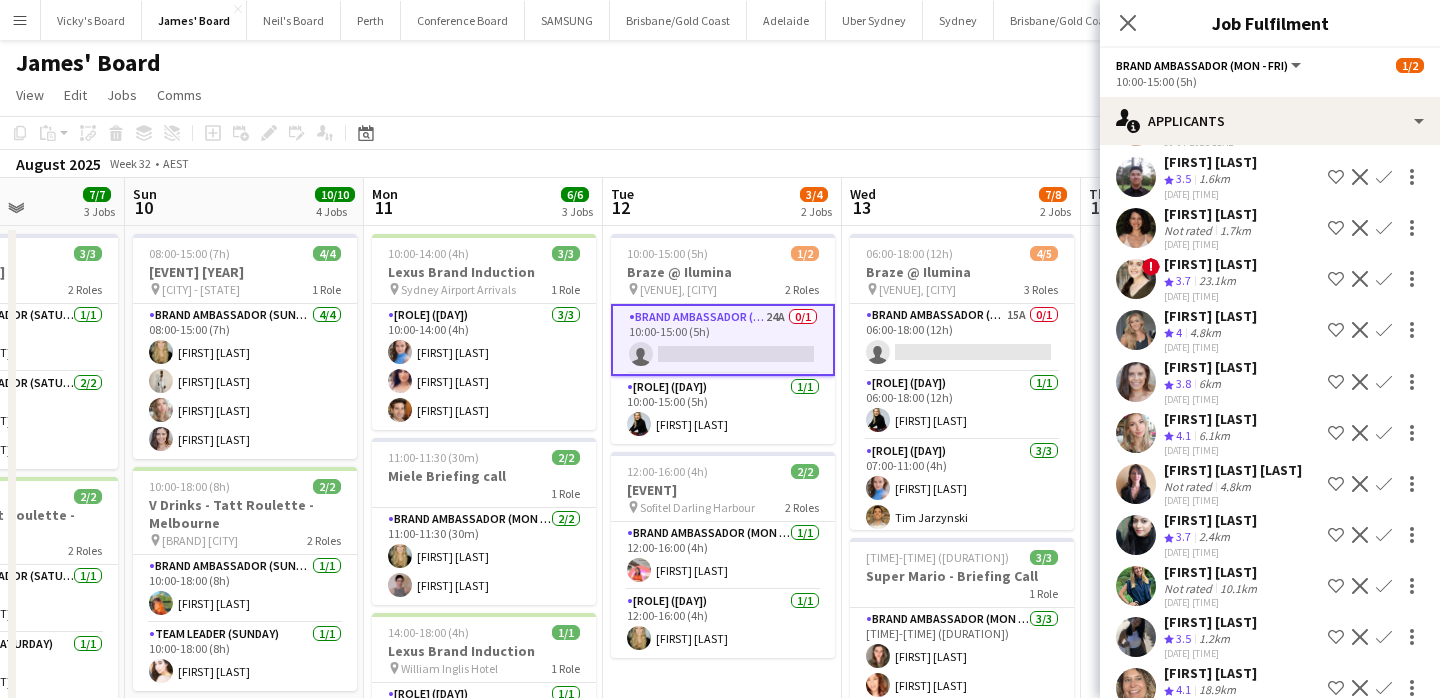click on "View  Day view expanded Day view collapsed Month view Date picker Jump to today Expand Linked Jobs Collapse Linked Jobs  Edit  Copy
Command
C  Paste  Without Crew
Command
V With Crew
Command
Shift
V Paste as linked job  Group  Group Ungroup  Jobs  New Job Edit Job Delete Job New Linked Job Edit Linked Jobs Job fulfilment Promote Role Copy Role URL  Comms  Notify confirmed crew Create chat" 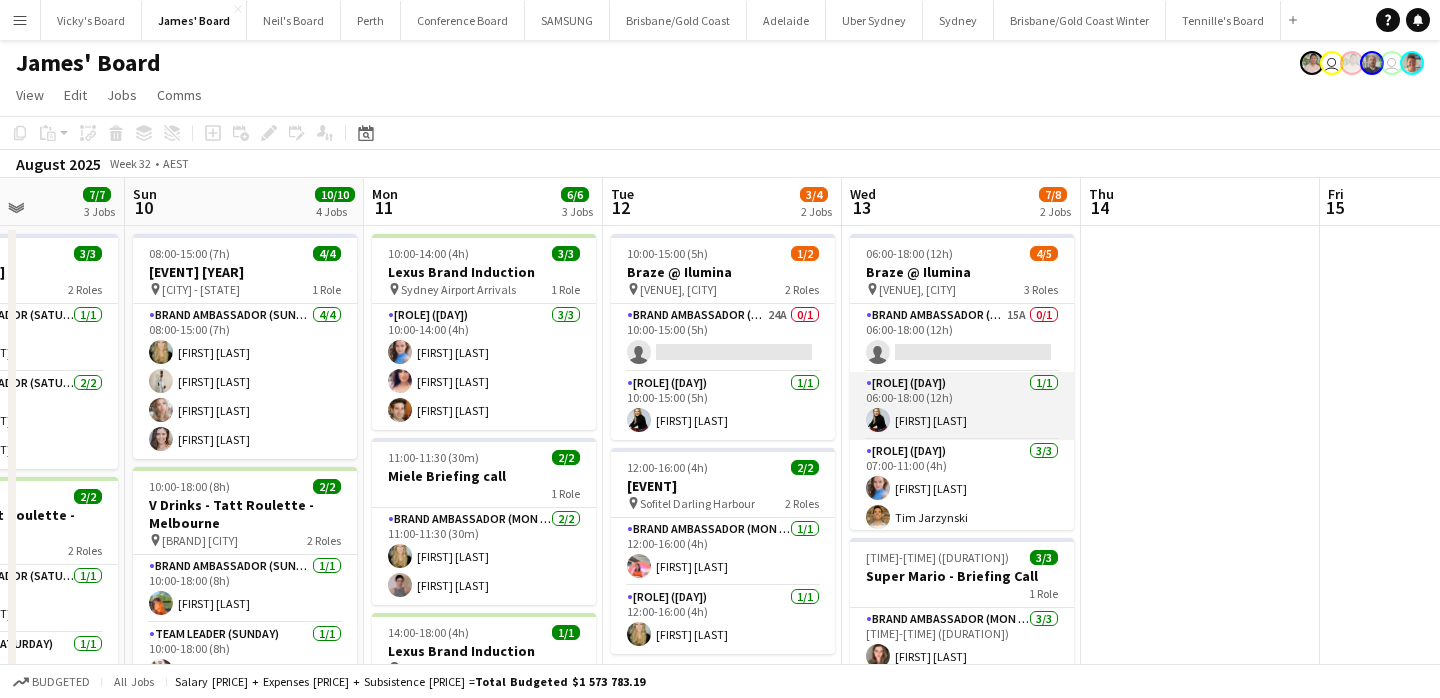 scroll, scrollTop: 36, scrollLeft: 0, axis: vertical 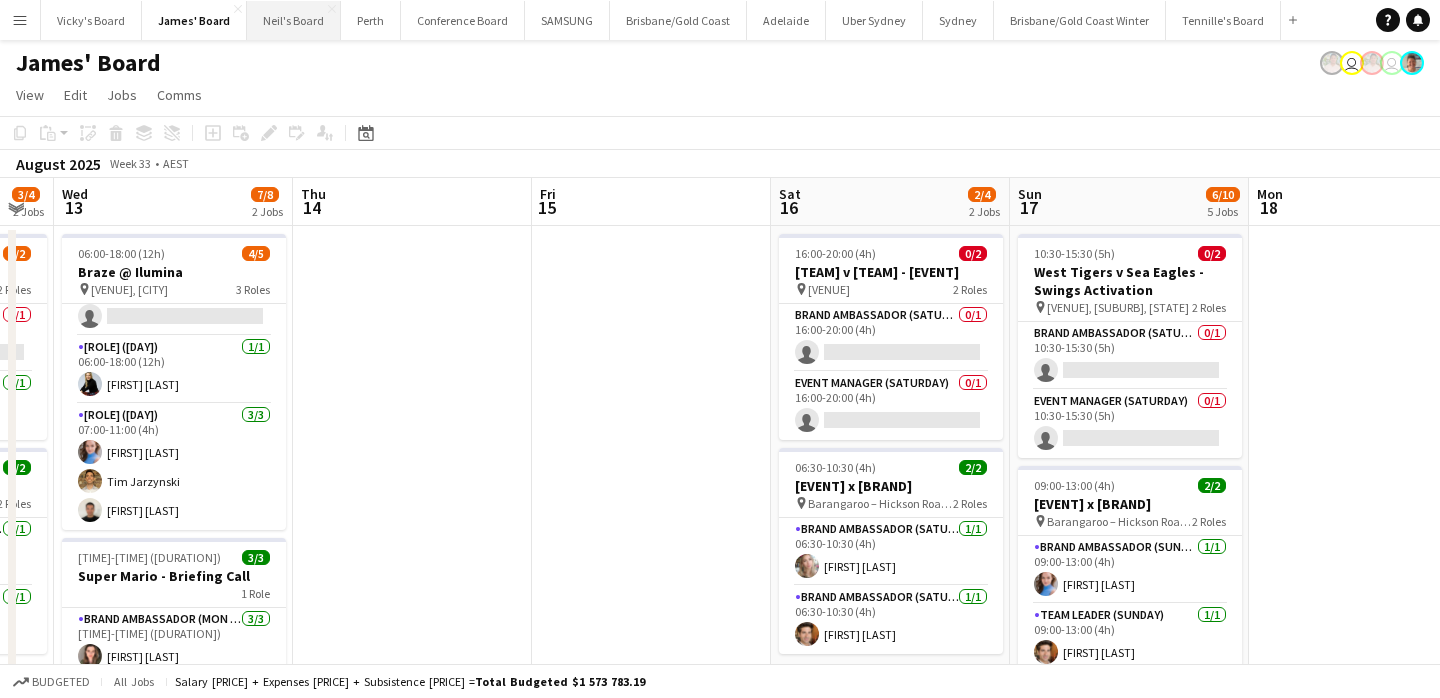 click on "[FIRST]'s Board
Close" at bounding box center (294, 20) 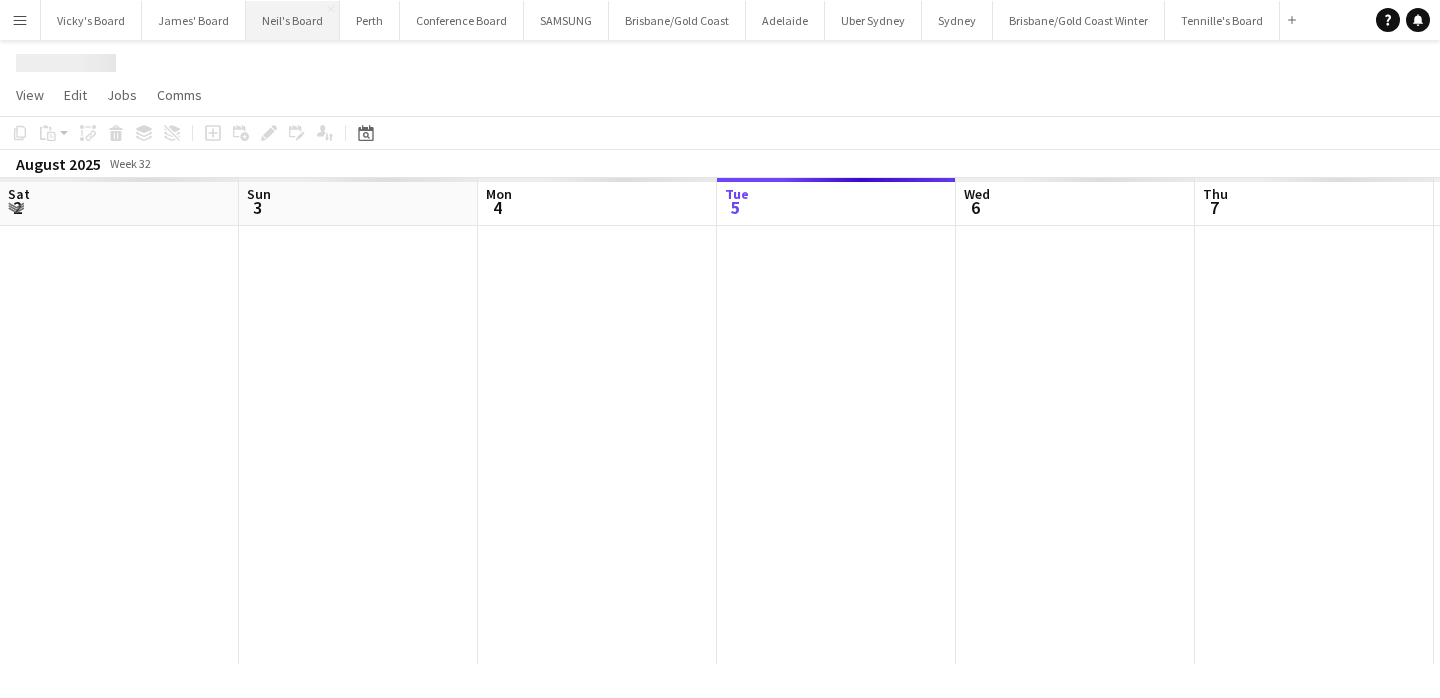 scroll, scrollTop: 0, scrollLeft: 478, axis: horizontal 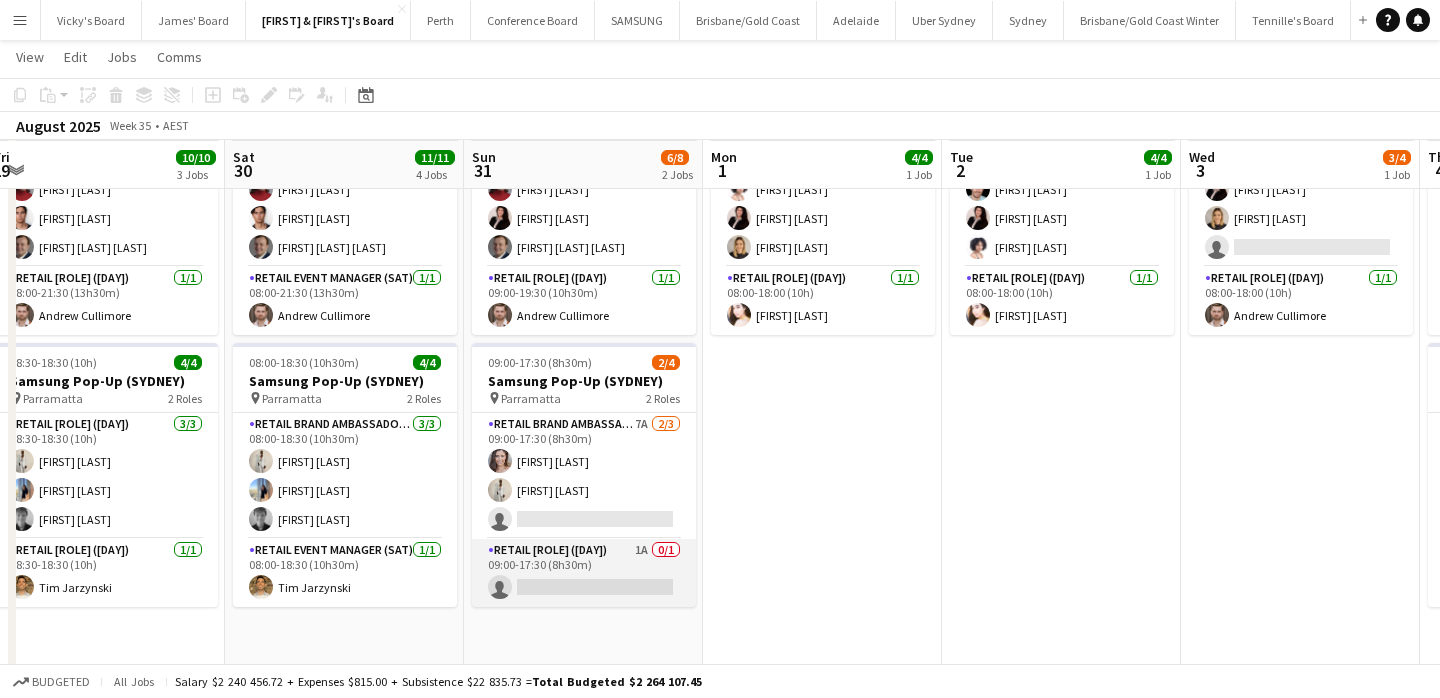 click on "RETAIL [ROLE] ([DAY])   [NUMBER]   [NUMBER]/[NUMBER] [TIME]-[TIME] ([DURATION])
single-neutral-actions" at bounding box center [584, 573] 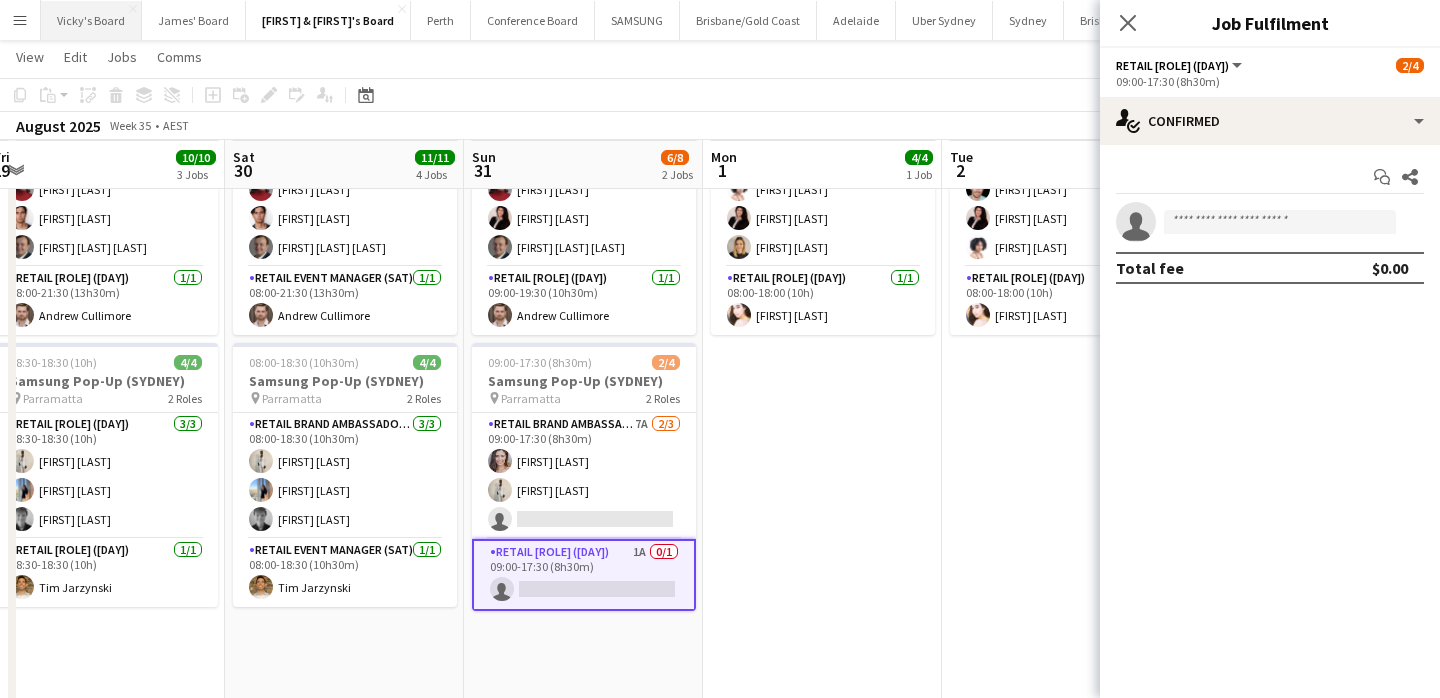 click on "Vicky's Board
Close" at bounding box center [91, 20] 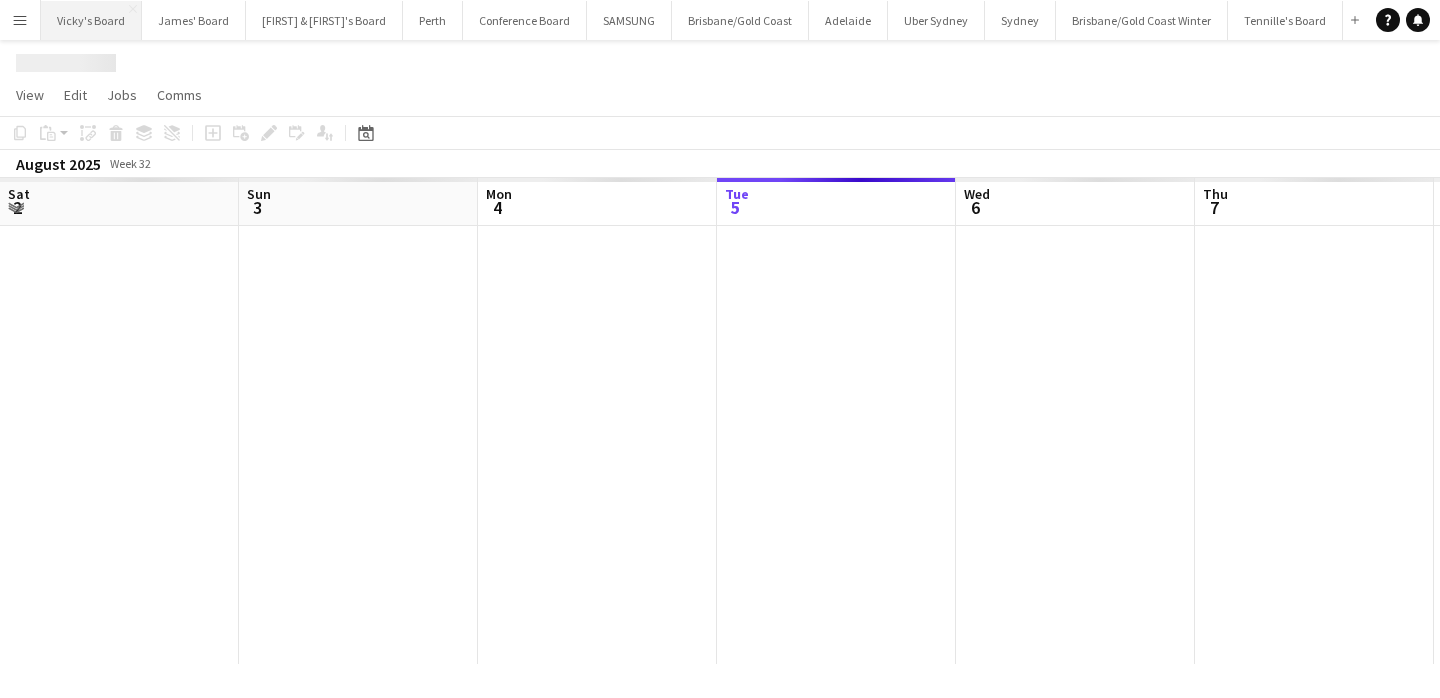 scroll, scrollTop: 0, scrollLeft: 0, axis: both 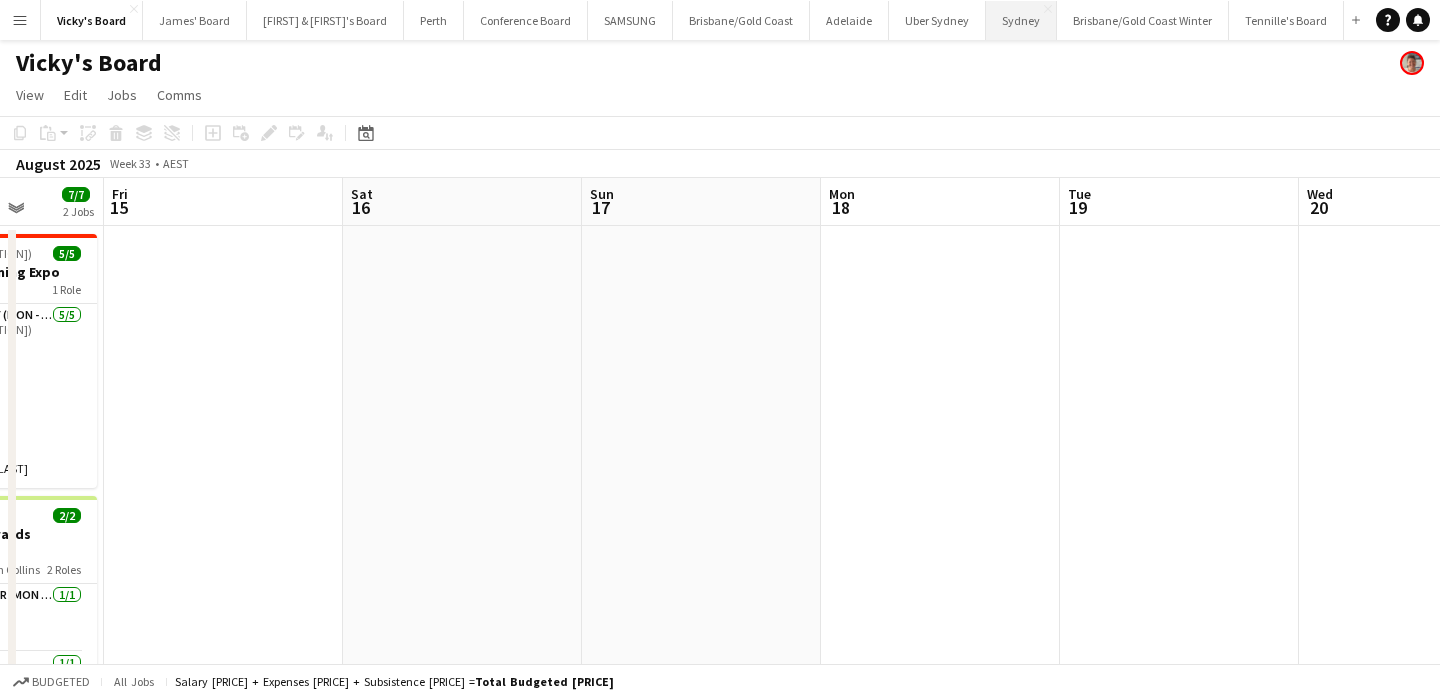click on "Sydney
Close" at bounding box center (1021, 20) 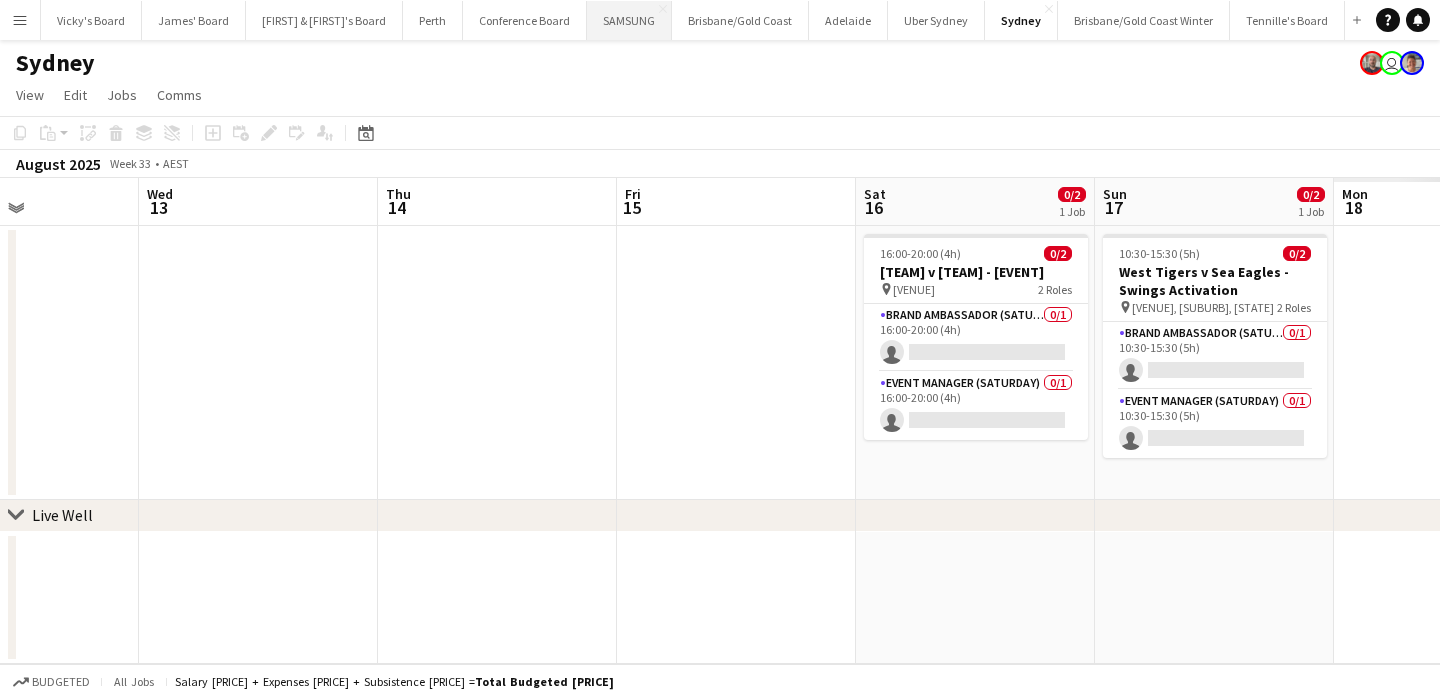 scroll, scrollTop: 0, scrollLeft: 554, axis: horizontal 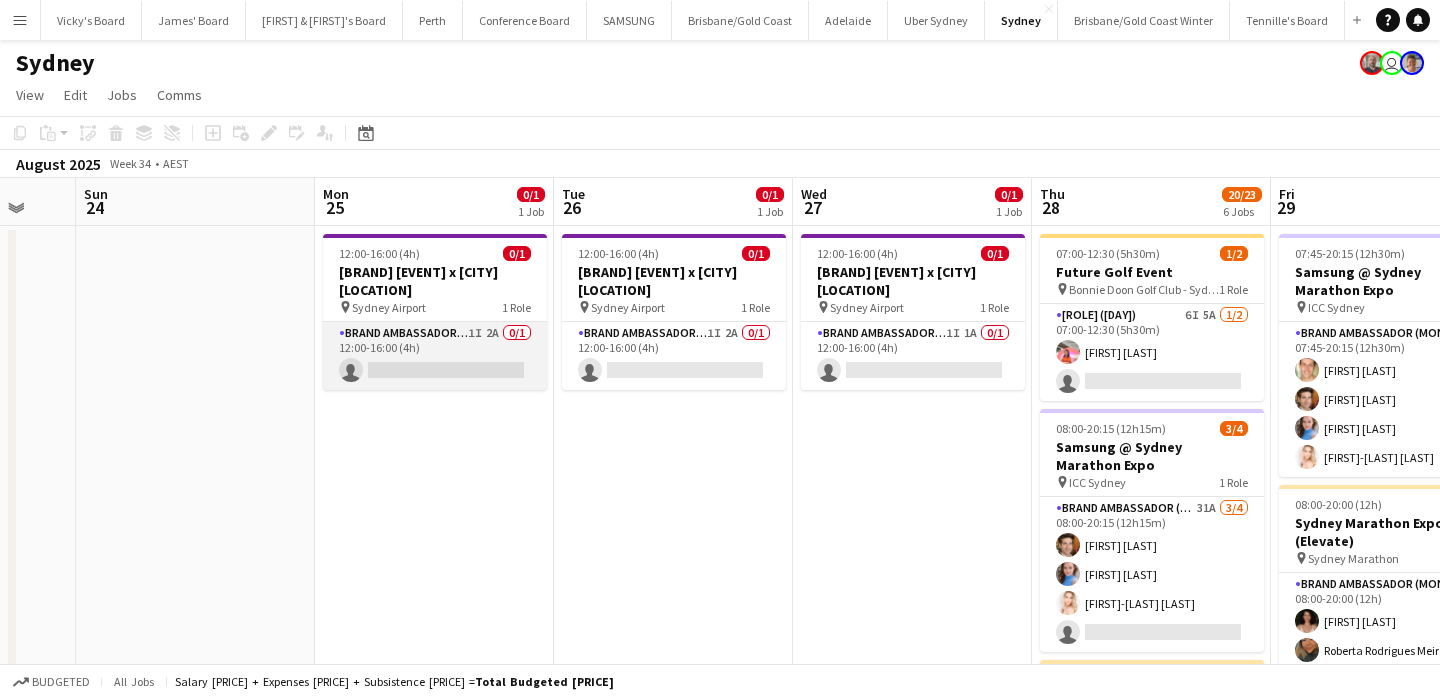 click on "[ROLE] ([DAY])   [NUMBER]I   [NUMBER]A   [NUMBER]/[NUMBER] [TIME]-[TIME] ([DURATION])
single-neutral-actions" at bounding box center (435, 356) 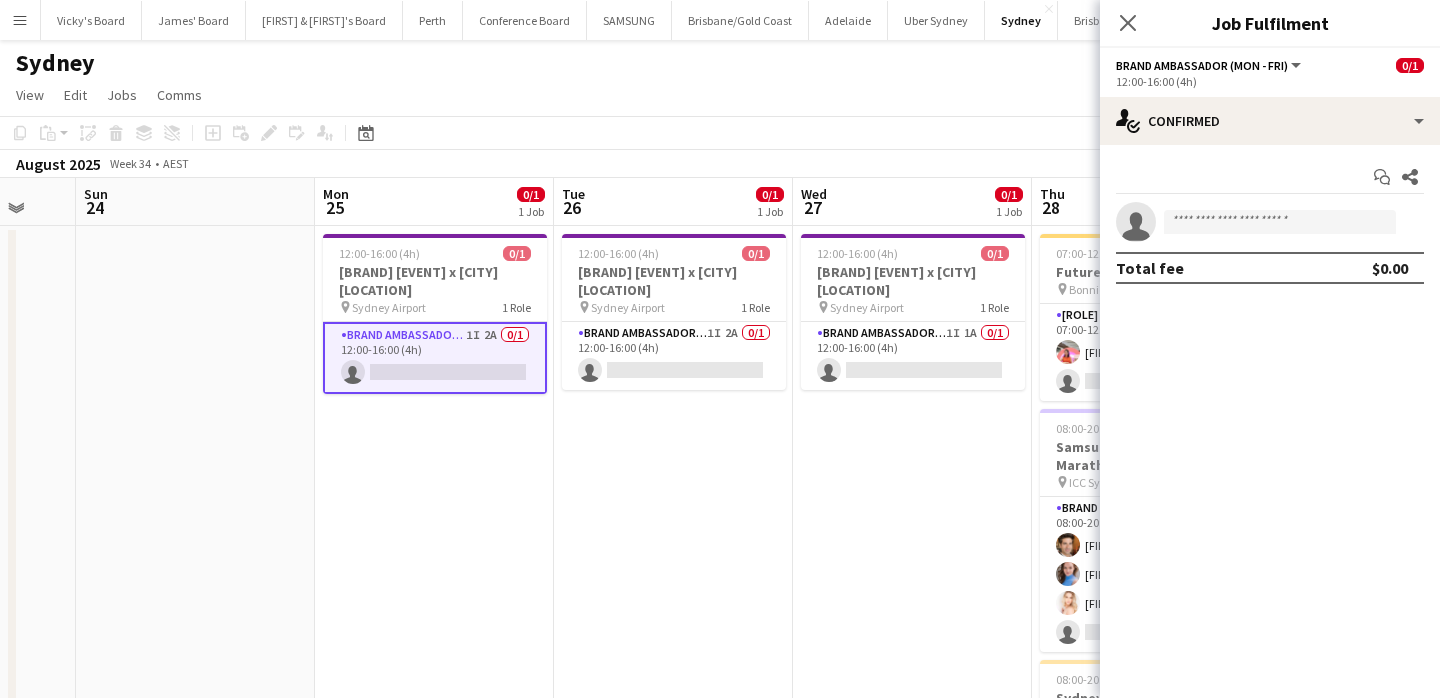 click on "12:00-16:00 (4h)    0/1   Cadillac Roadshow x [CITY]
pin
[CITY]   1 Role   Brand Ambassador (Mon - Fri)   1I   2A   0/1   12:00-16:00 (4h)
single-neutral-actions" at bounding box center [673, 1656] 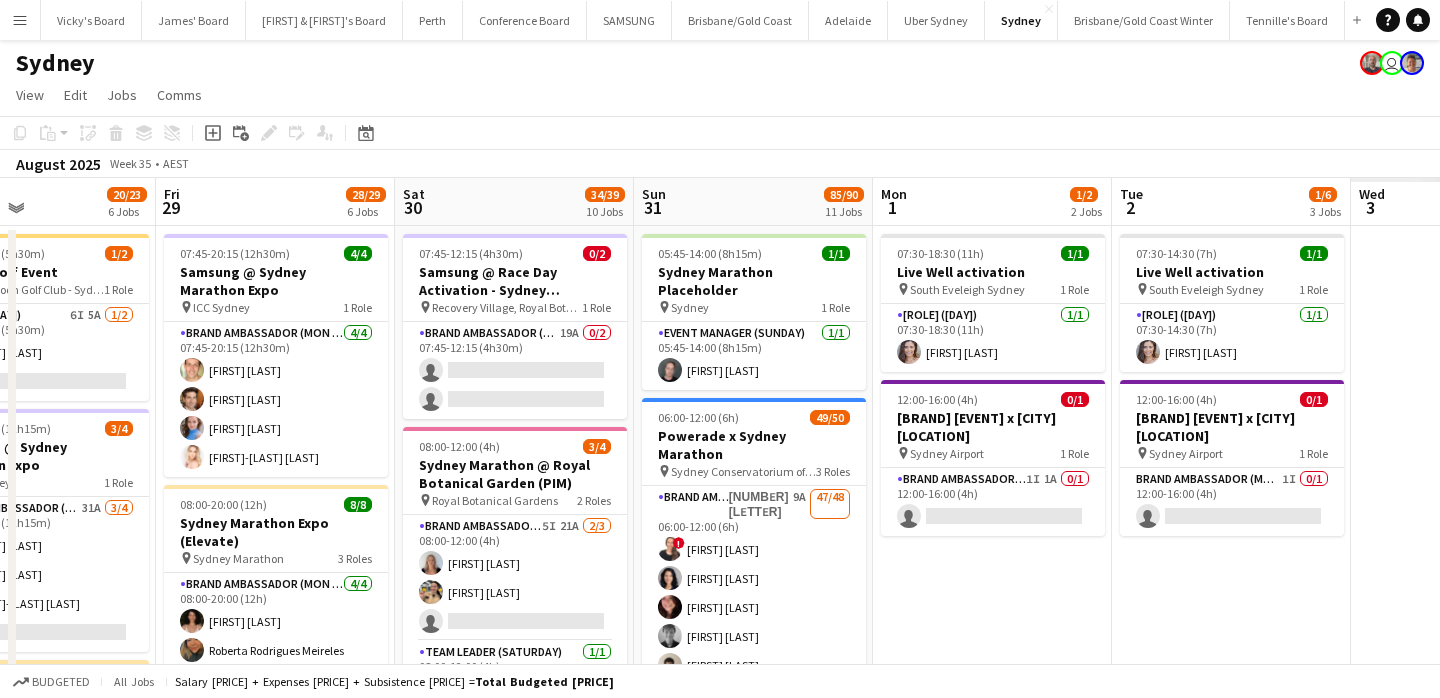 scroll, scrollTop: 0, scrollLeft: 561, axis: horizontal 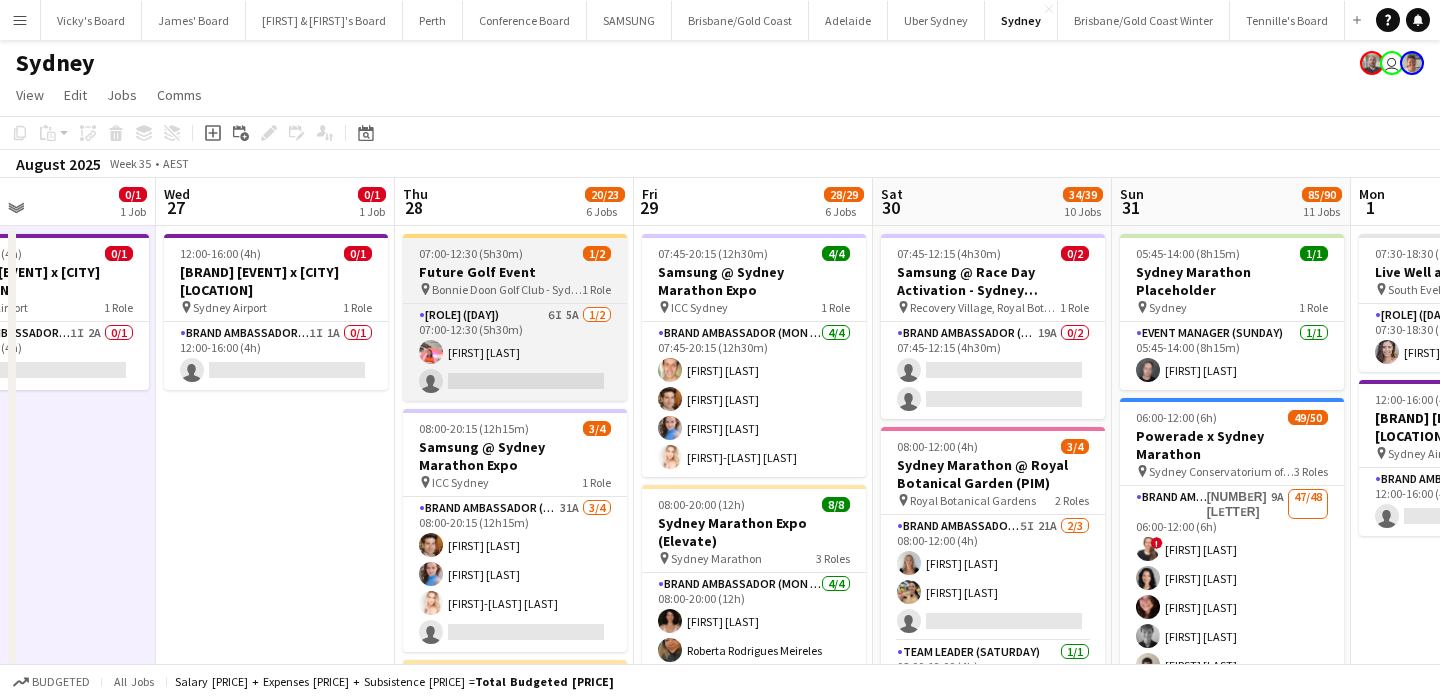 click on "07:00-12:30 (5h30m)" at bounding box center (471, 253) 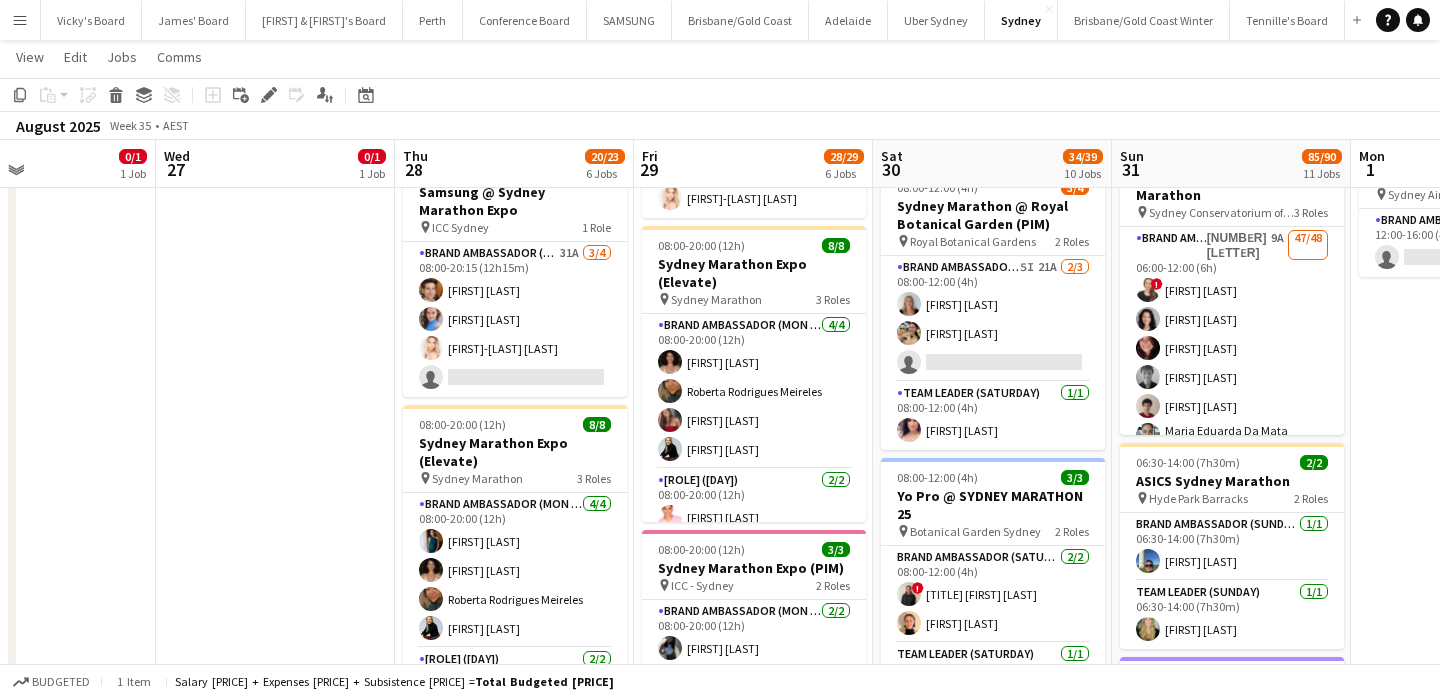 scroll, scrollTop: 269, scrollLeft: 0, axis: vertical 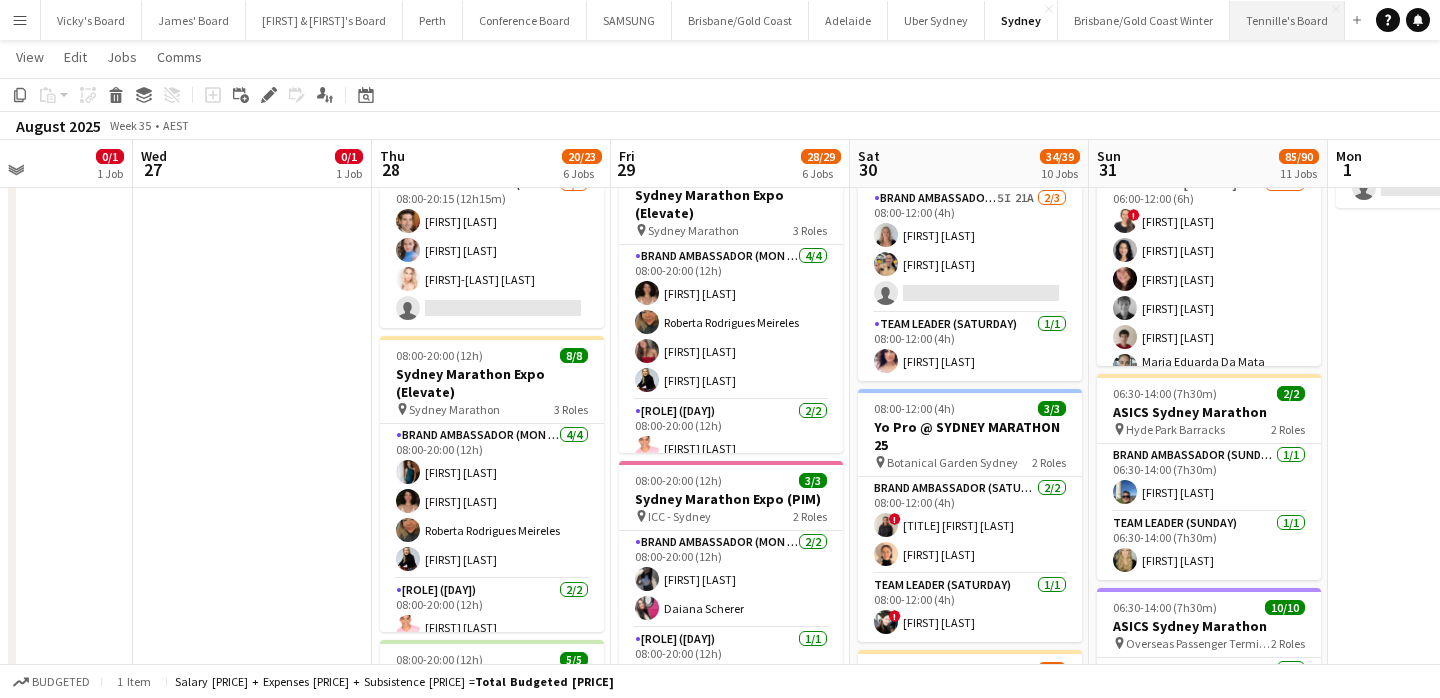click on "[FIRST]'s Board
Close" at bounding box center (1287, 20) 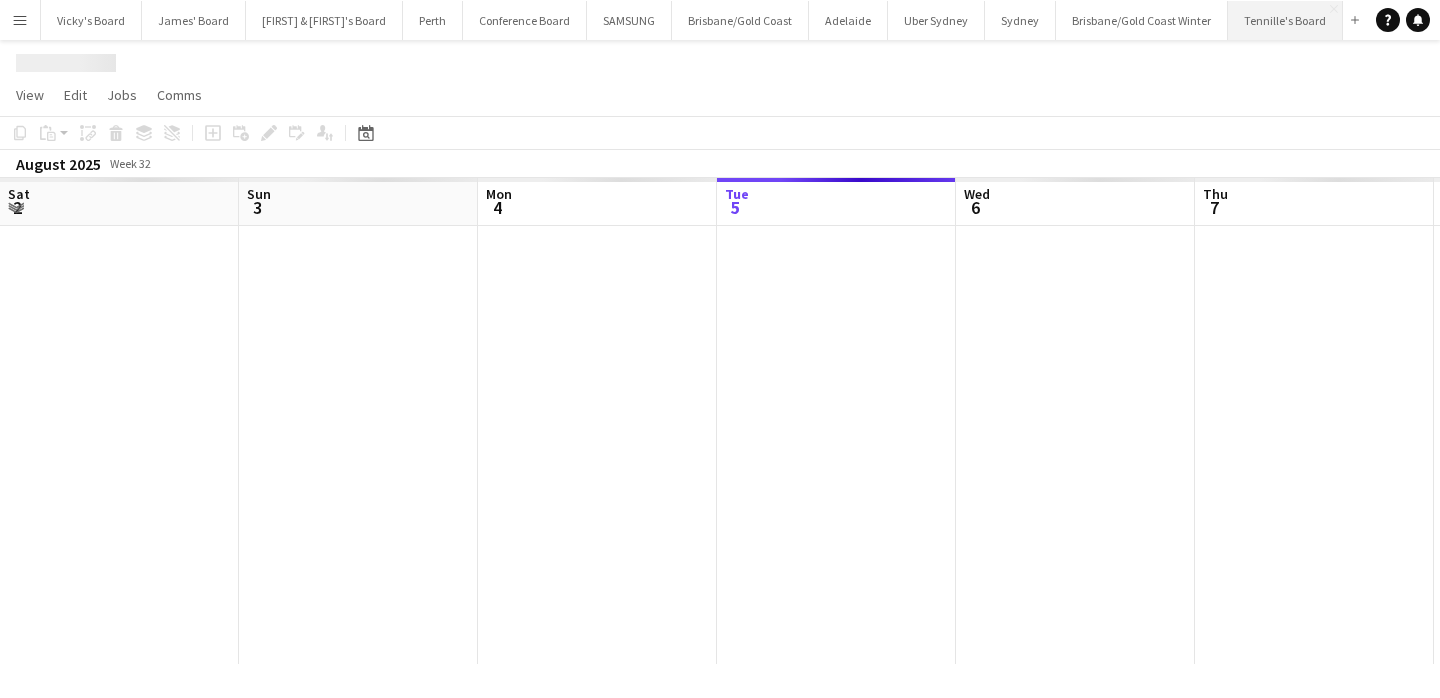 scroll, scrollTop: 0, scrollLeft: 0, axis: both 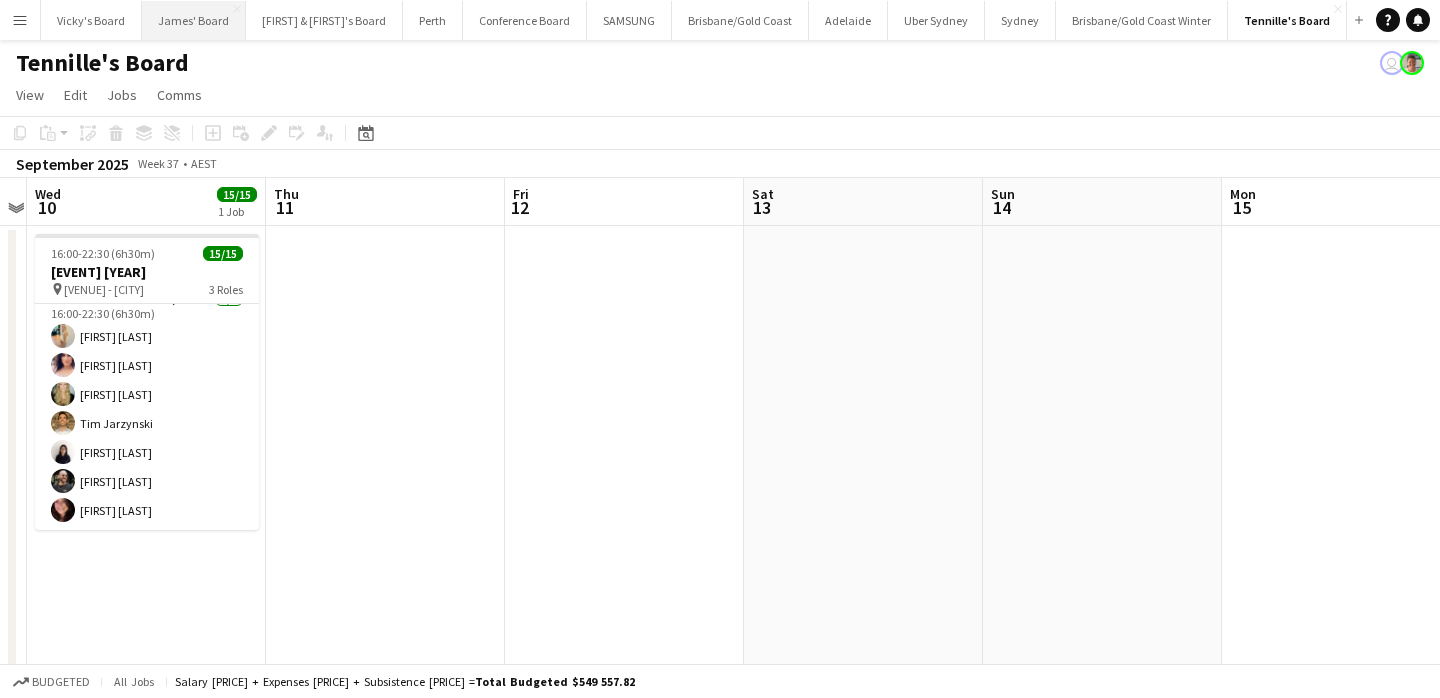 click on "James' Board
Close" at bounding box center [194, 20] 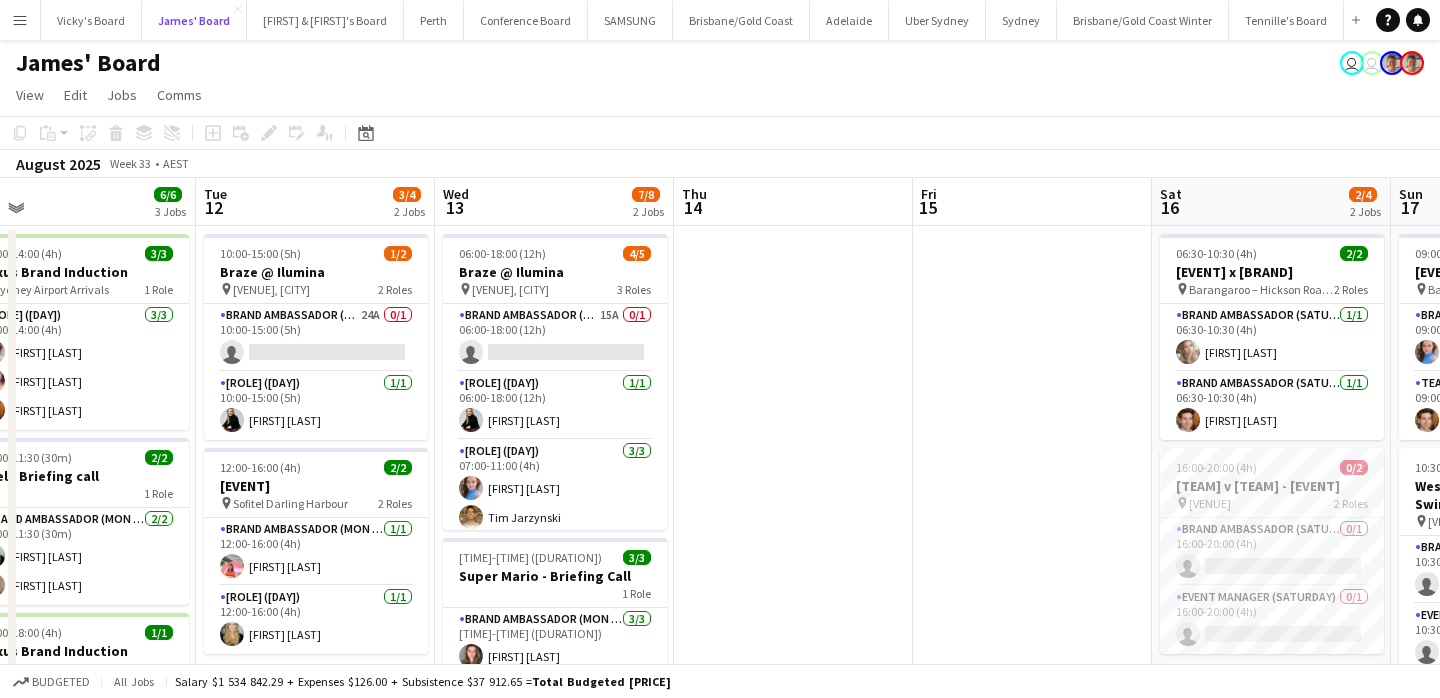 scroll, scrollTop: 0, scrollLeft: 629, axis: horizontal 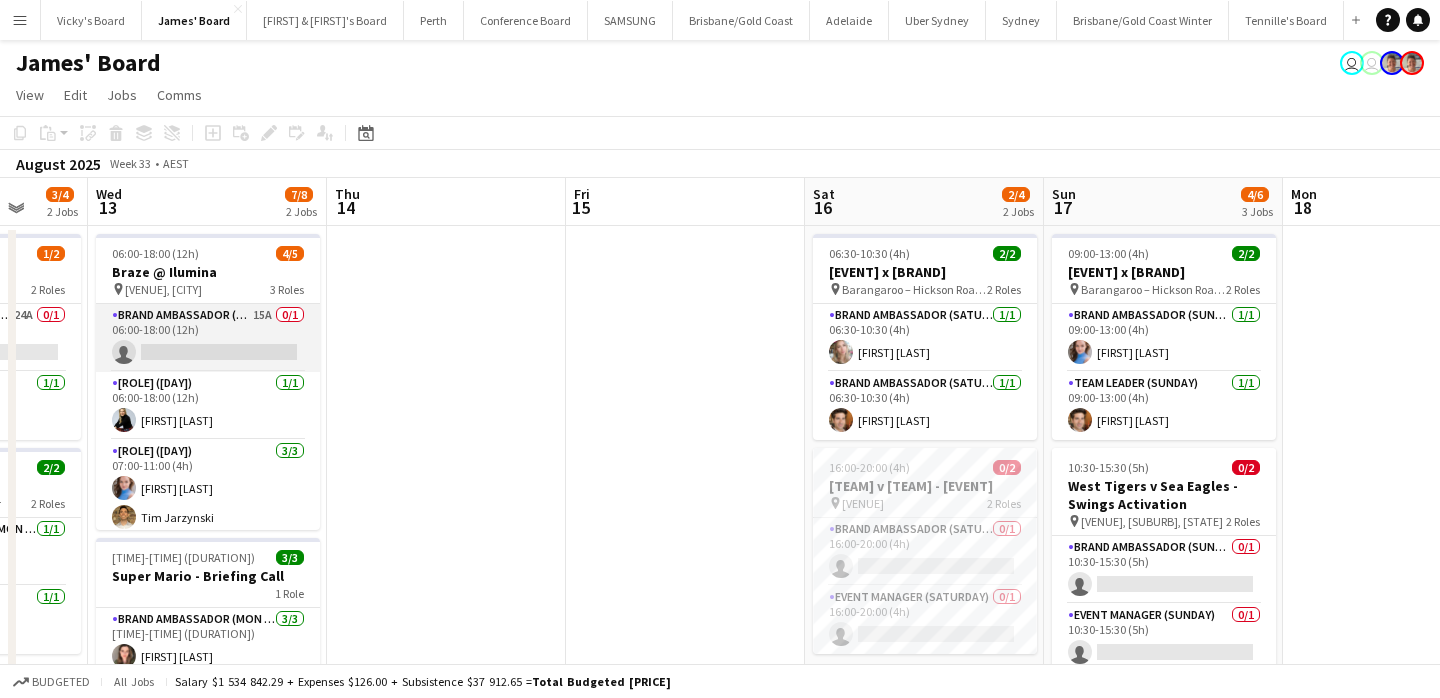click on "[ROLE] ([DAY])   [NUMBER]A   [NUMBER]/[NUMBER] [TIME]-[TIME] ([DURATION])
single-neutral-actions" at bounding box center (208, 338) 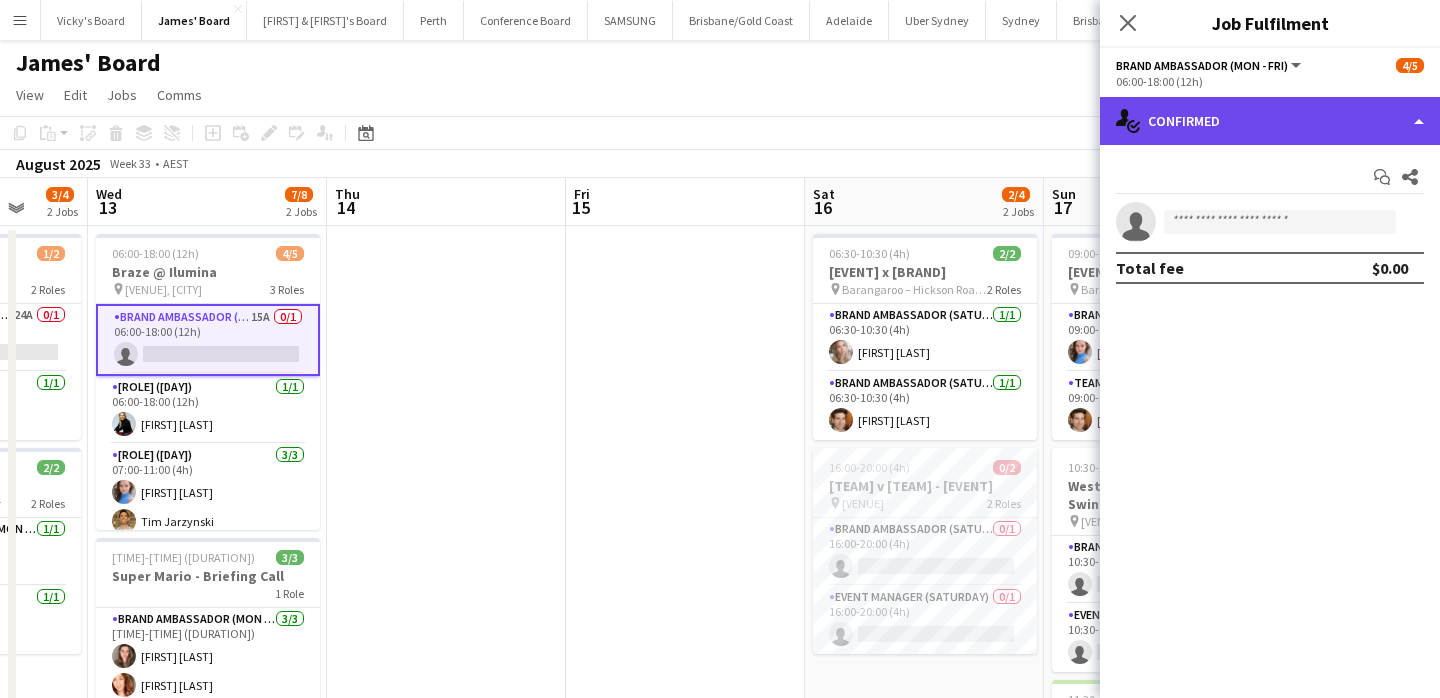 click on "single-neutral-actions-check-2
Confirmed" 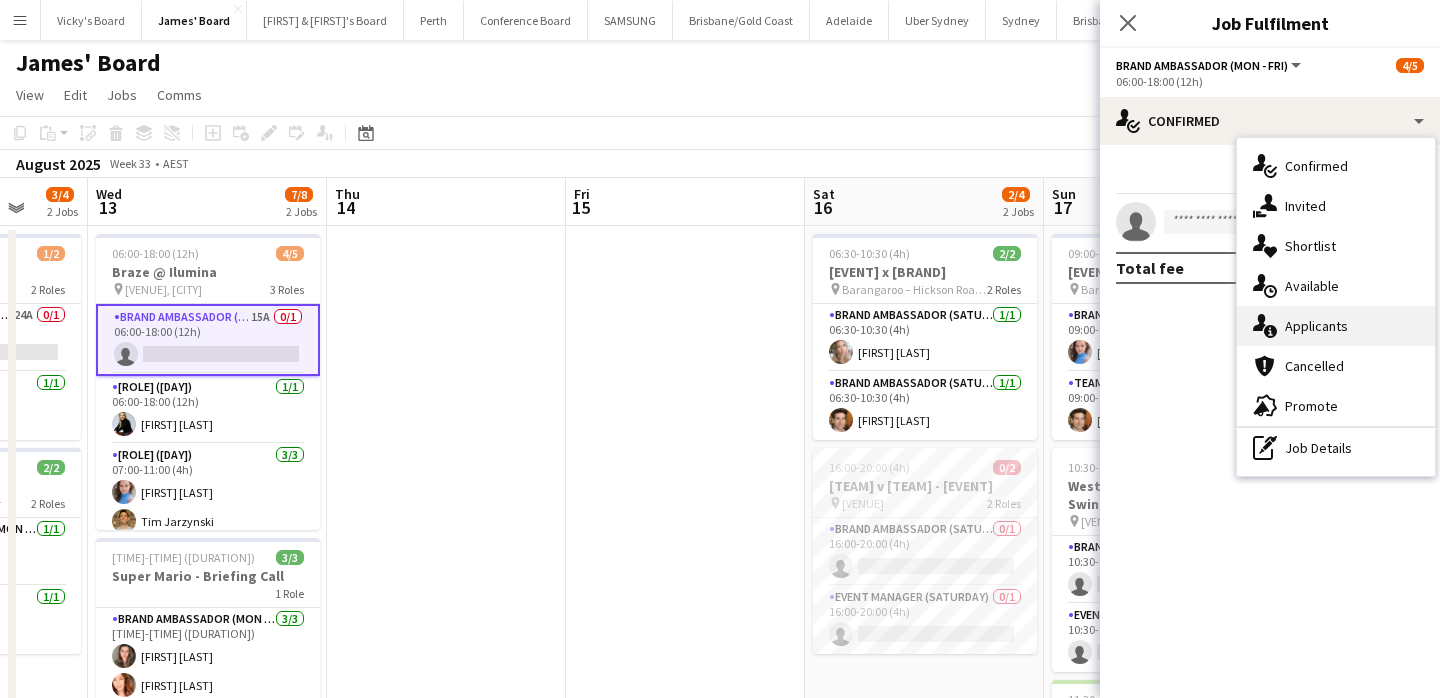click on "single-neutral-actions-information
Applicants" at bounding box center (1336, 326) 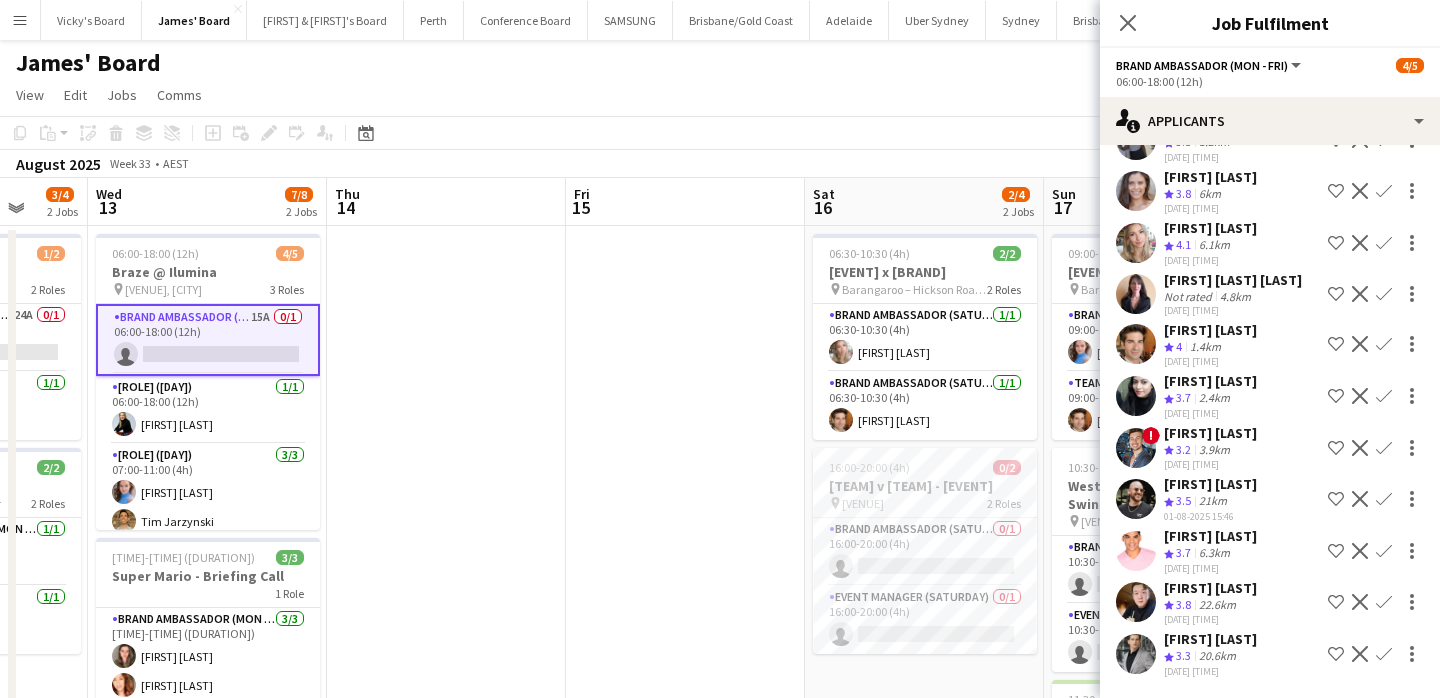 scroll, scrollTop: 291, scrollLeft: 0, axis: vertical 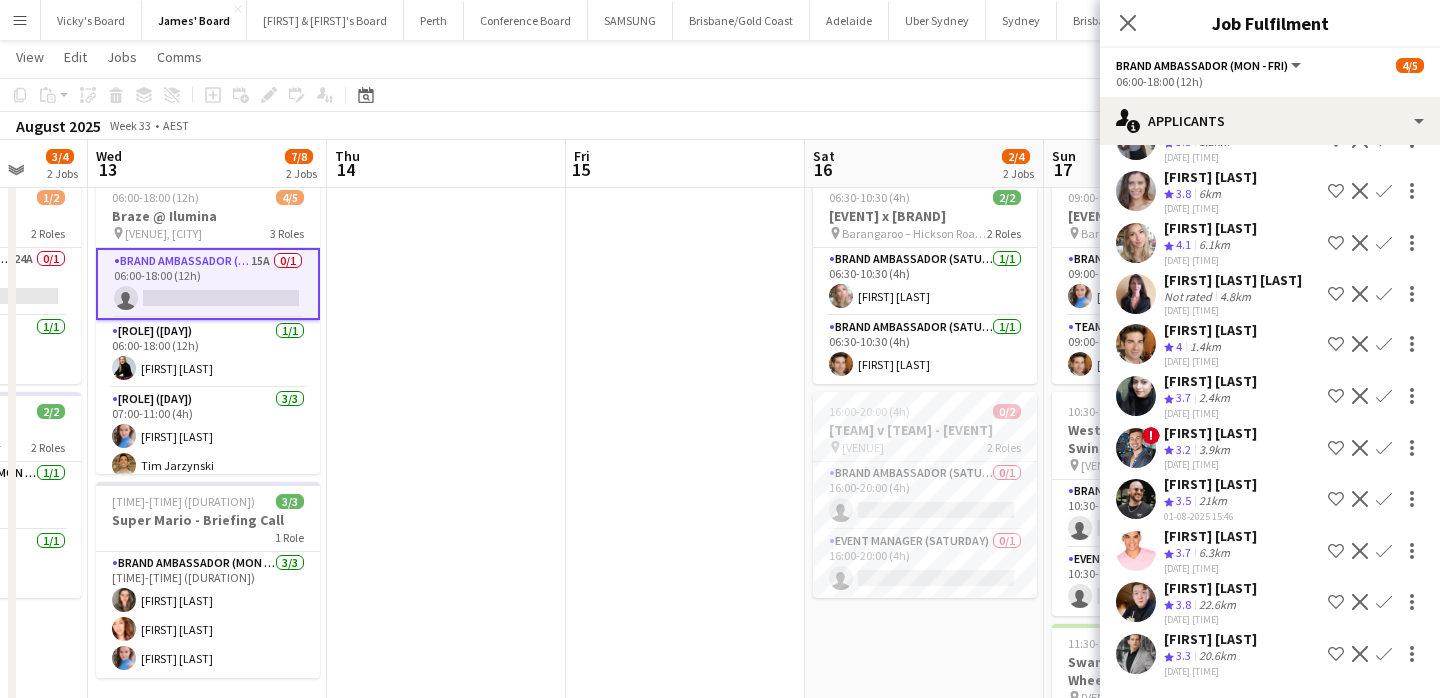 click on "[FIRST] [LAST]" at bounding box center [1210, 484] 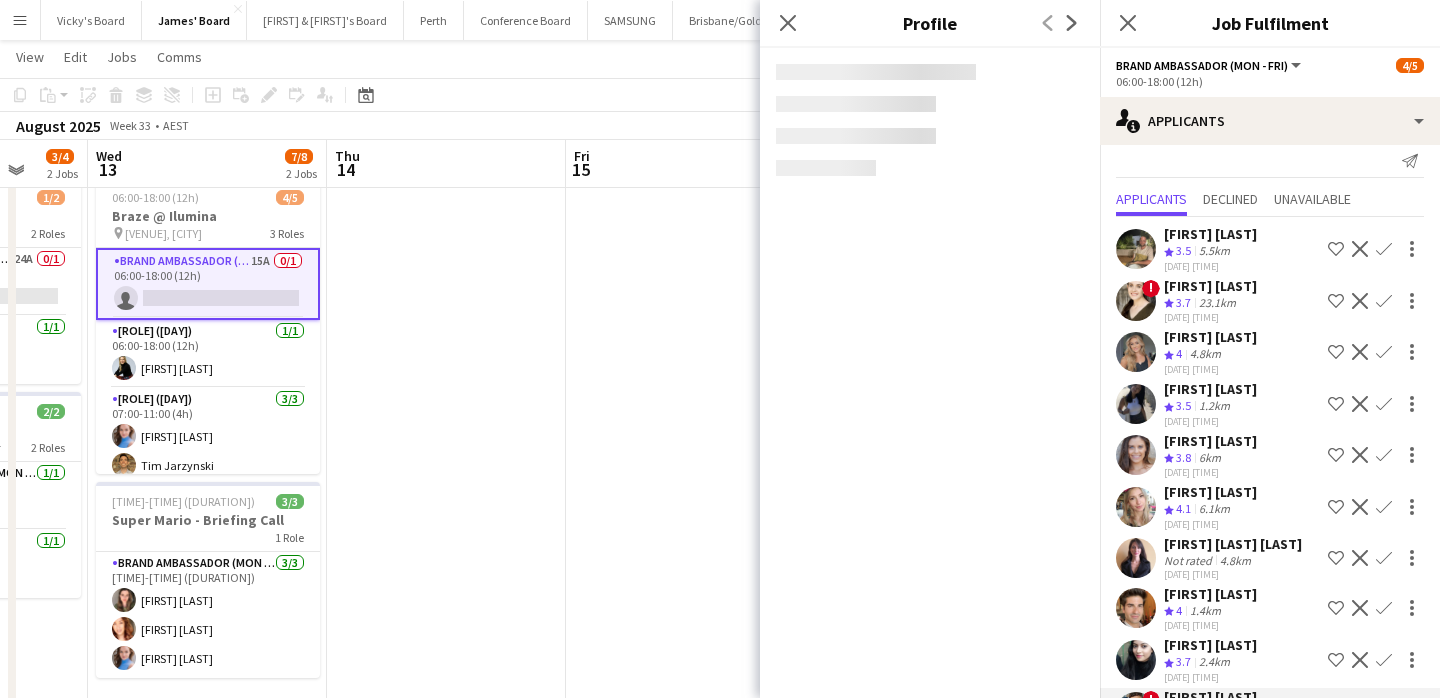 scroll, scrollTop: 0, scrollLeft: 0, axis: both 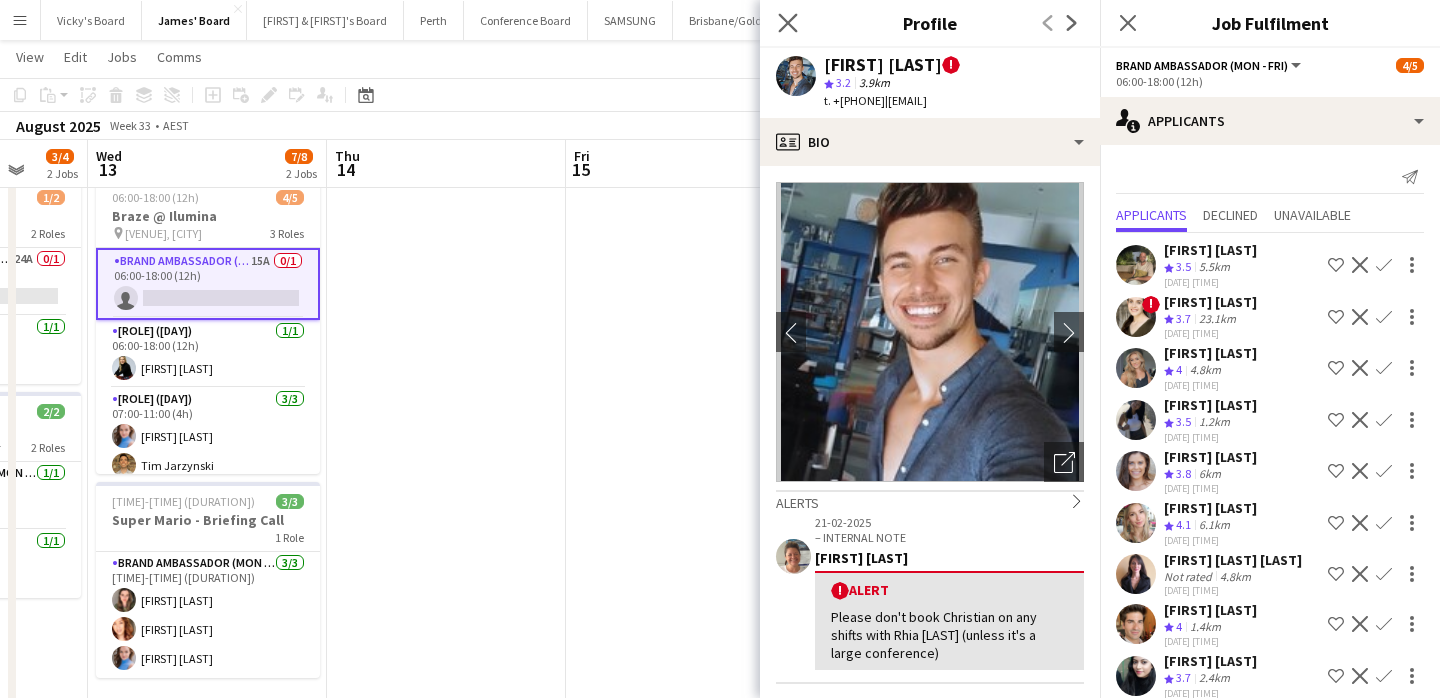 click on "Close pop-in" 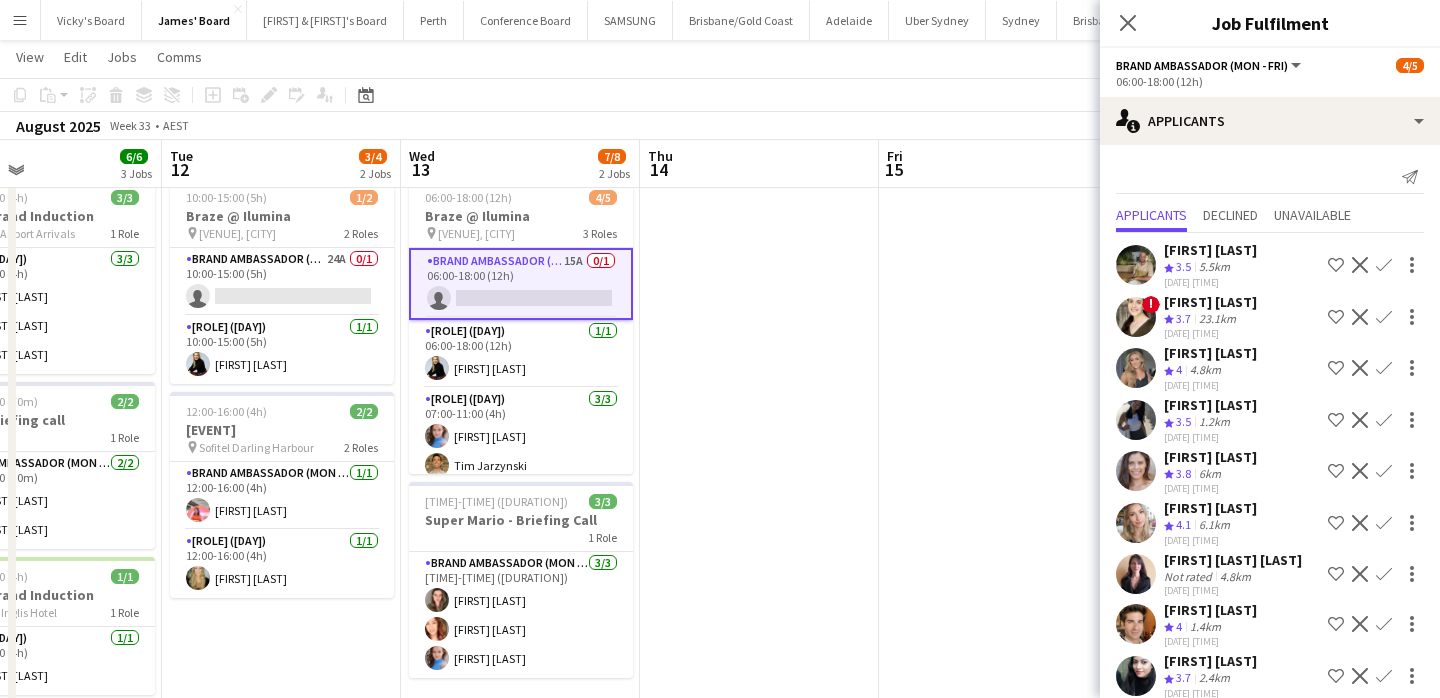 scroll, scrollTop: 0, scrollLeft: 533, axis: horizontal 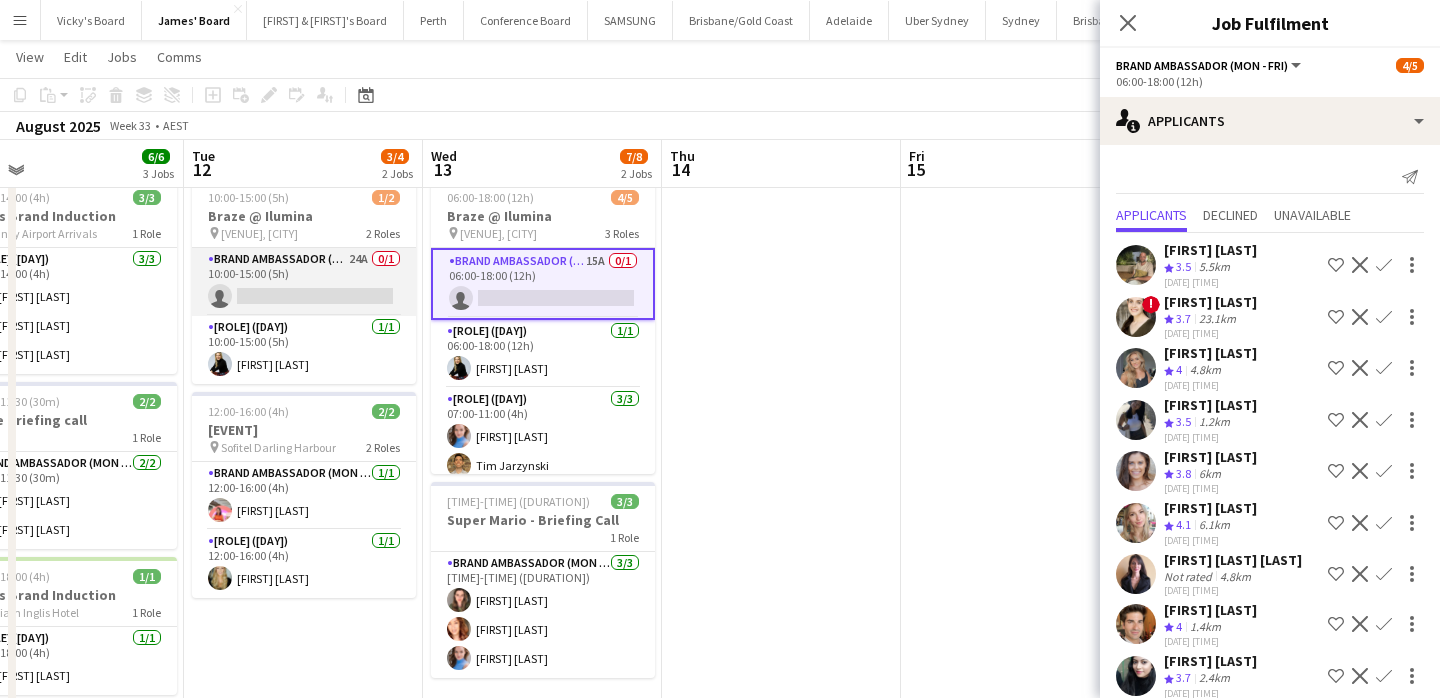 click on "[ROLE] ([DAY])   [NUMBER]A   [NUMBER]/[NUMBER] [TIME]-[TIME] ([DURATION])
single-neutral-actions" at bounding box center [304, 282] 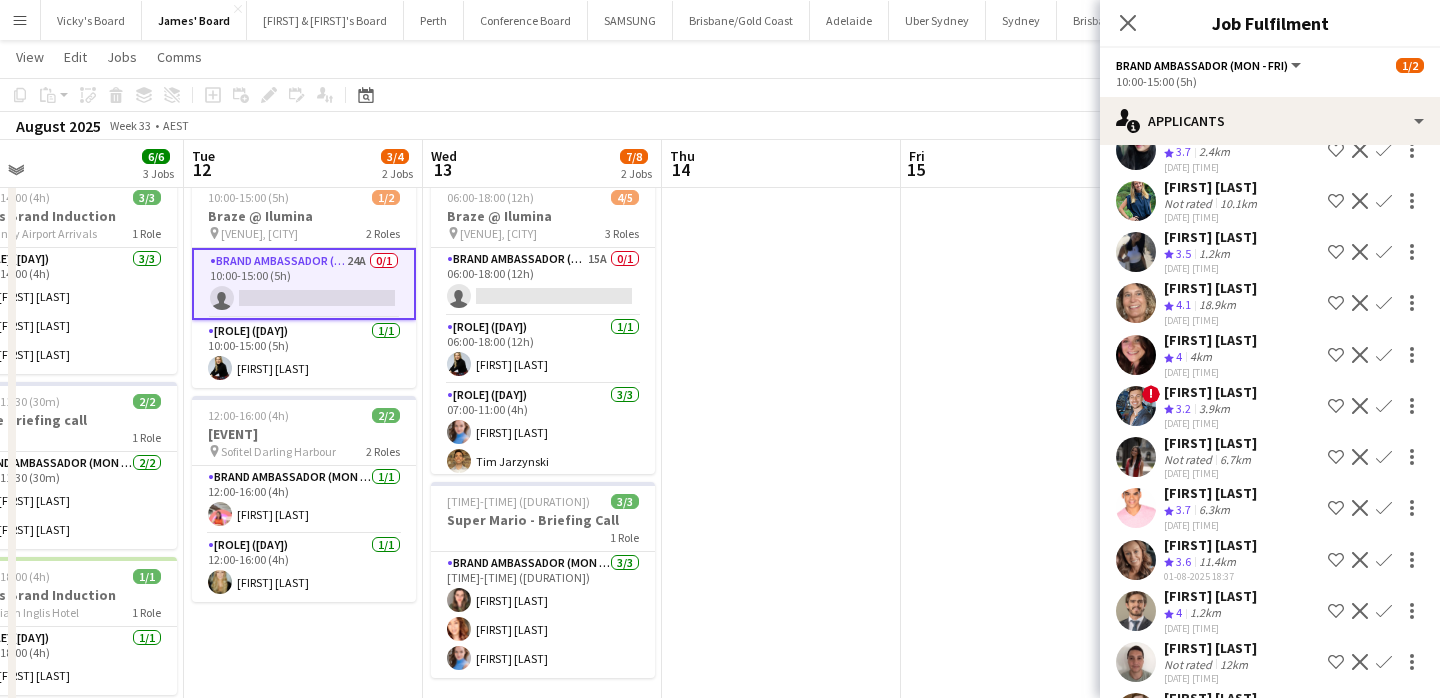 scroll, scrollTop: 628, scrollLeft: 0, axis: vertical 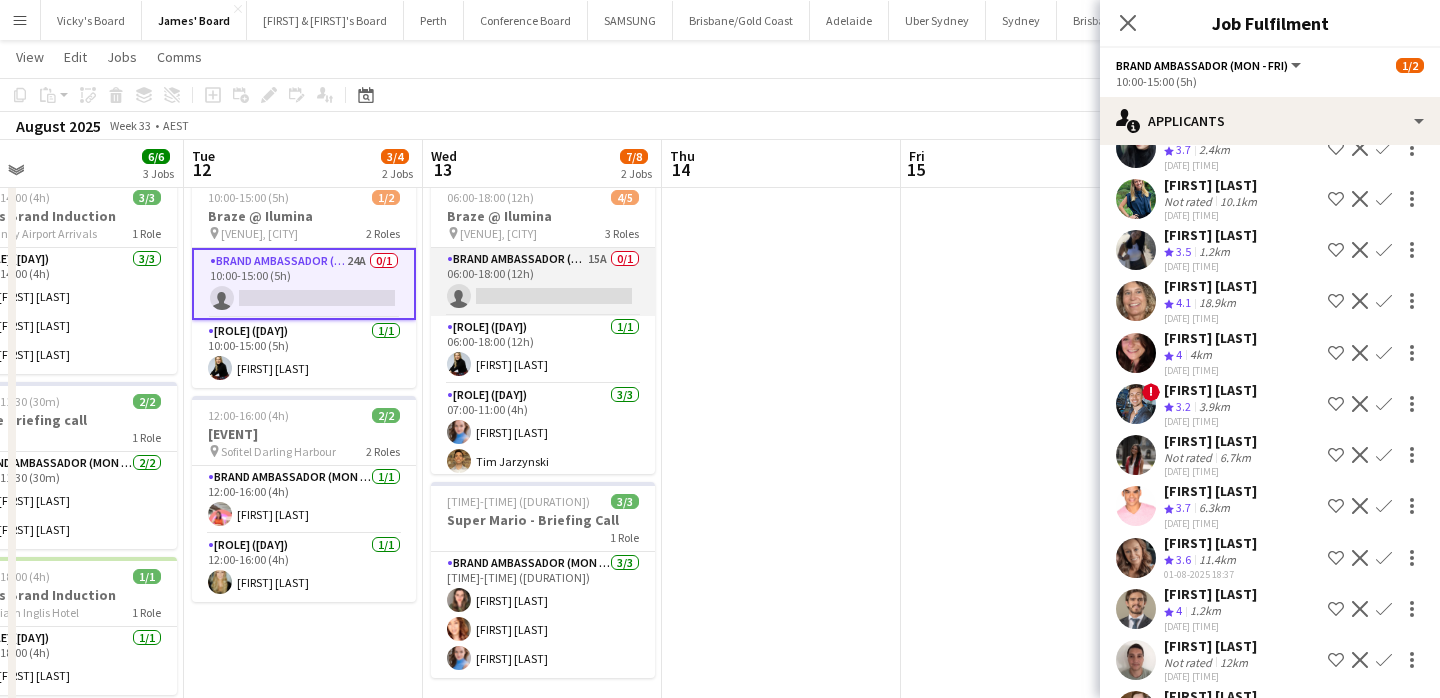 click on "[ROLE] ([DAY])   [NUMBER]A   [NUMBER]/[NUMBER] [TIME]-[TIME] ([DURATION])
single-neutral-actions" at bounding box center (543, 282) 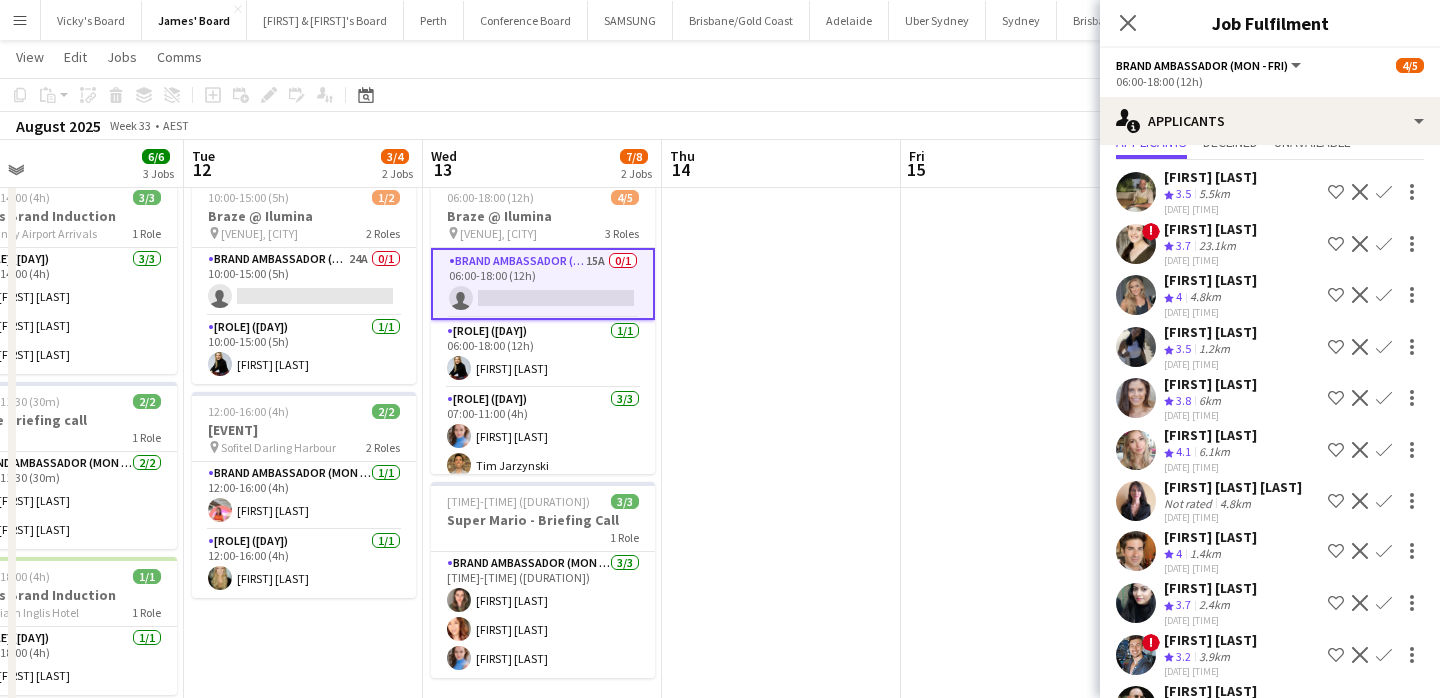 scroll, scrollTop: 71, scrollLeft: 0, axis: vertical 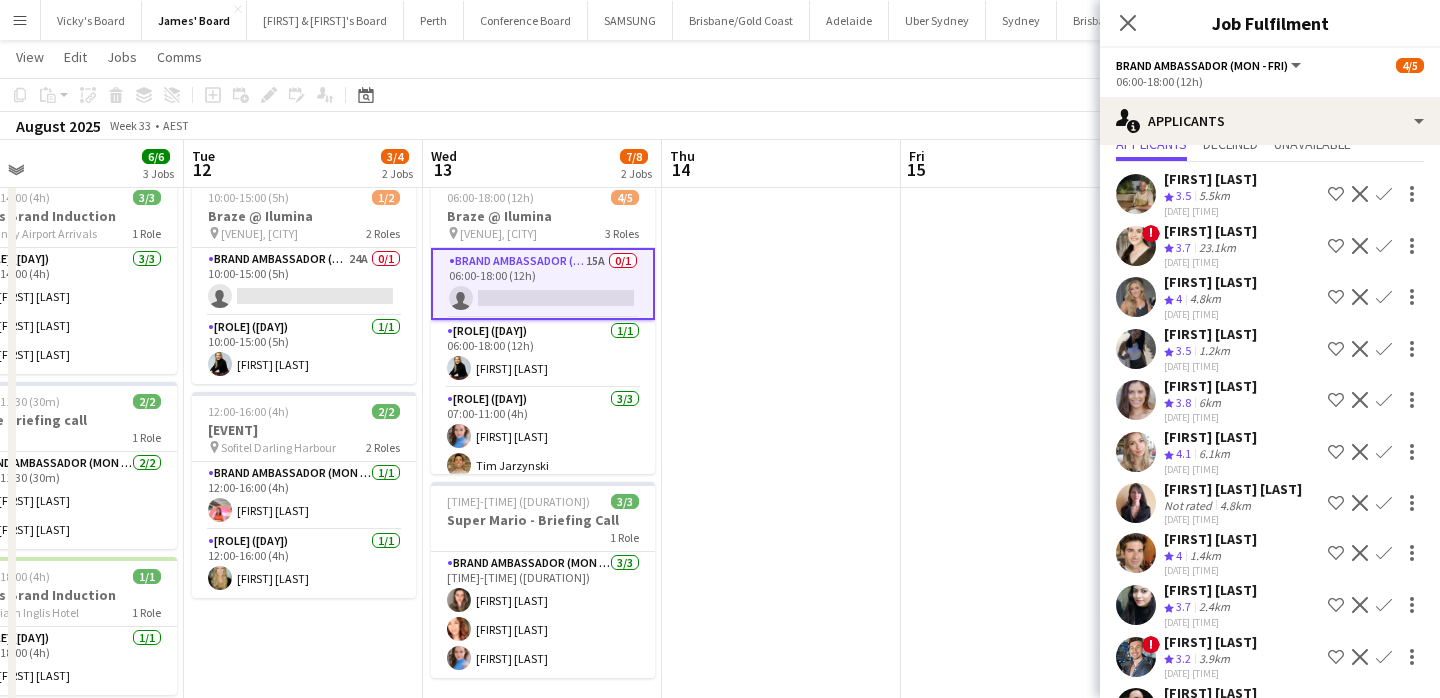 click on "Confirm" at bounding box center (1384, 452) 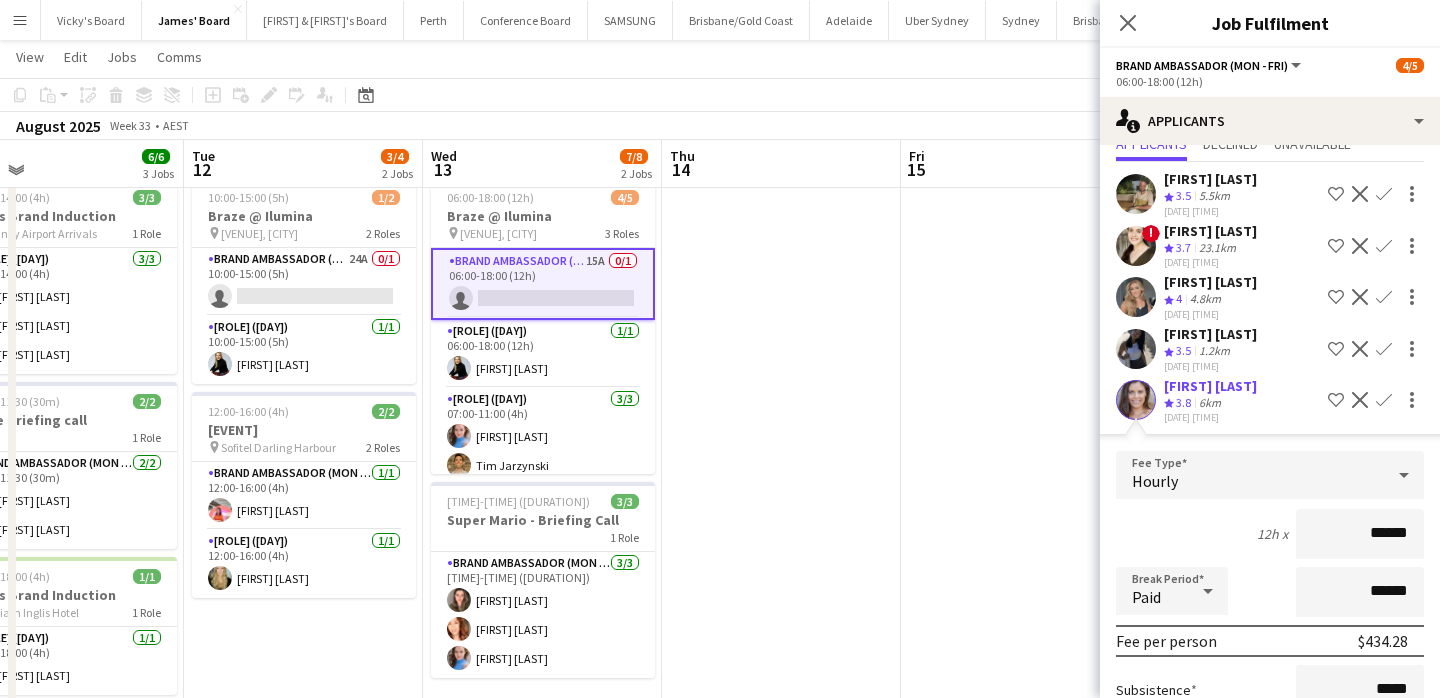 click on "Confirm" 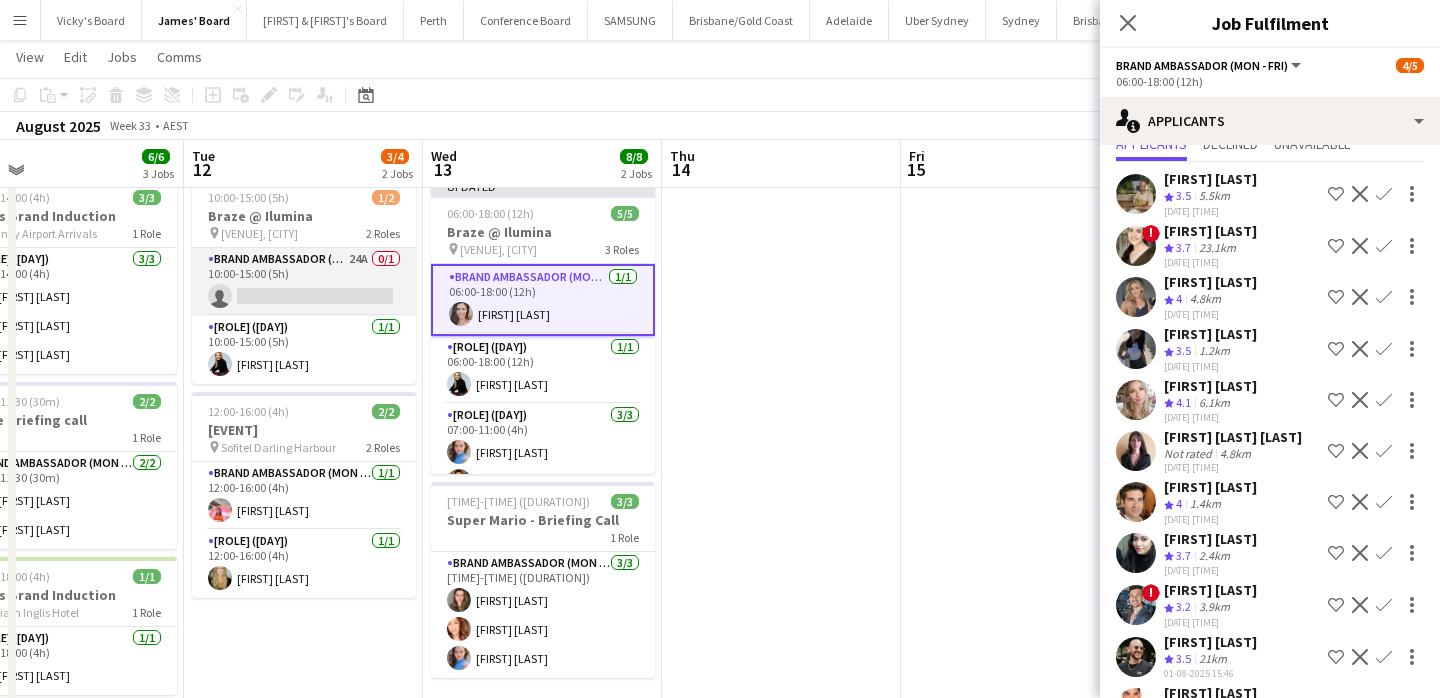 click on "[ROLE] ([DAY])   [NUMBER]A   [NUMBER]/[NUMBER] [TIME]-[TIME] ([DURATION])
single-neutral-actions" at bounding box center (304, 282) 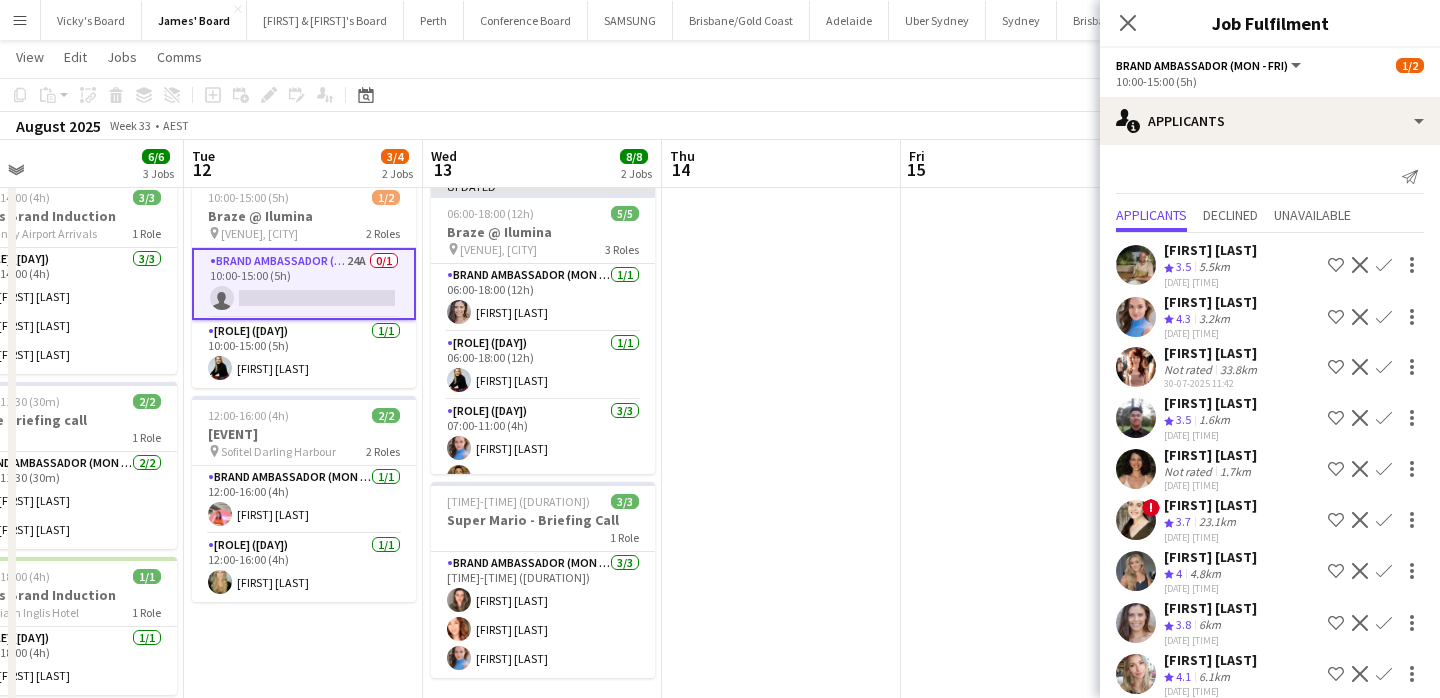 click on "Confirm" at bounding box center [1384, 674] 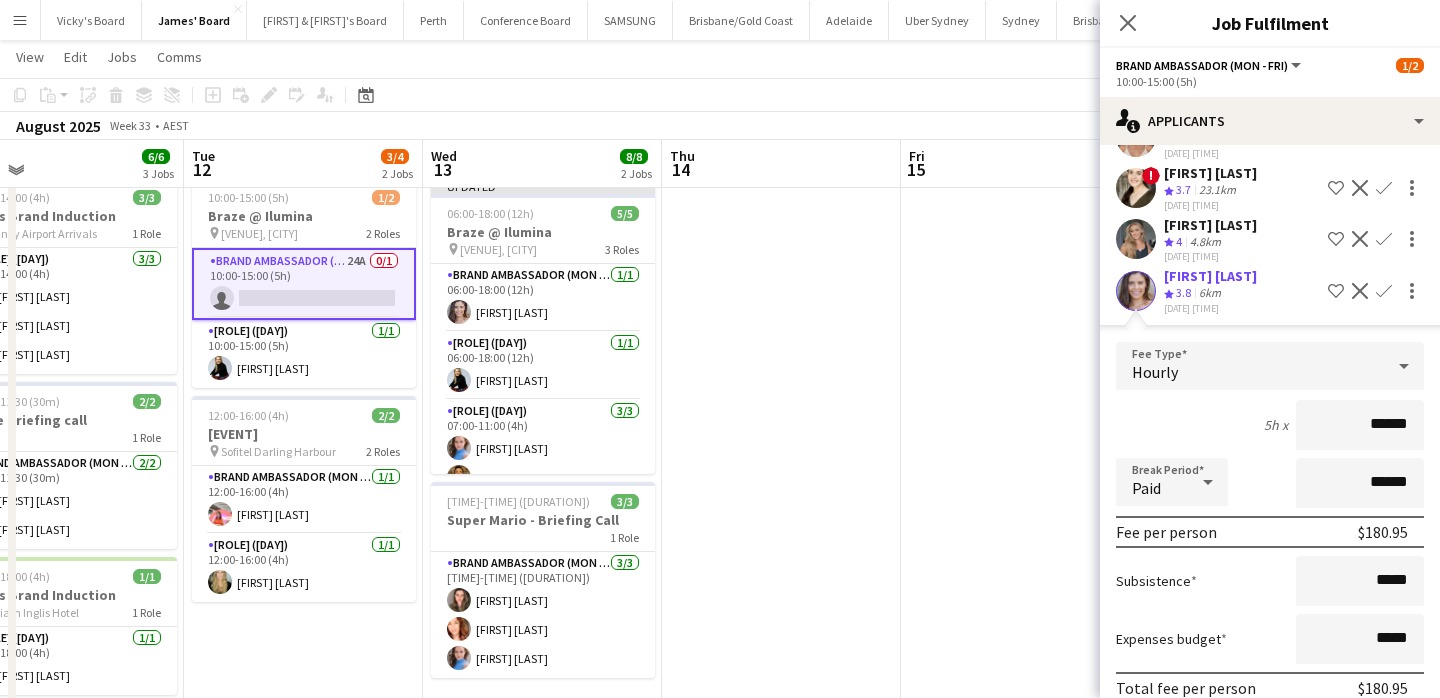 click on "Confirm" 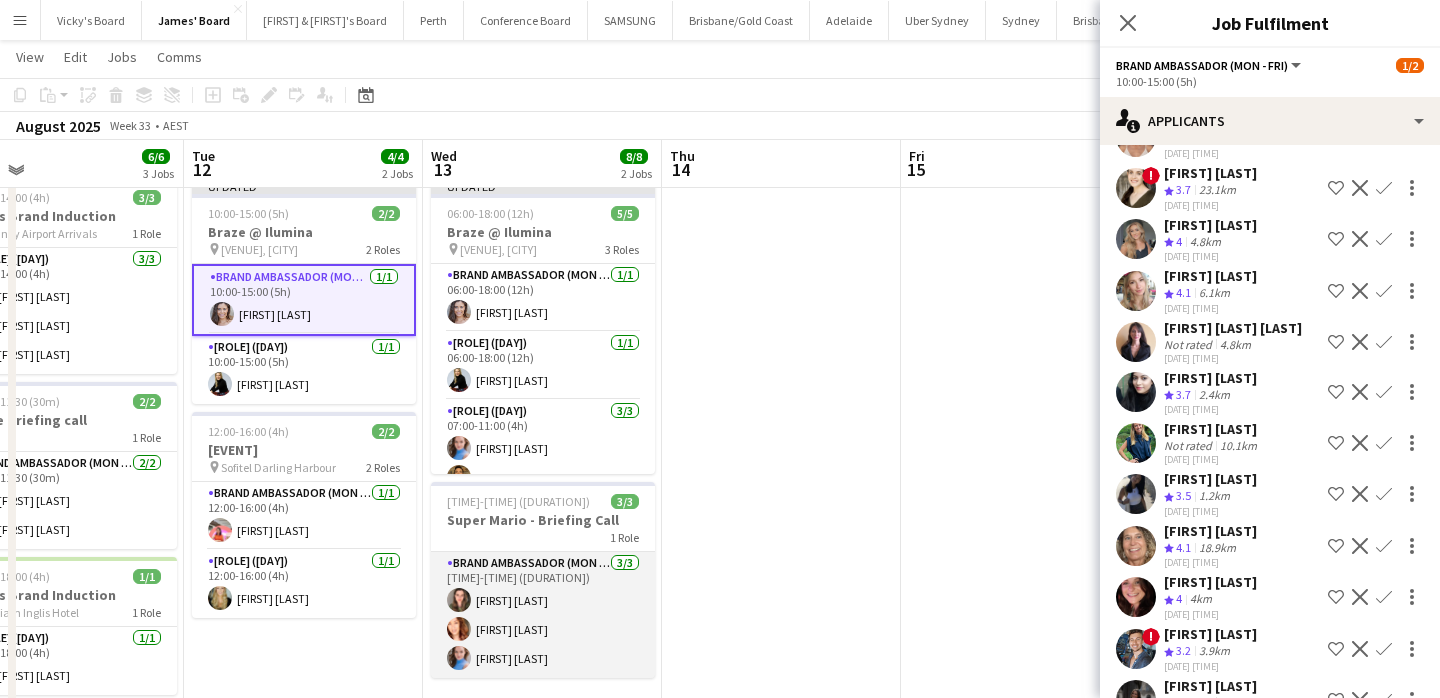 click on "Brand Ambassador (Mon - Fri)   3/3   15:00-15:30 (30m)
[FIRST] [LAST] [FIRST] [LAST] [FIRST] [LAST]" at bounding box center [543, 615] 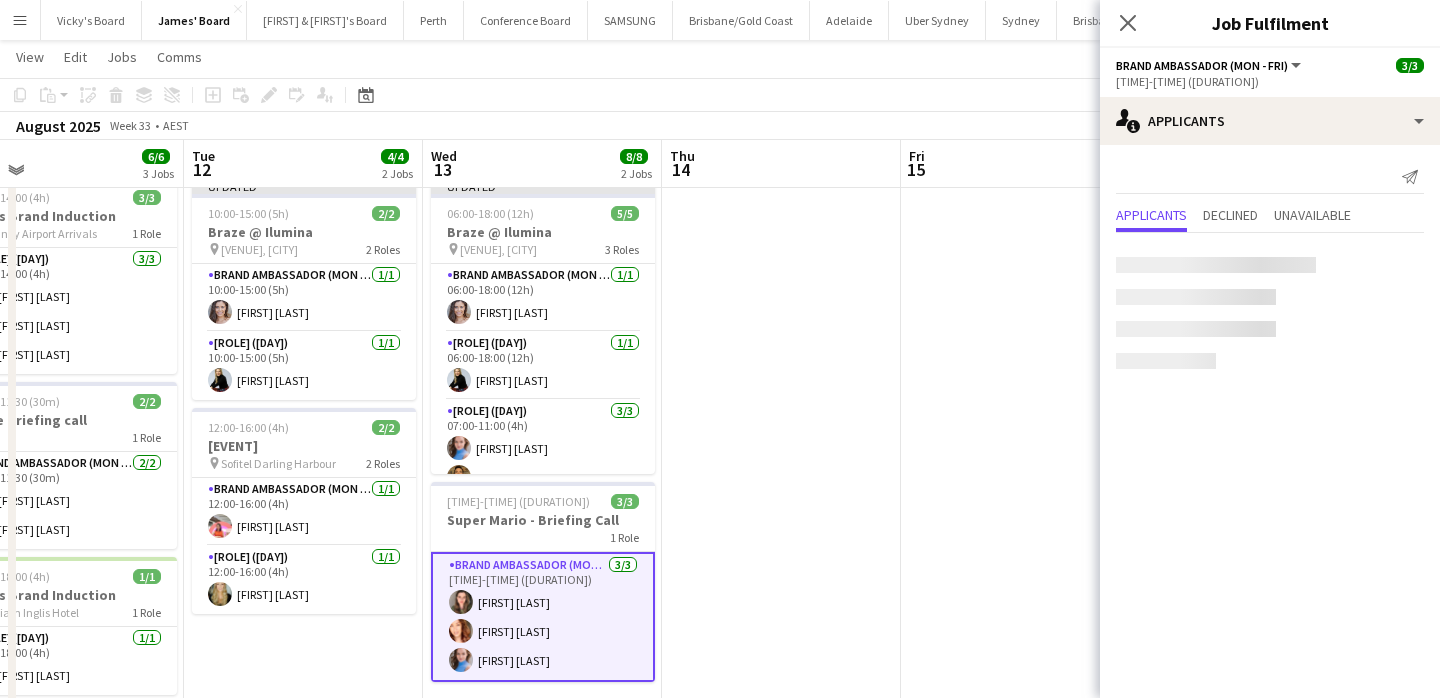 scroll, scrollTop: 0, scrollLeft: 0, axis: both 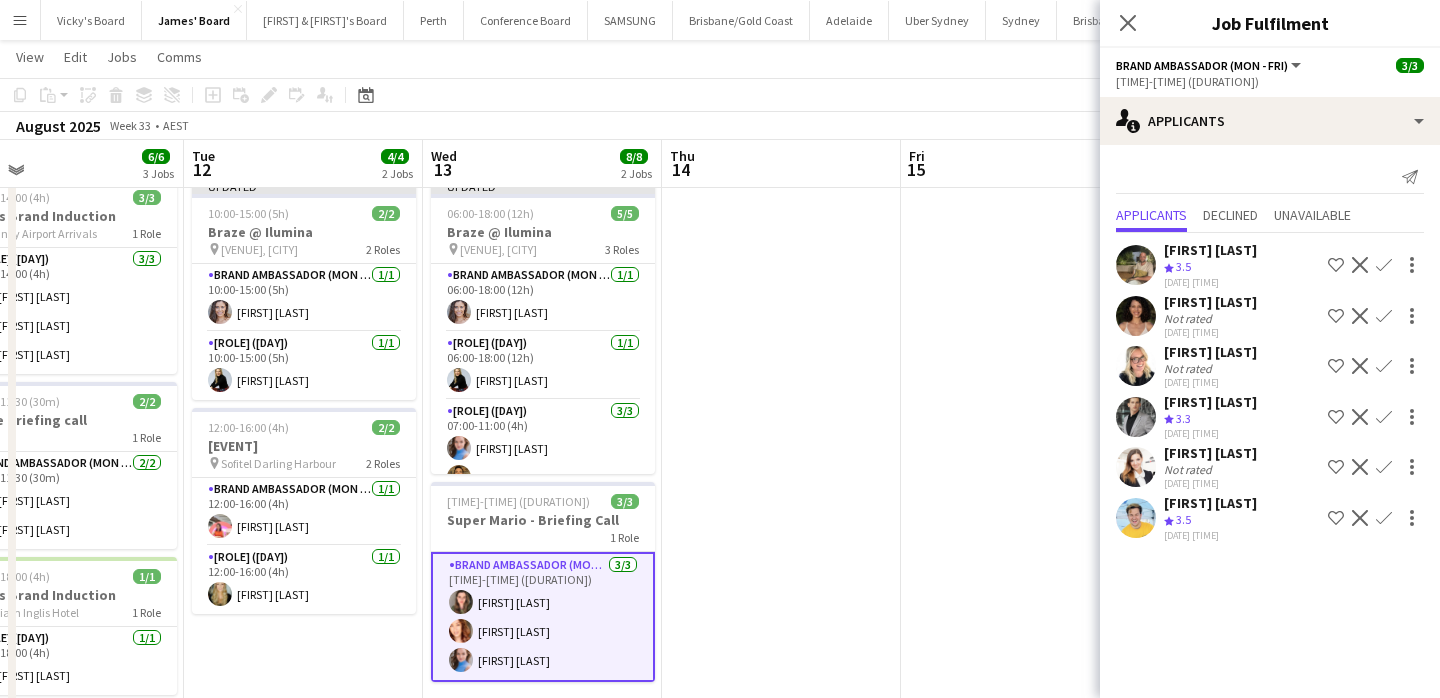 click on "View  Day view expanded Day view collapsed Month view Date picker Jump to today Expand Linked Jobs Collapse Linked Jobs  Edit  Copy
Command
C  Paste  Without Crew
Command
V With Crew
Command
Shift
V Paste as linked job  Group  Group Ungroup  Jobs  New Job Edit Job Delete Job New Linked Job Edit Linked Jobs Job fulfilment Promote Role Copy Role URL  Comms  Notify confirmed crew Create chat" 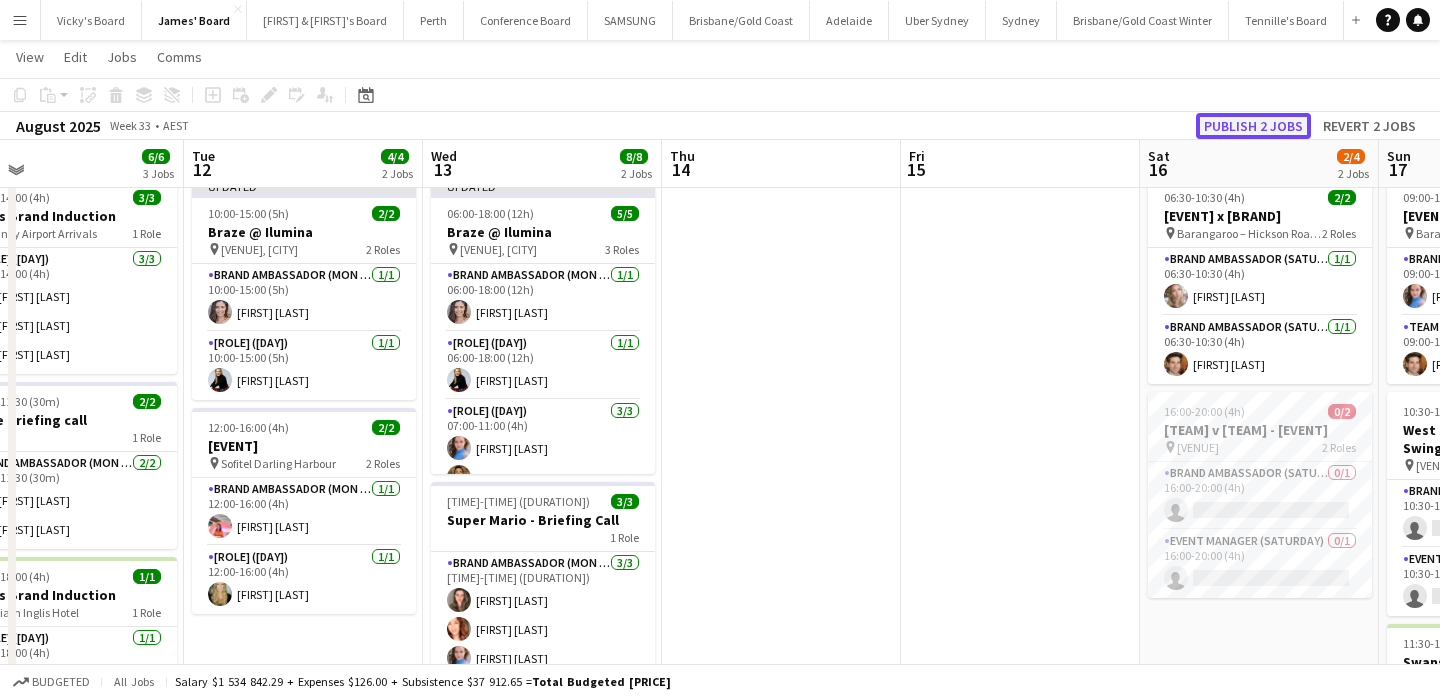 click on "Publish 2 jobs" 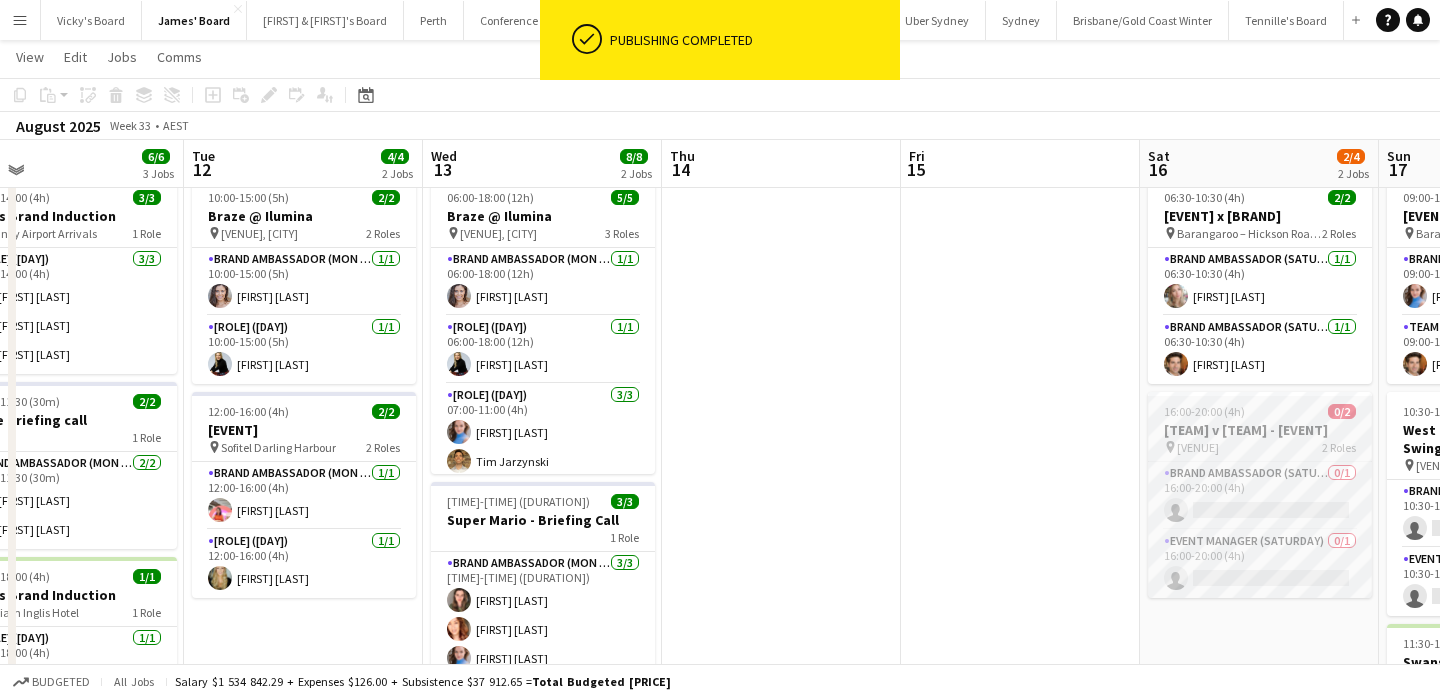 click on "[TEAM] v [TEAM] - [EVENT]" at bounding box center (1260, 430) 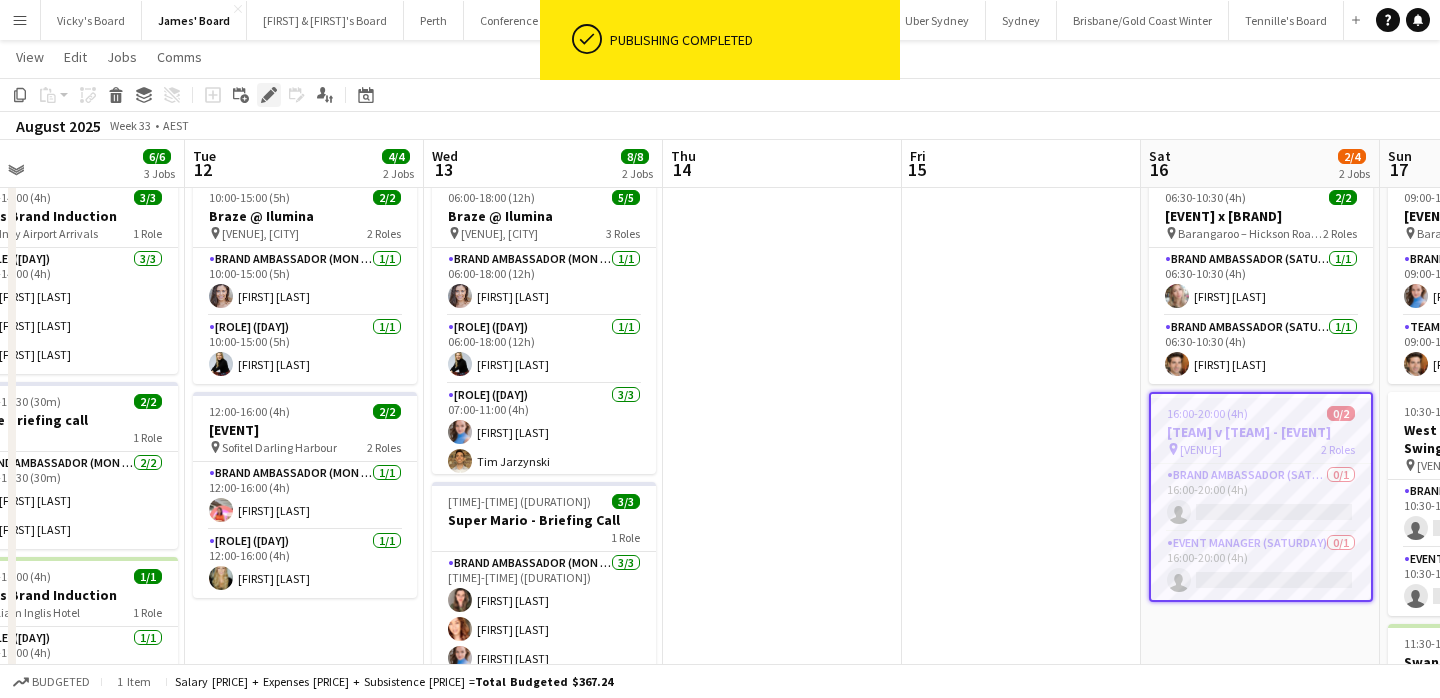 click on "Edit" 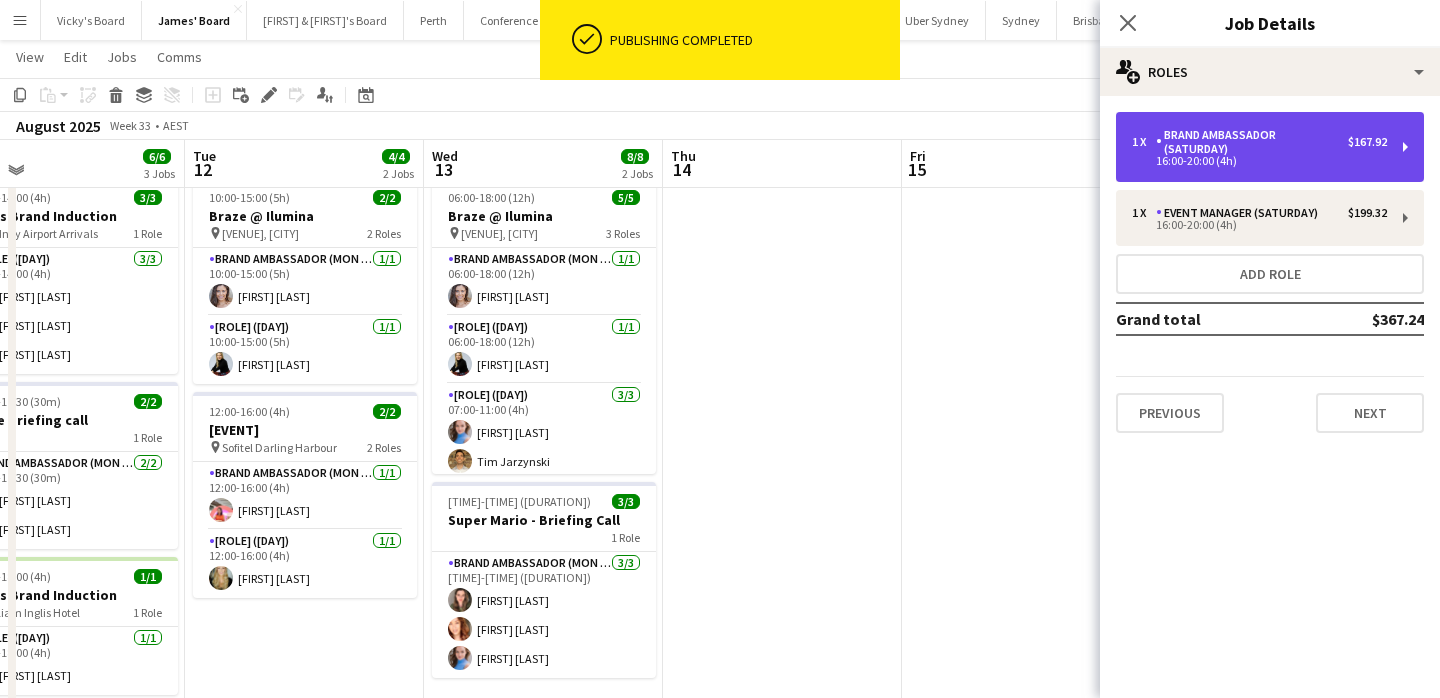 click on "16:00-20:00 (4h)" at bounding box center [1259, 161] 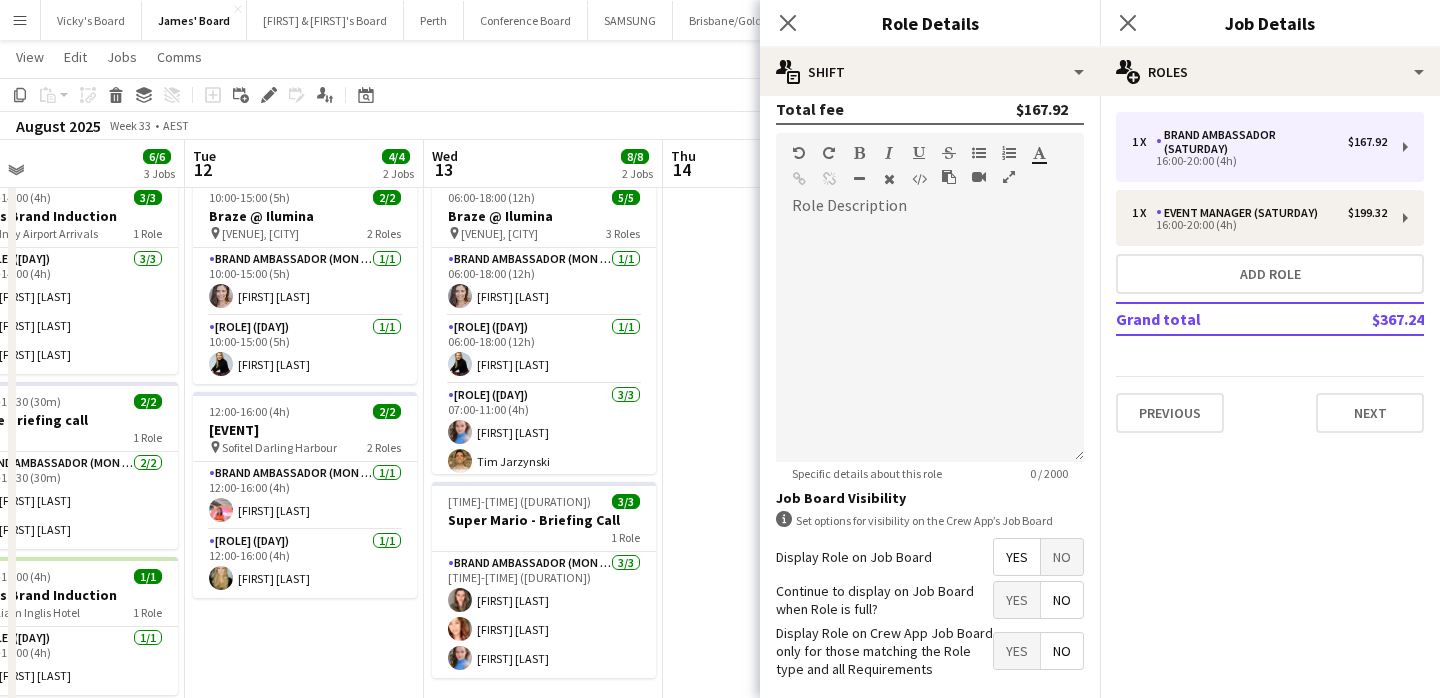 click on "No" at bounding box center [1062, 557] 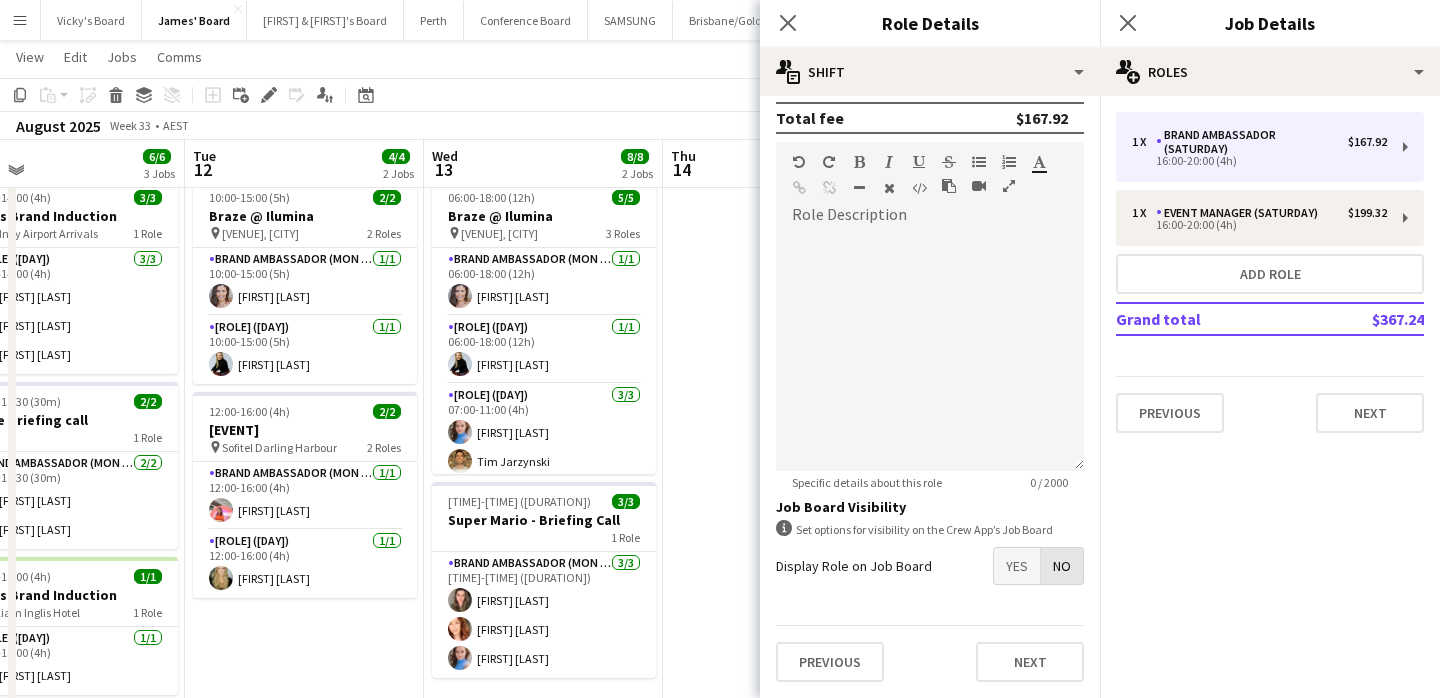 scroll, scrollTop: 554, scrollLeft: 0, axis: vertical 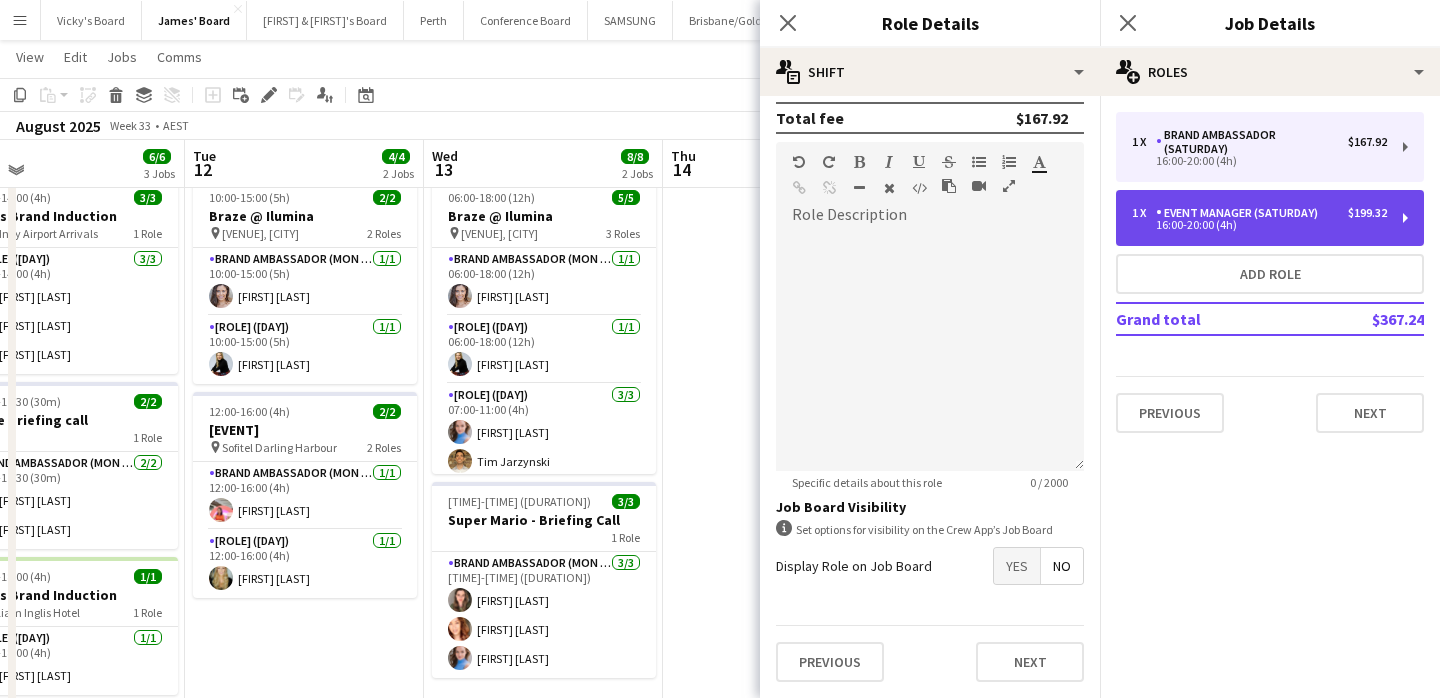 click on "16:00-20:00 (4h)" at bounding box center (1259, 225) 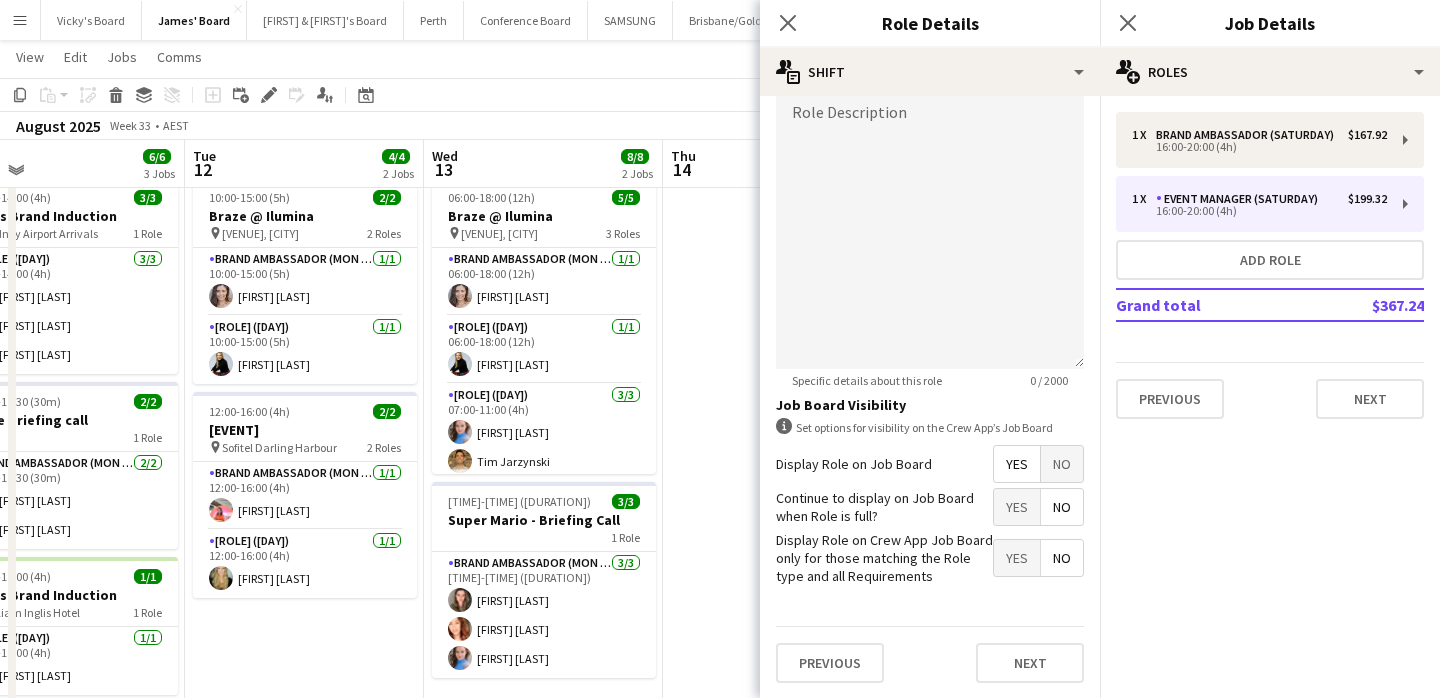 click on "No" at bounding box center (1062, 464) 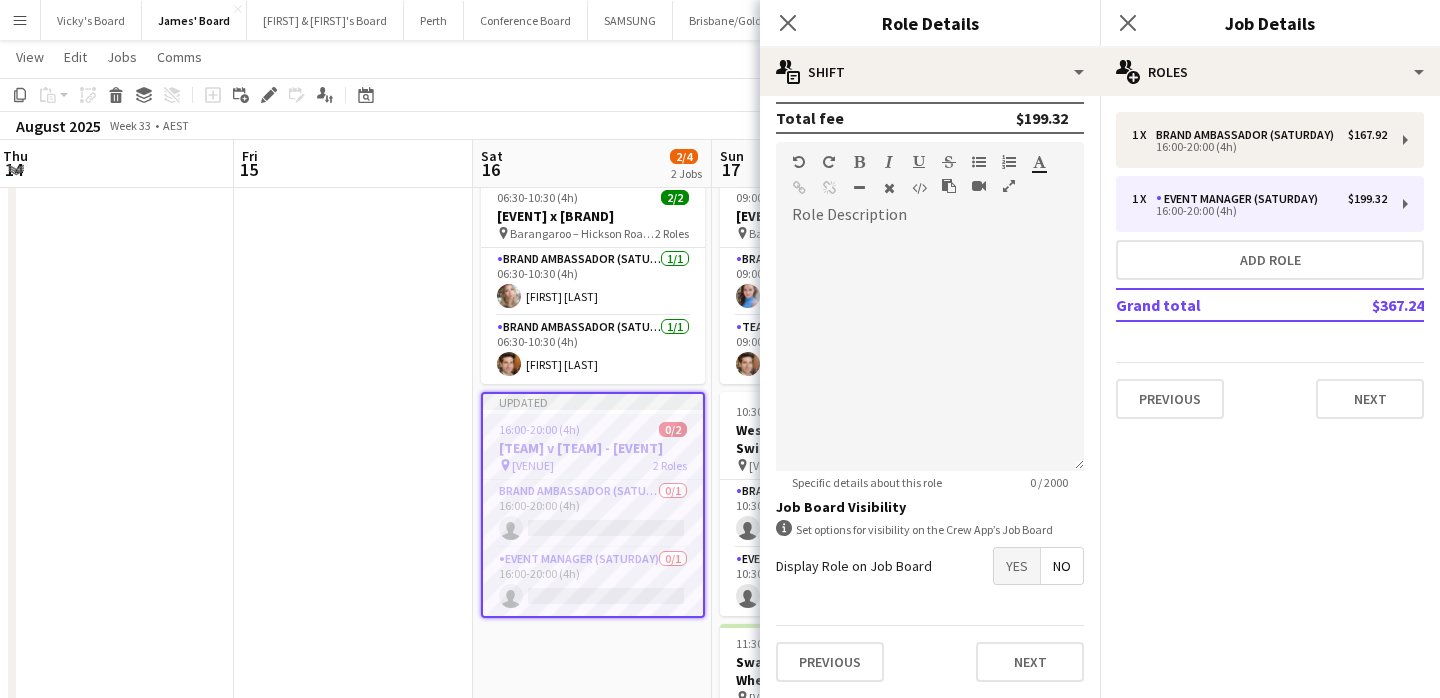 scroll, scrollTop: 0, scrollLeft: 830, axis: horizontal 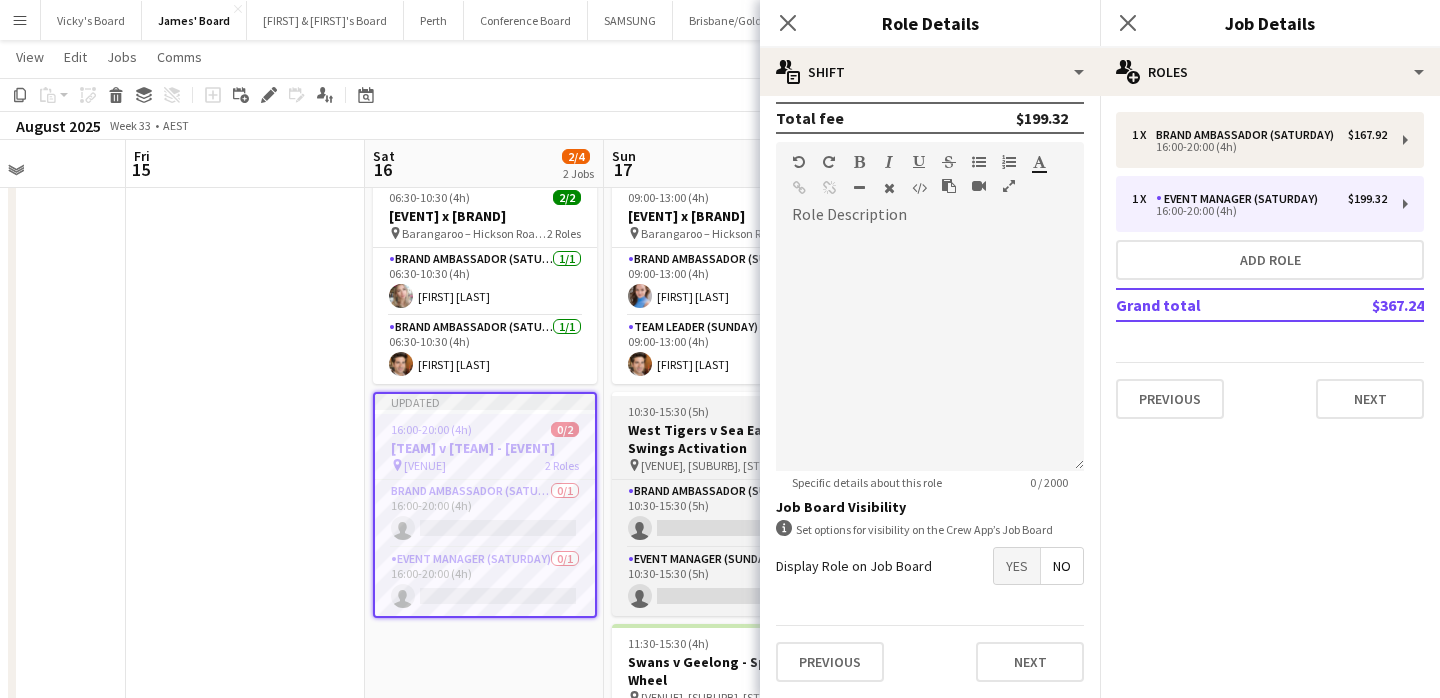 click on "West Tigers v Sea Eagles - Swings Activation" at bounding box center [724, 439] 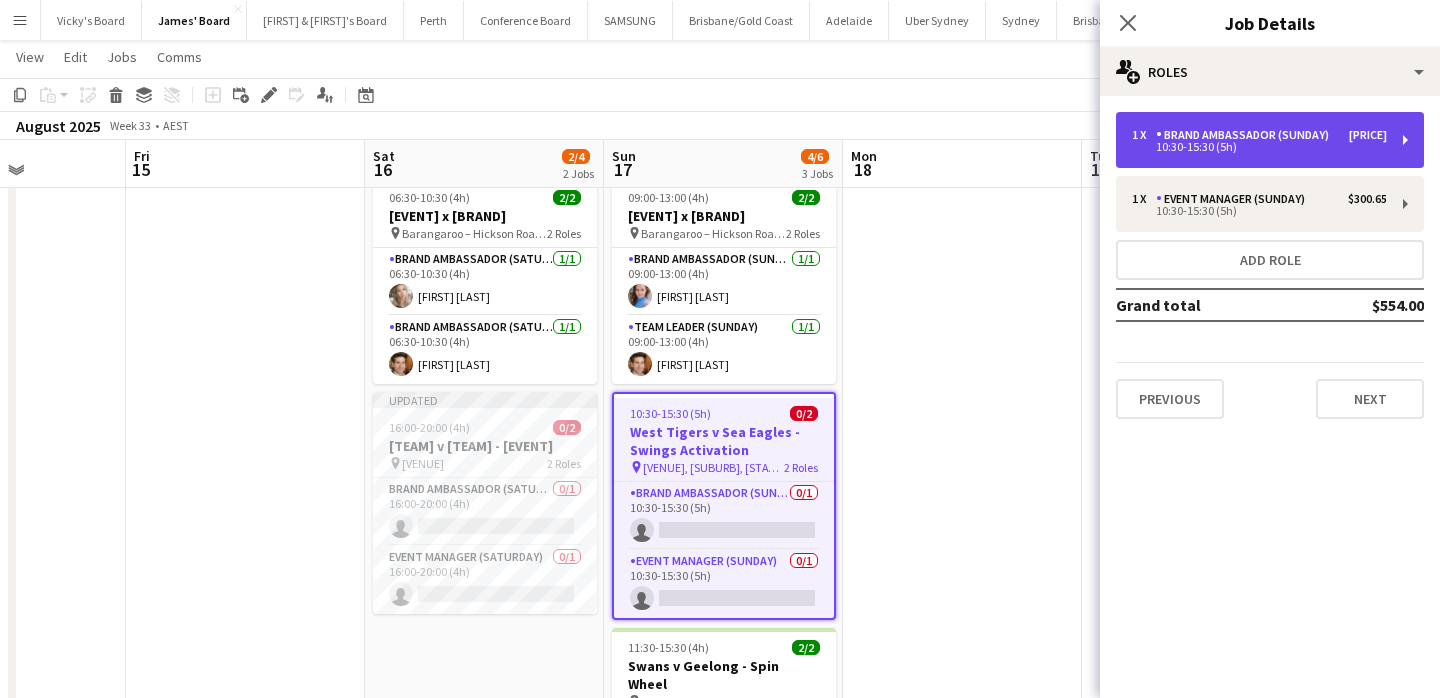 click on "Brand Ambassador (Sunday)" at bounding box center (1246, 135) 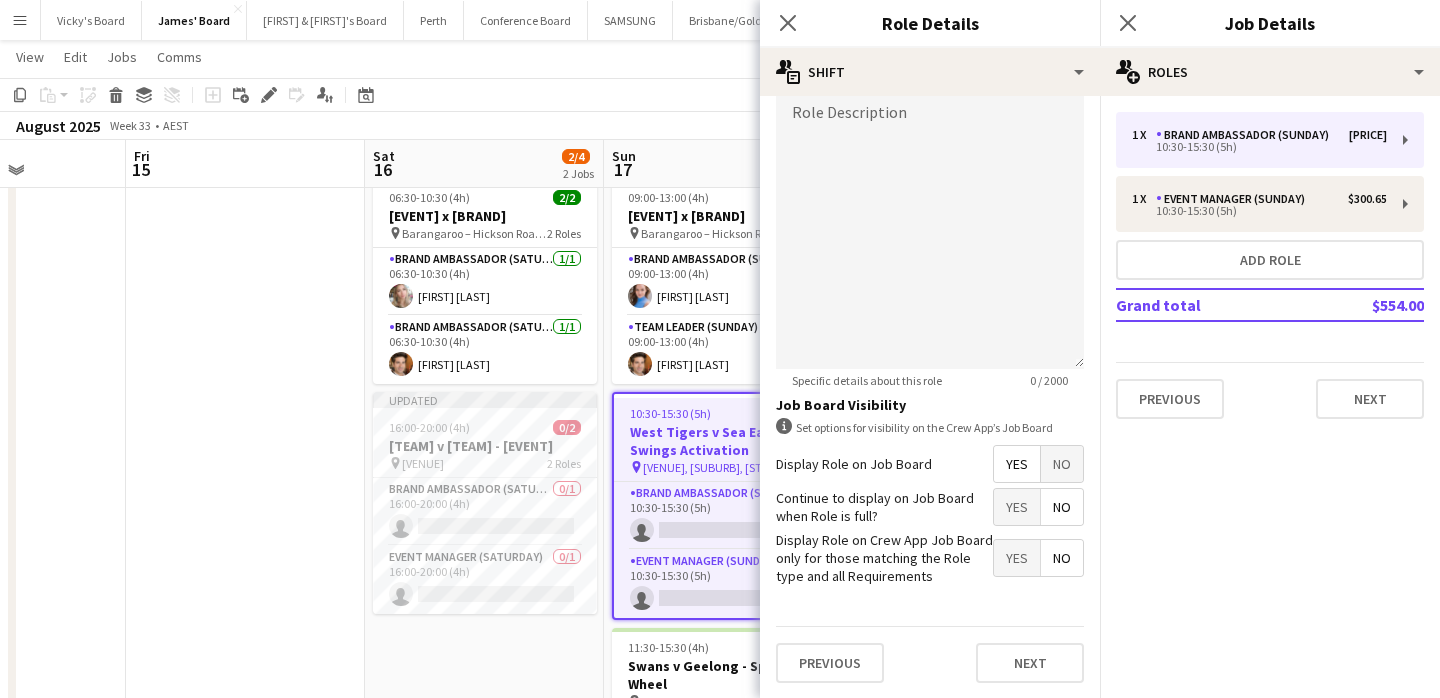 click on "No" at bounding box center (1062, 464) 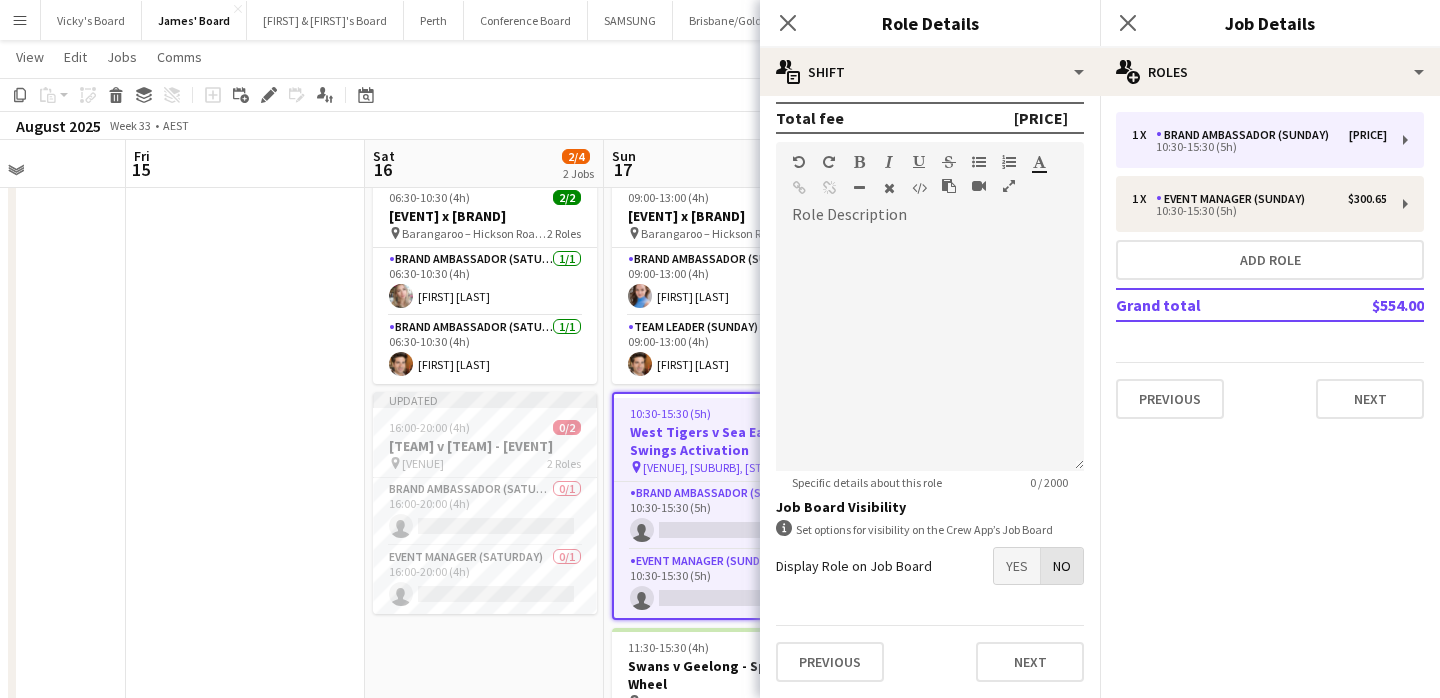 scroll, scrollTop: 554, scrollLeft: 0, axis: vertical 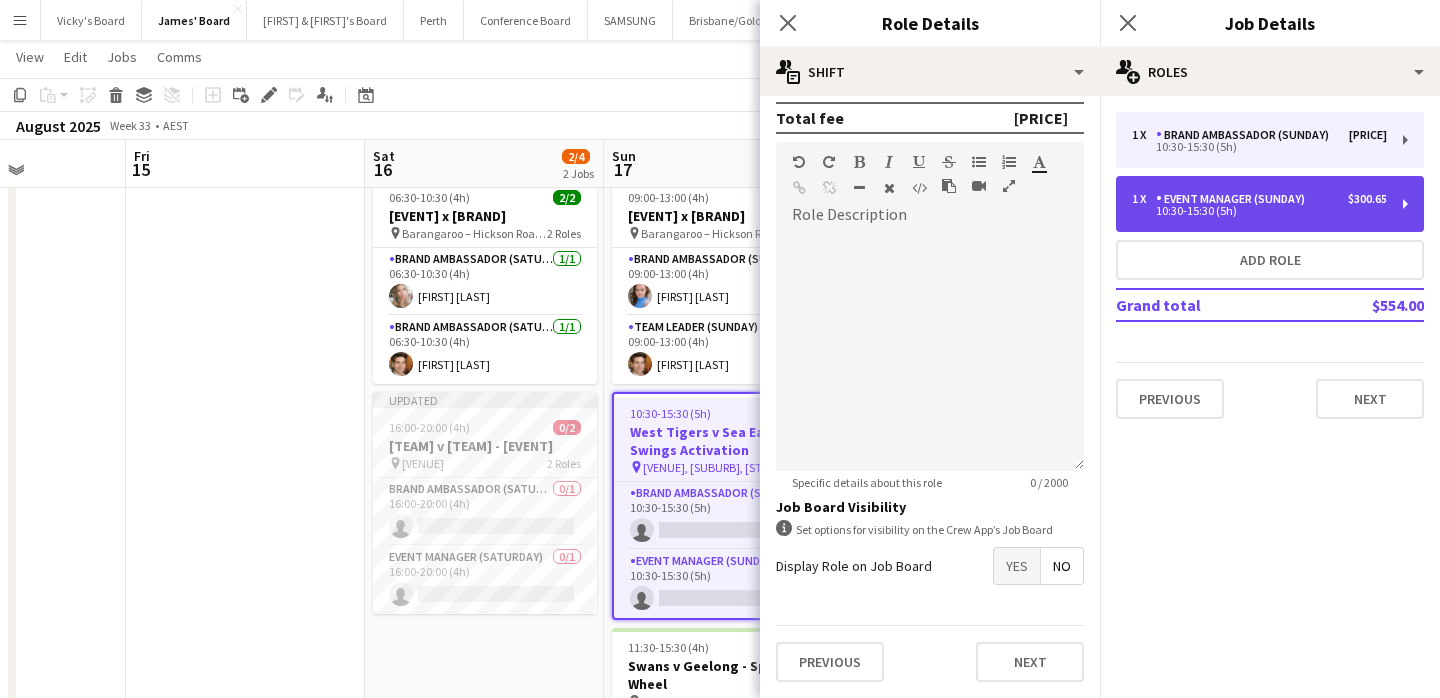 click on "Event Manager (Sunday)" at bounding box center (1234, 199) 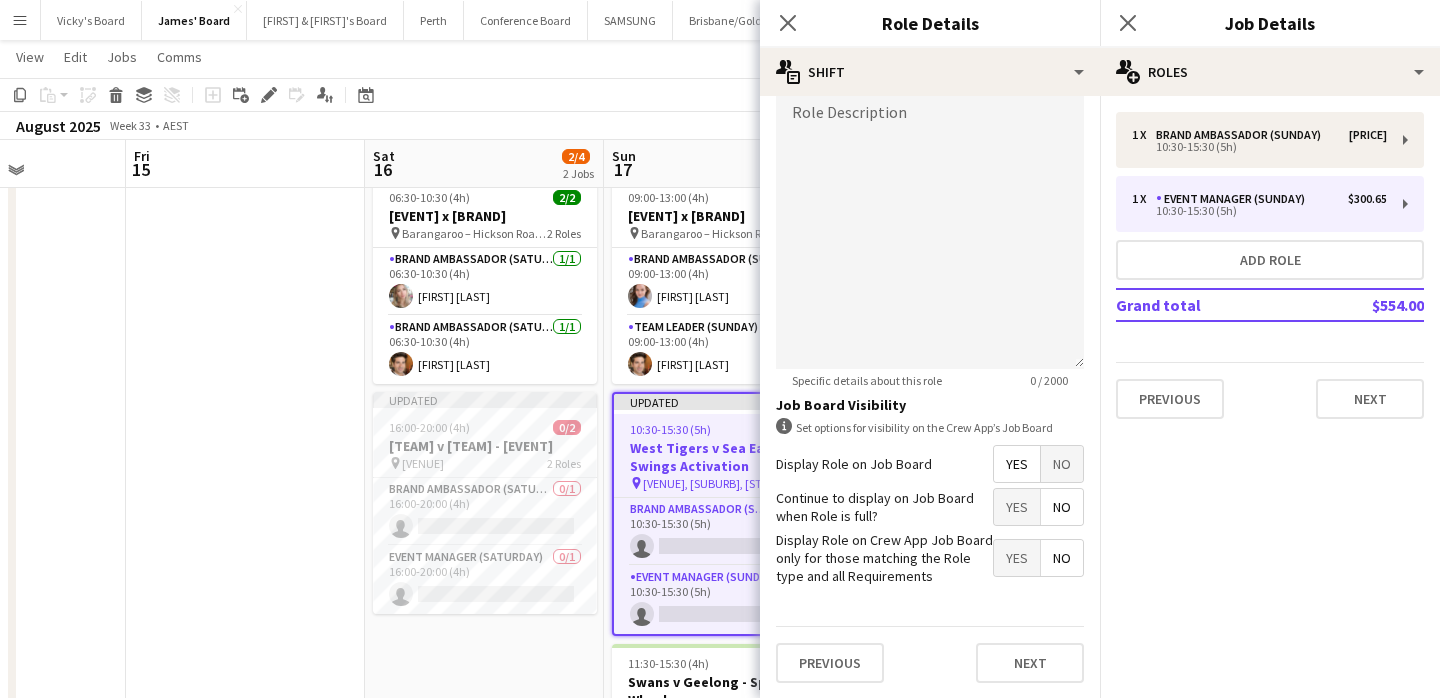 click on "No" at bounding box center [1062, 464] 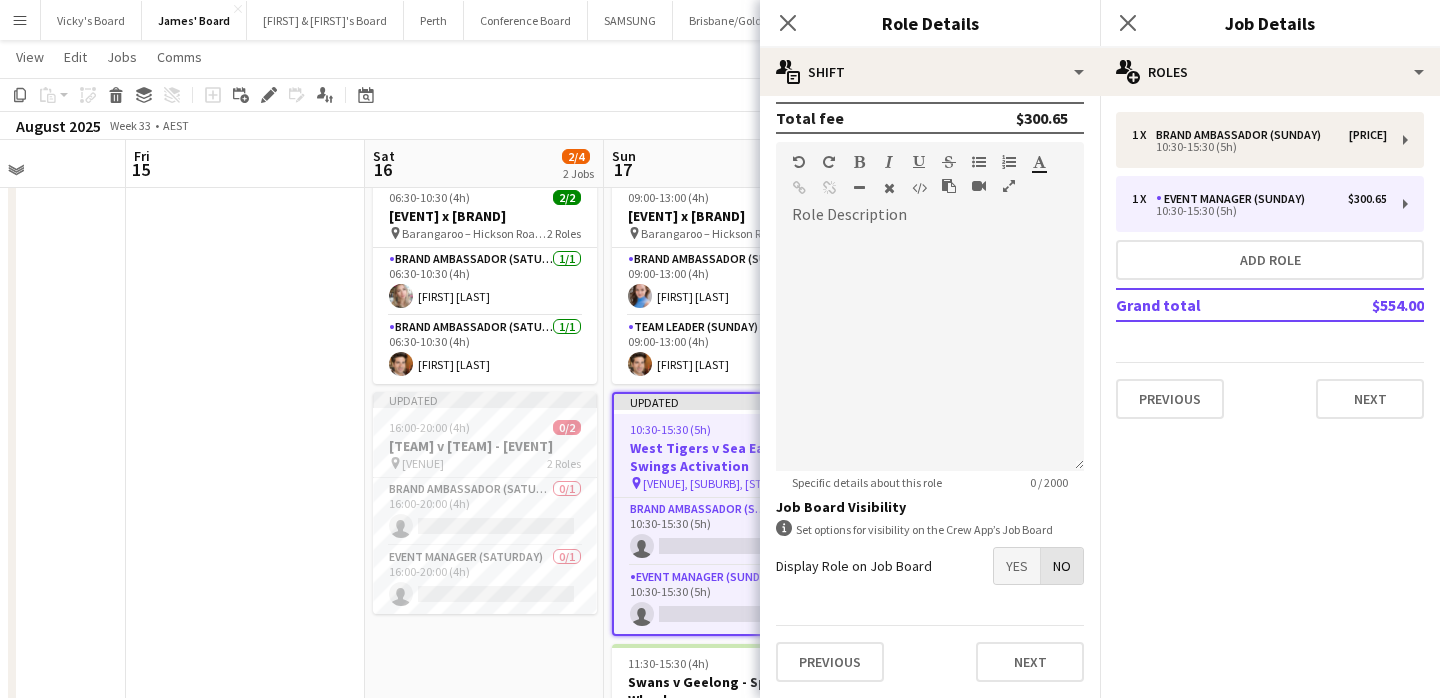 scroll, scrollTop: 554, scrollLeft: 0, axis: vertical 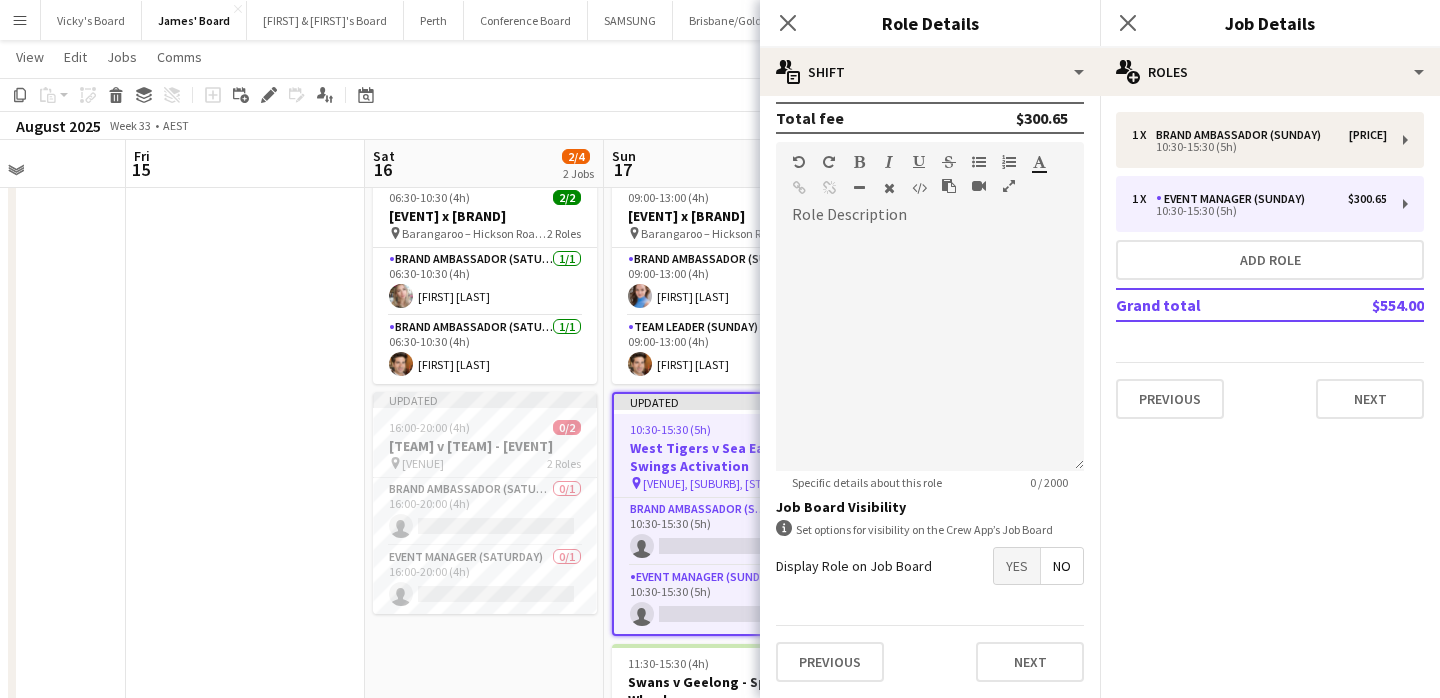 click on "[TIME]-[TIME] ([DURATION])    [NUMBER]/[NUMBER] [EVENT] x [BRAND]
pin
[VENUE] – [STREET]   [NUMBER] Roles   [ROLE] ([DAY])   [NUMBER]/[NUMBER] [TIME]-[TIME] ([DURATION])
[FIRST] [LAST]  [ROLE] ([DAY])   [NUMBER]/[NUMBER] [TIME]-[TIME] ([DURATION])
[FIRST] [LAST] Updated   [TIME]-[TIME] ([DURATION])    [NUMBER]/[NUMBER] [EVENT]
pin
[VENUE]   [NUMBER] Roles   [ROLE] ([DAY])   [NUMBER]/[NUMBER] [TIME]-[TIME] ([DURATION])
single-neutral-actions
[ROLE] ([DAY])   [NUMBER]/[NUMBER] [TIME]-[TIME] ([DURATION])
single-neutral-actions" at bounding box center [484, 657] 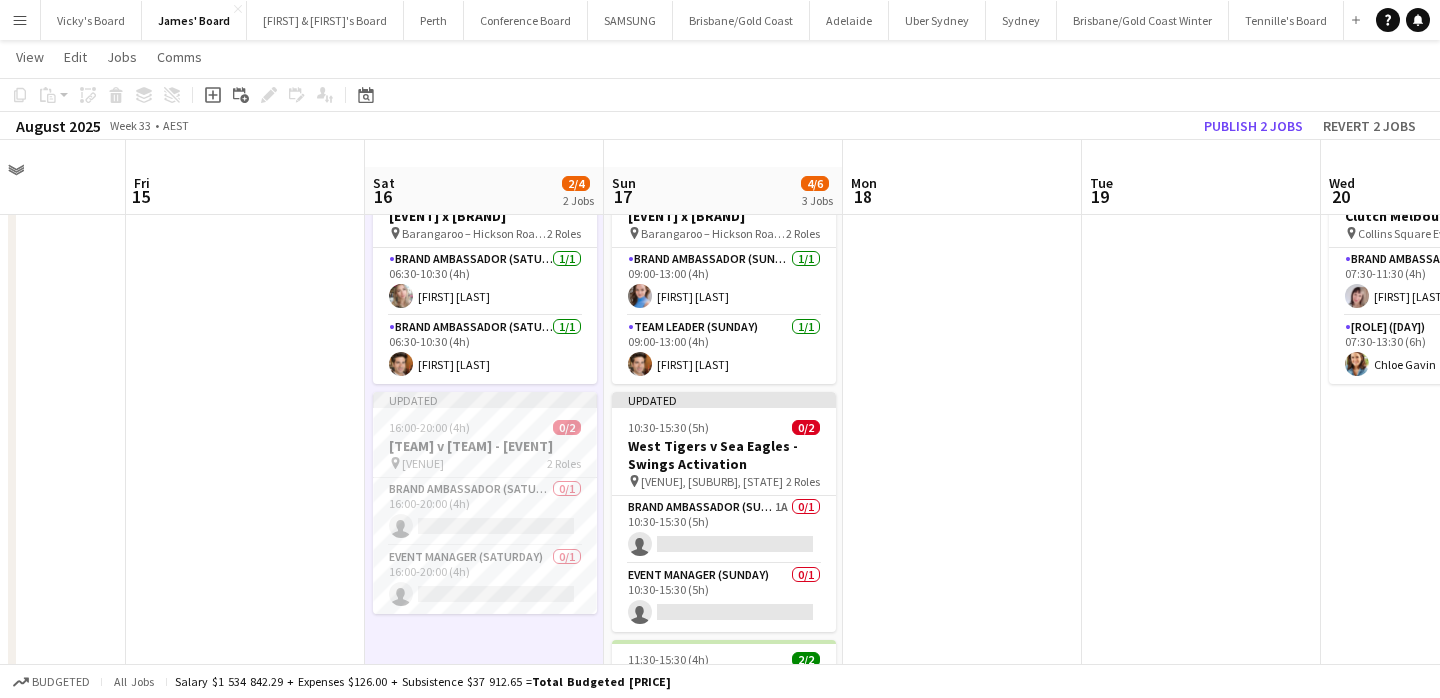 scroll, scrollTop: 227, scrollLeft: 0, axis: vertical 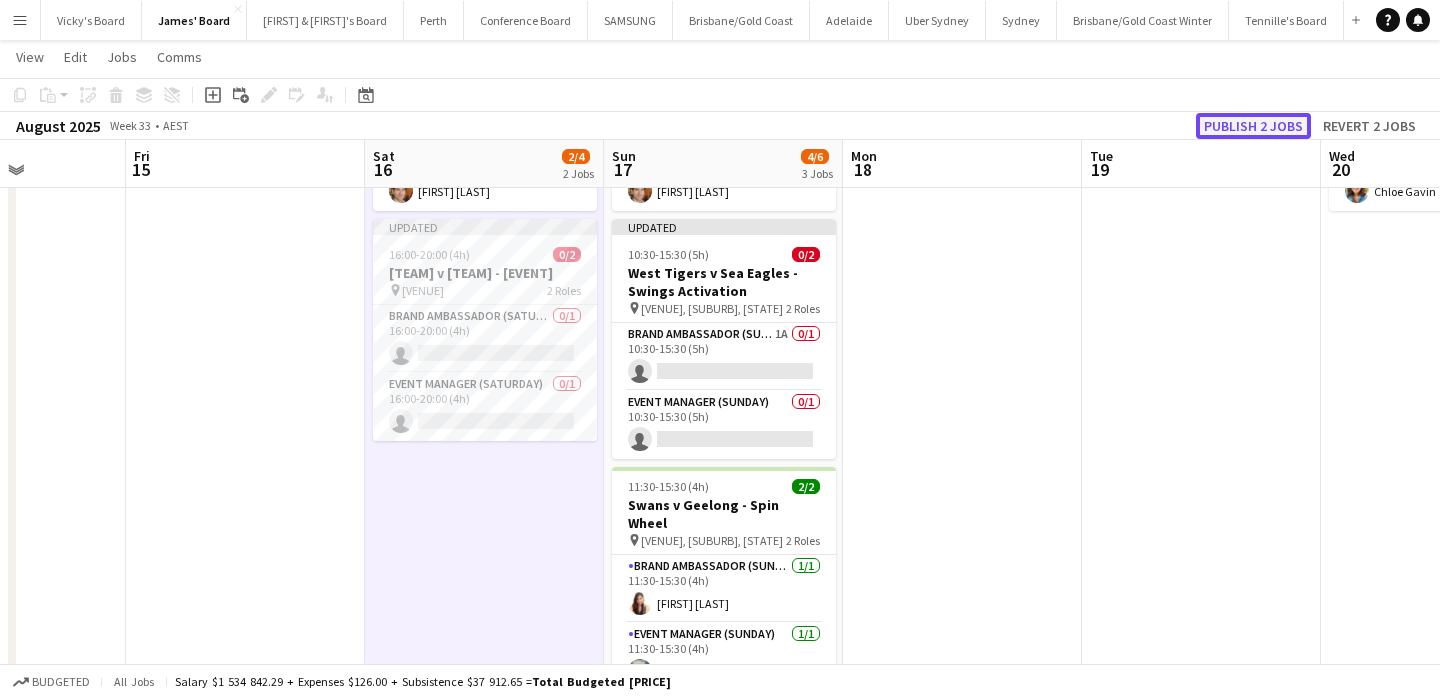 click on "Publish 2 jobs" 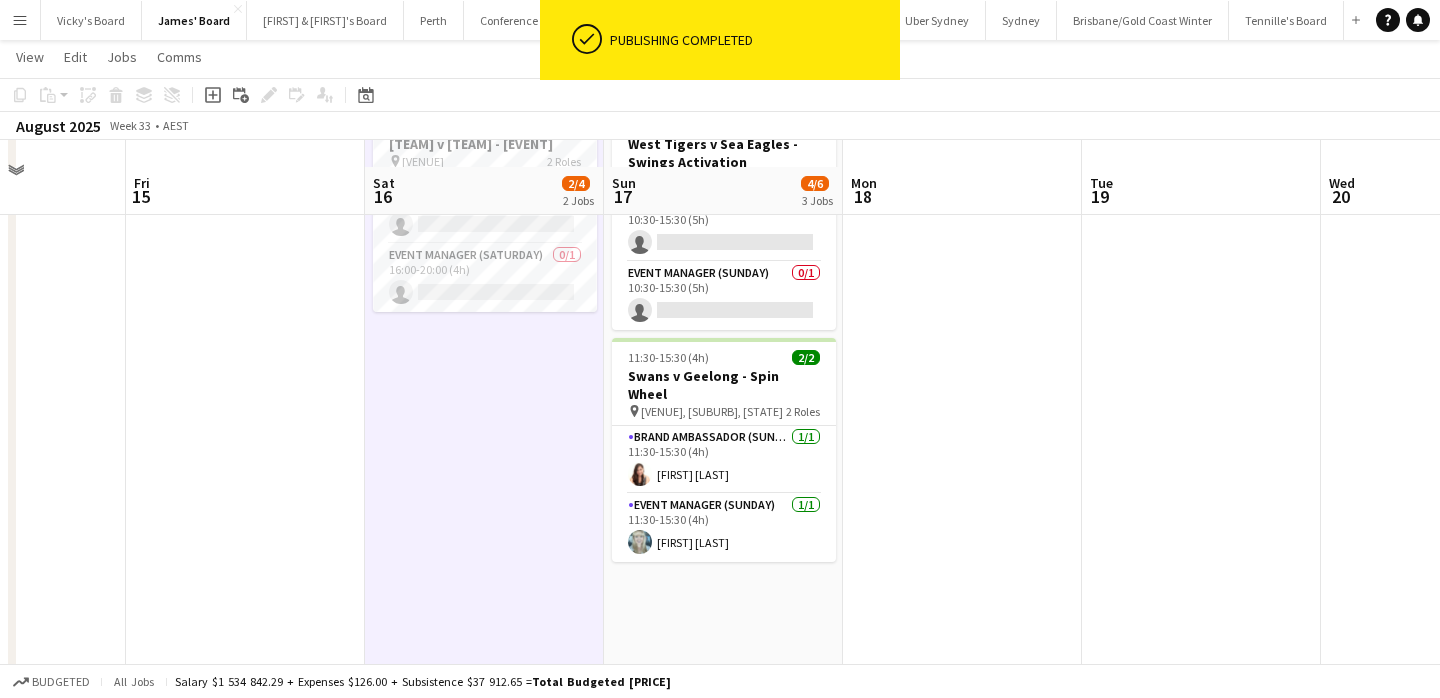 scroll, scrollTop: 367, scrollLeft: 0, axis: vertical 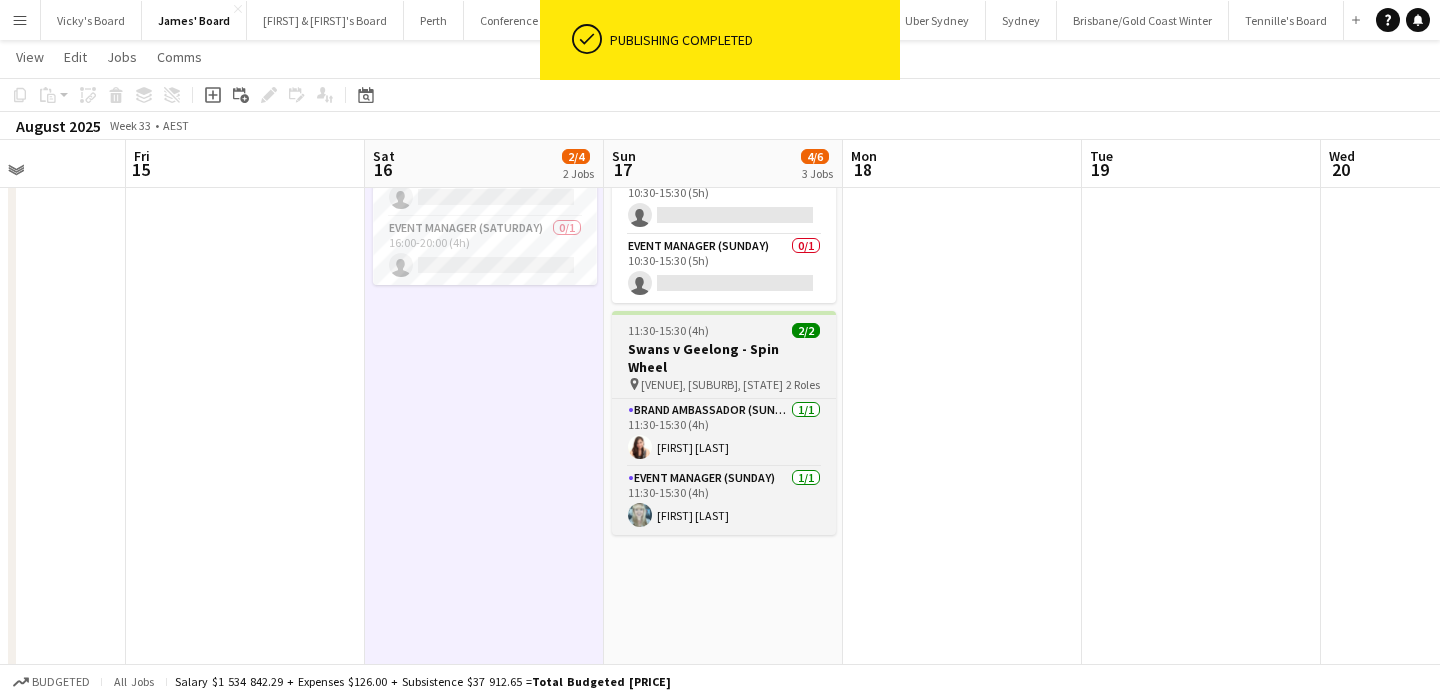 click on "11:30-15:30 (4h)" at bounding box center (668, 330) 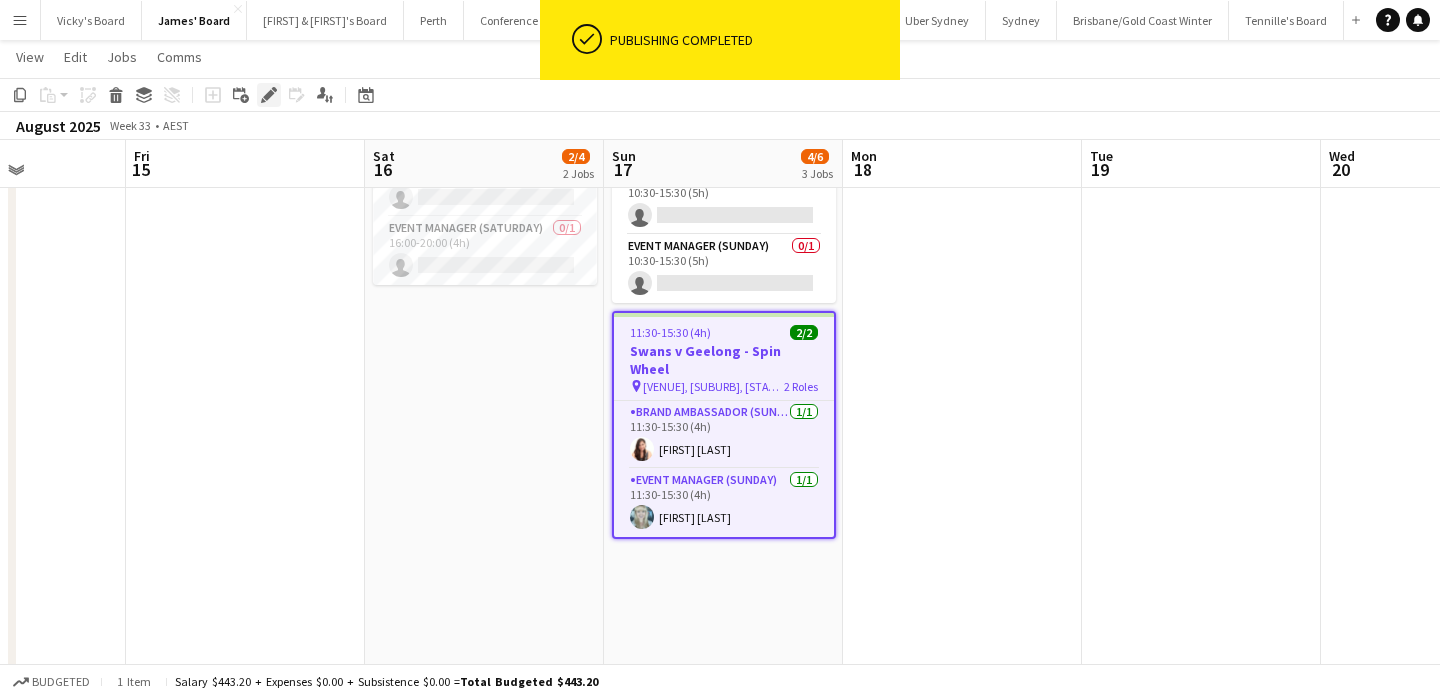 click 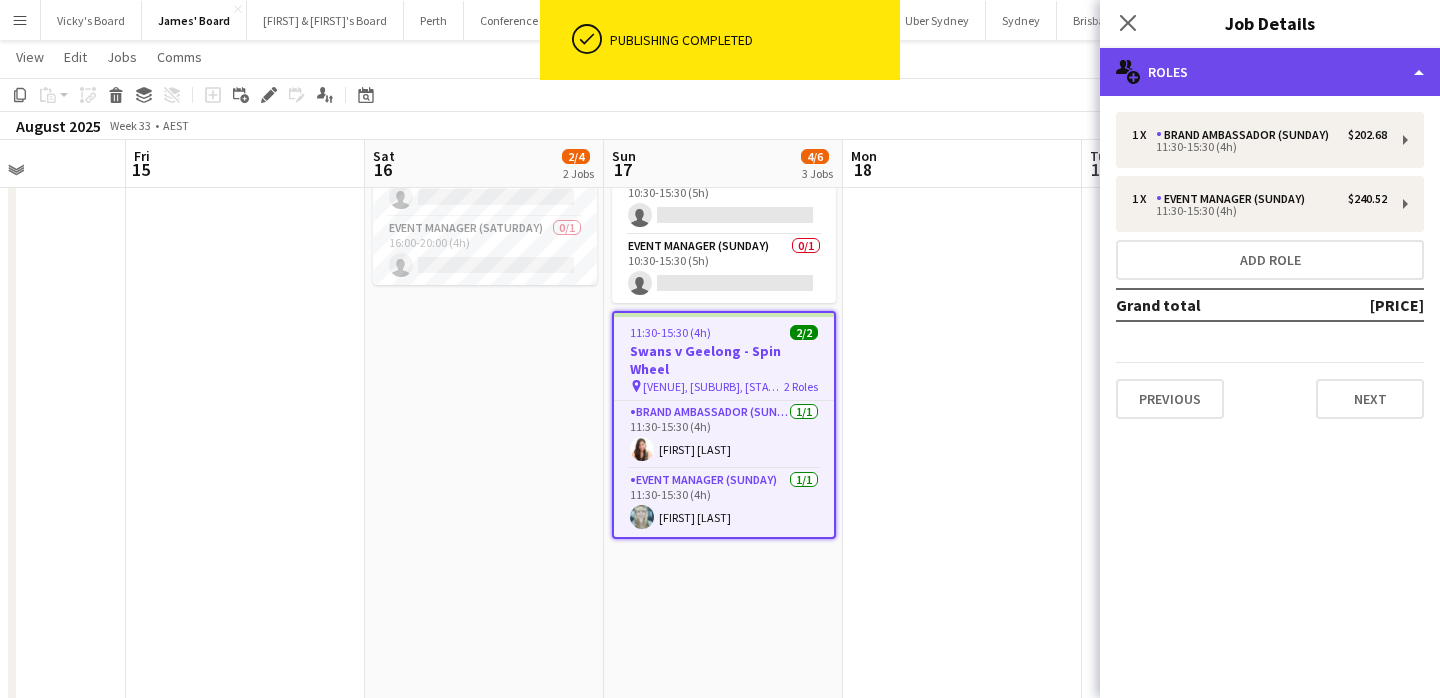click on "multiple-users-add
Roles" 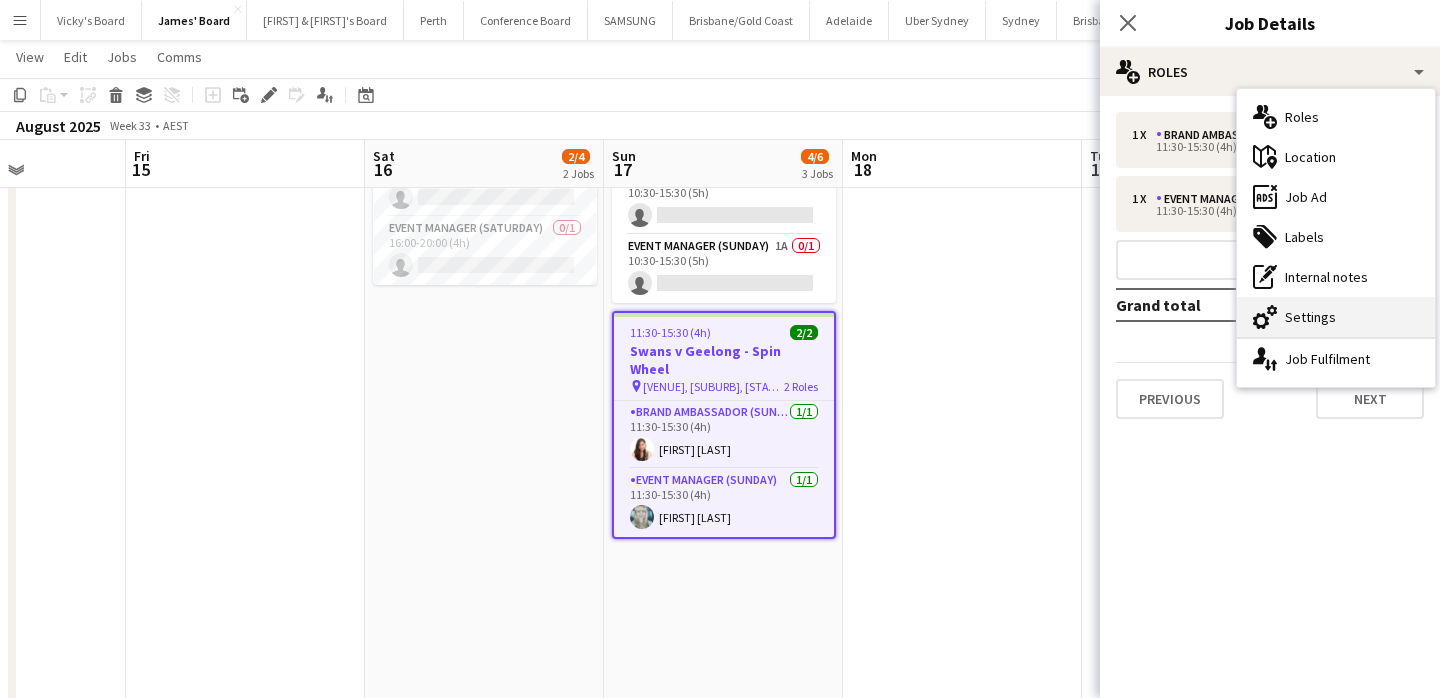 click on "cog-double-3
Settings" at bounding box center [1336, 317] 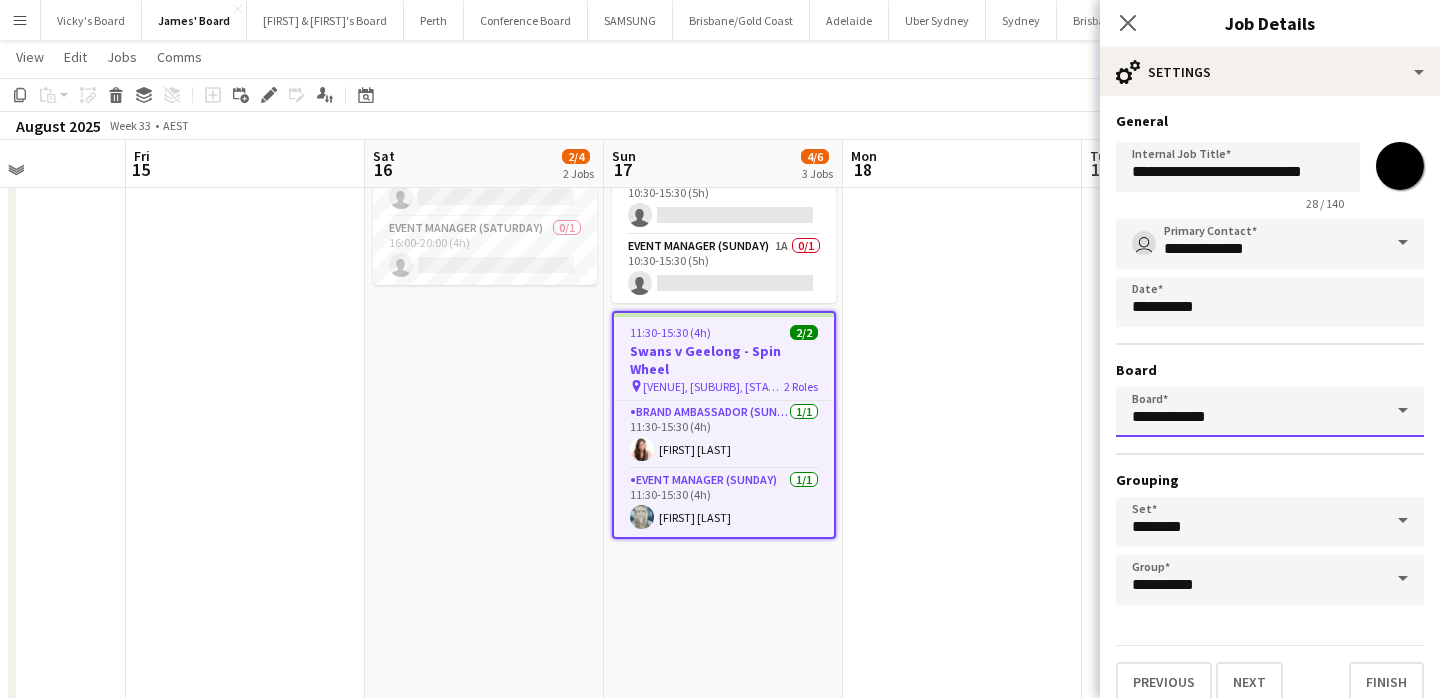 click on "**********" at bounding box center (1270, 412) 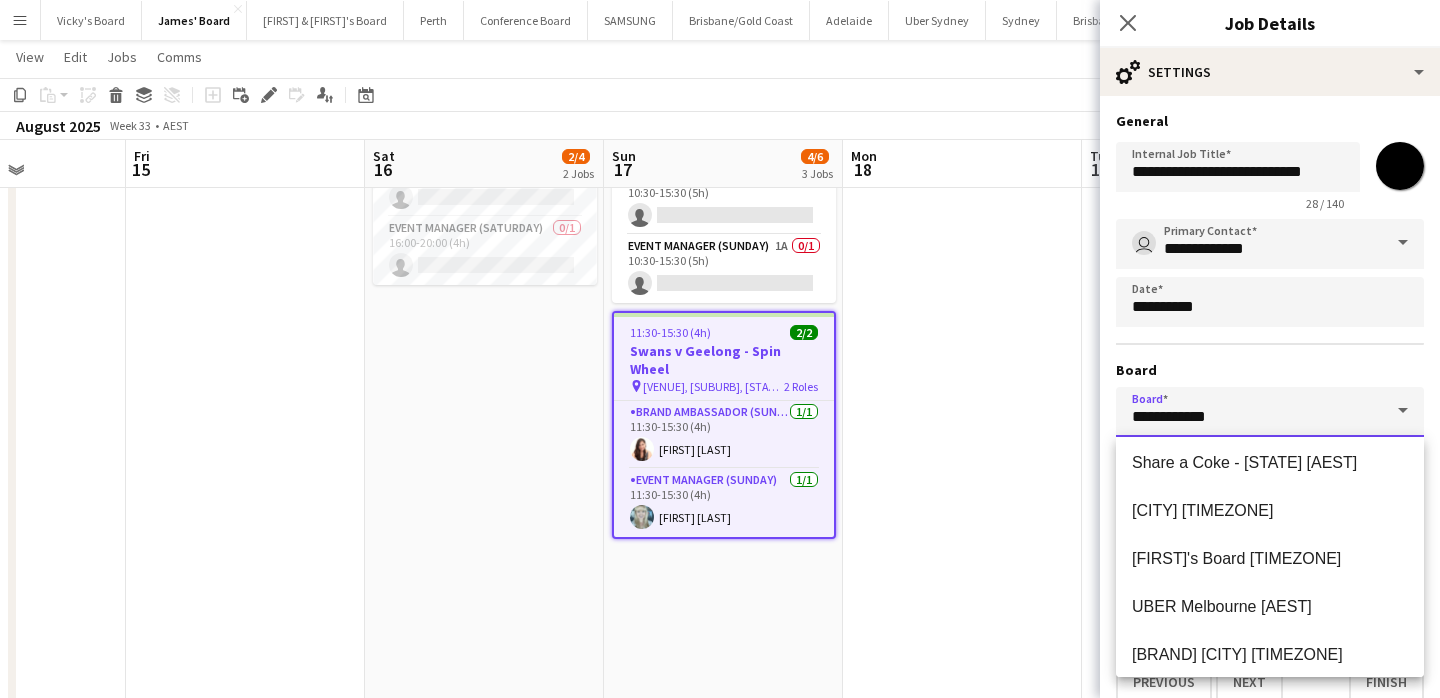 scroll, scrollTop: 688, scrollLeft: 0, axis: vertical 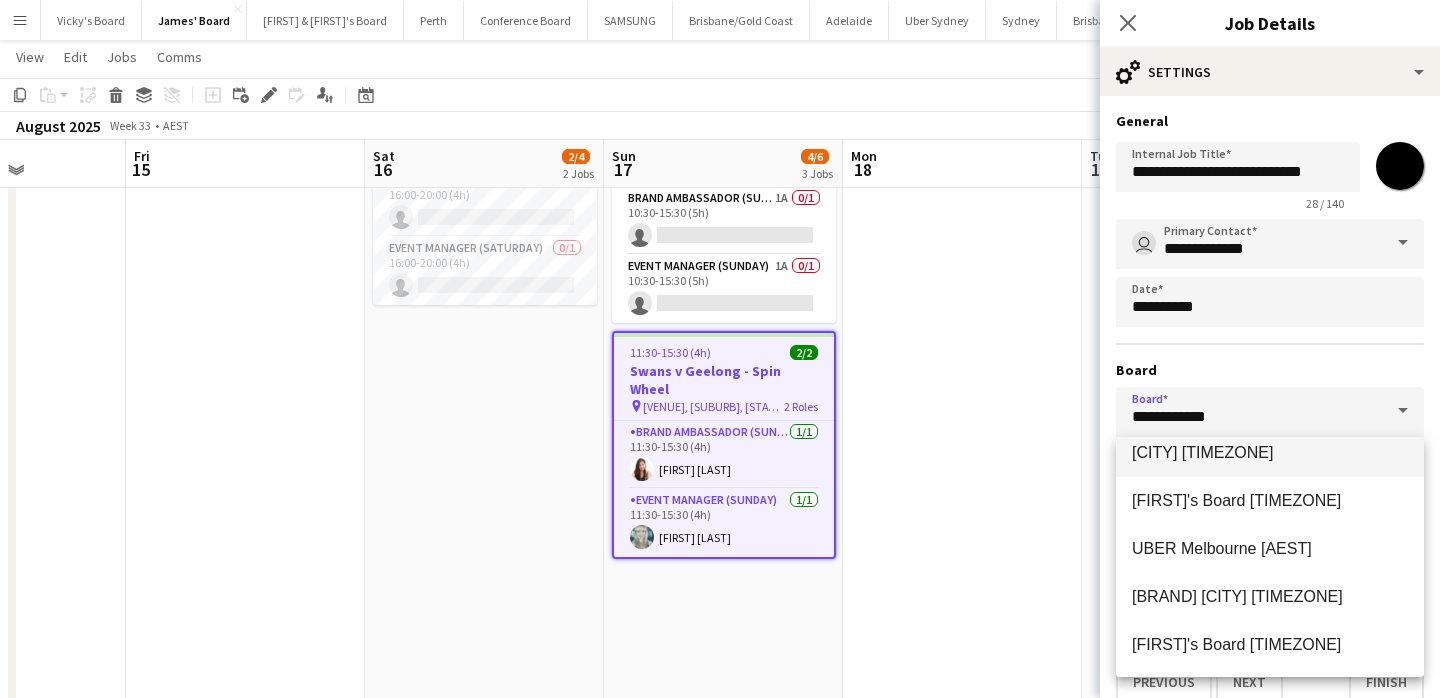 click on "[CITY] [TIMEZONE]" at bounding box center (1270, 453) 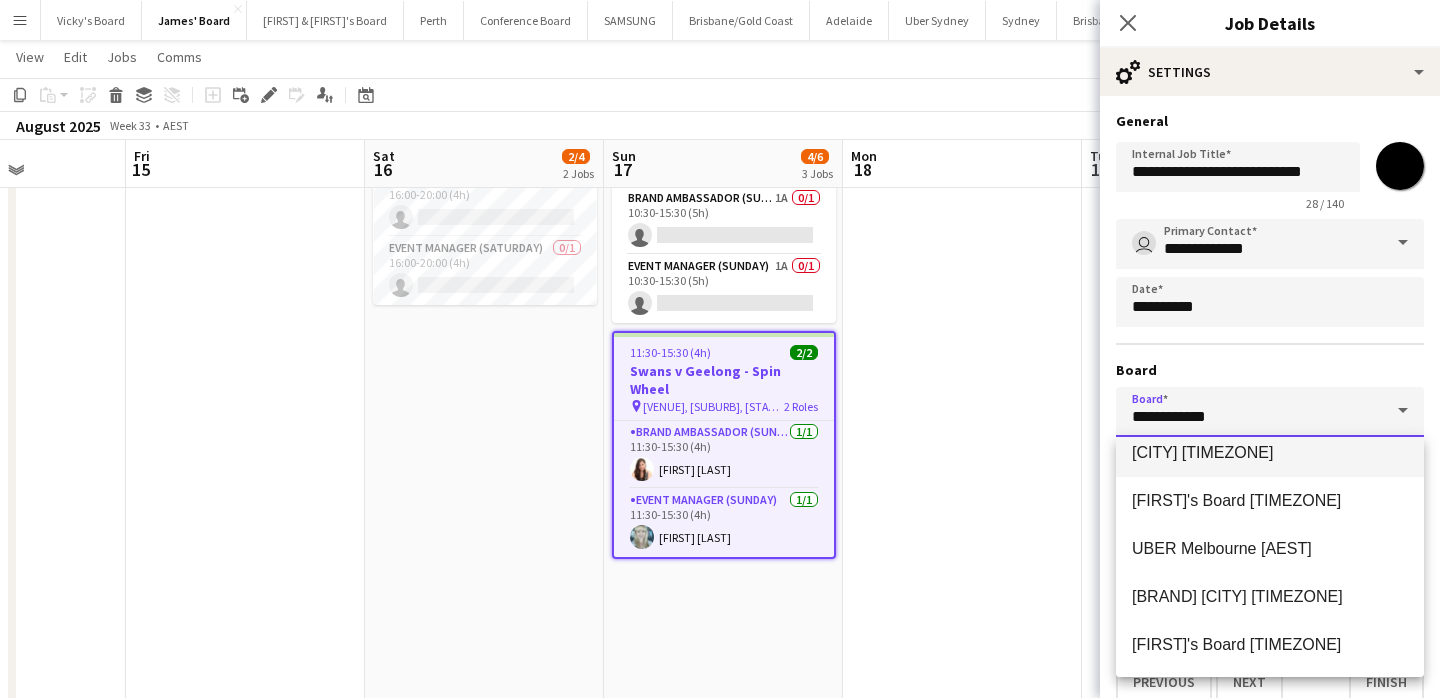 type on "******" 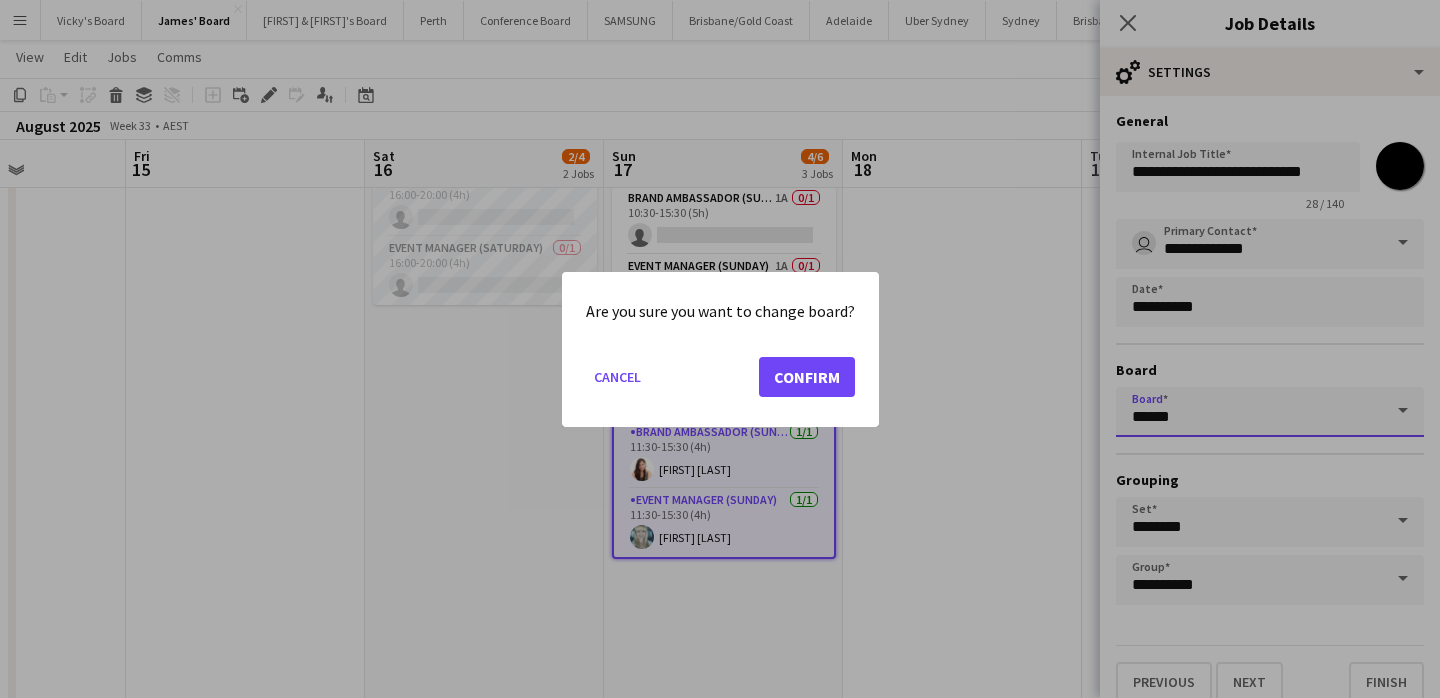 scroll, scrollTop: 0, scrollLeft: 0, axis: both 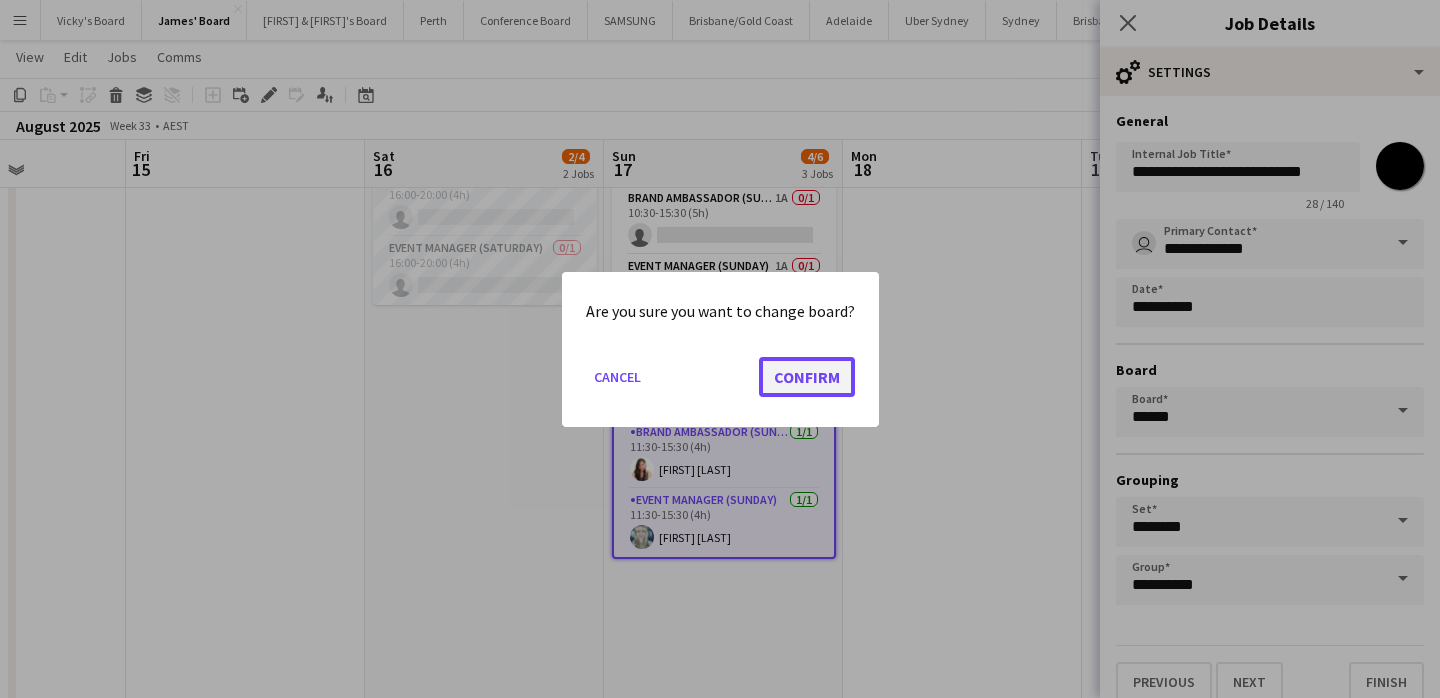 click on "Confirm" 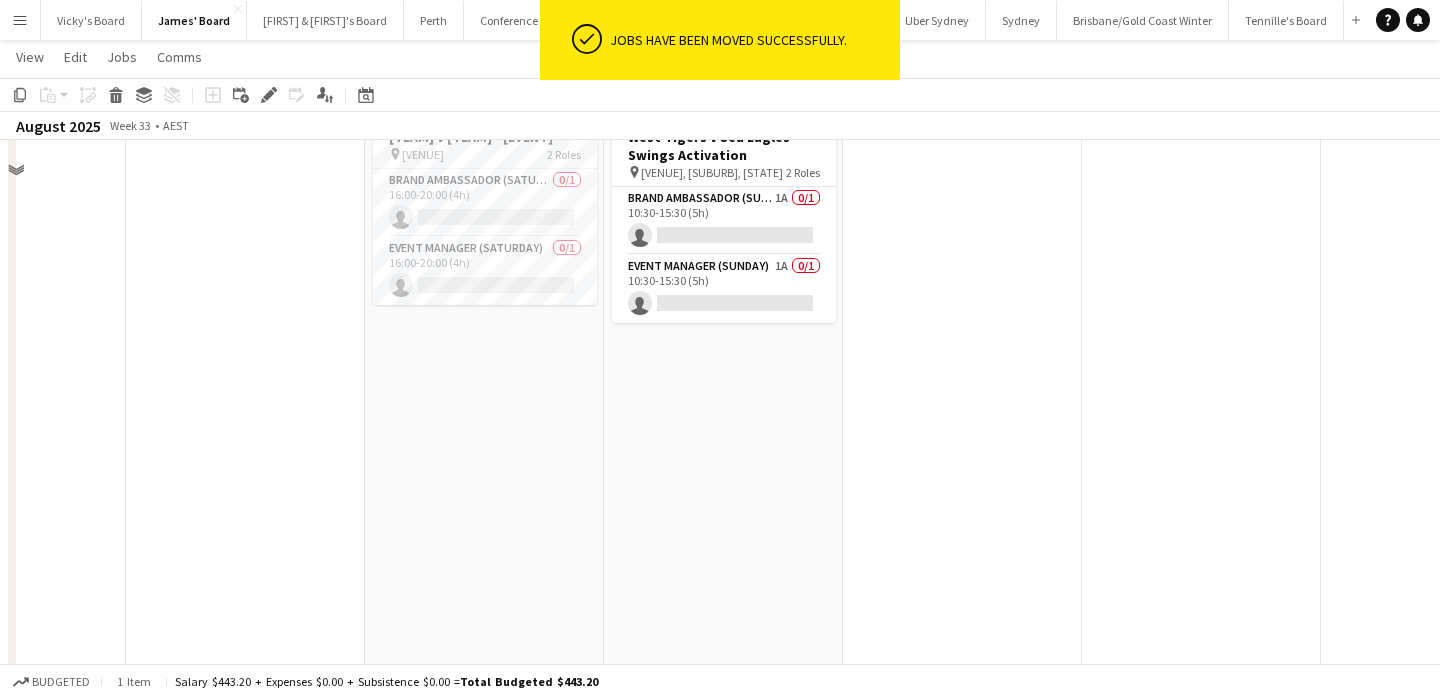 scroll, scrollTop: 0, scrollLeft: 0, axis: both 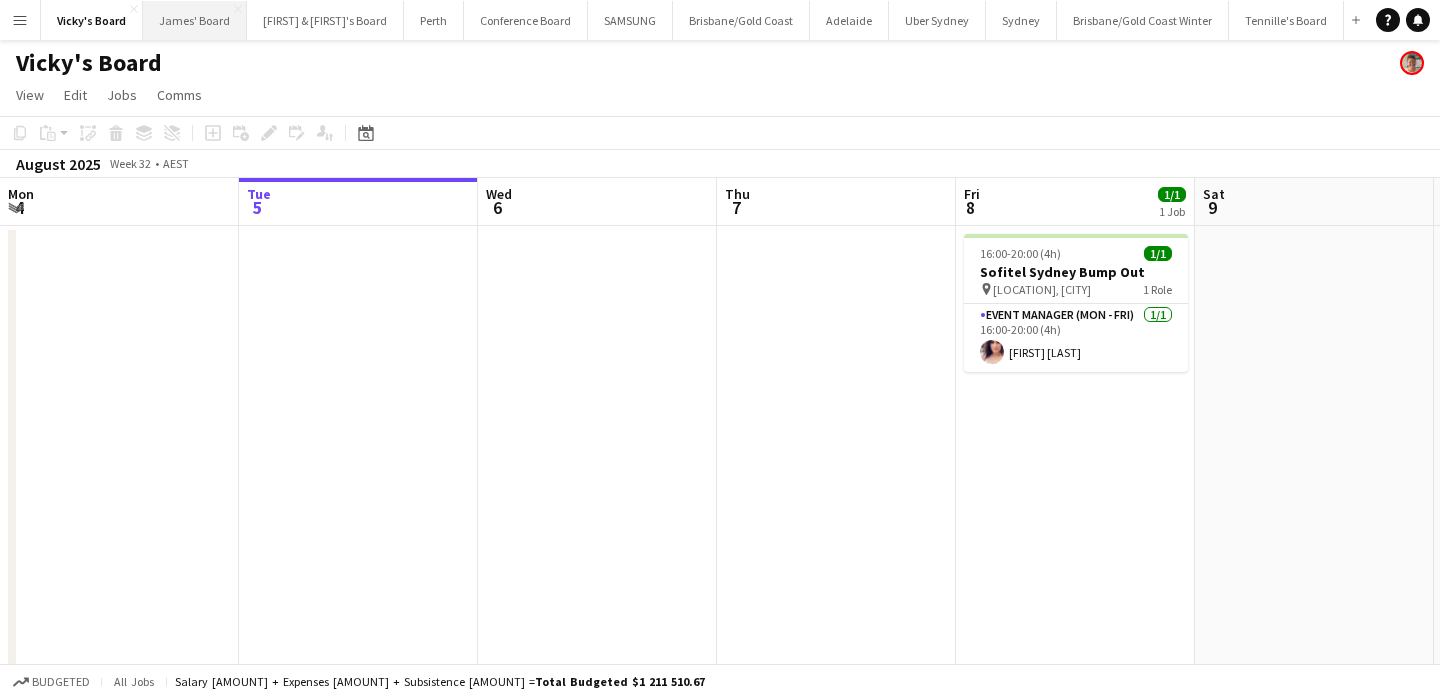click on "James' Board
Close" at bounding box center [195, 20] 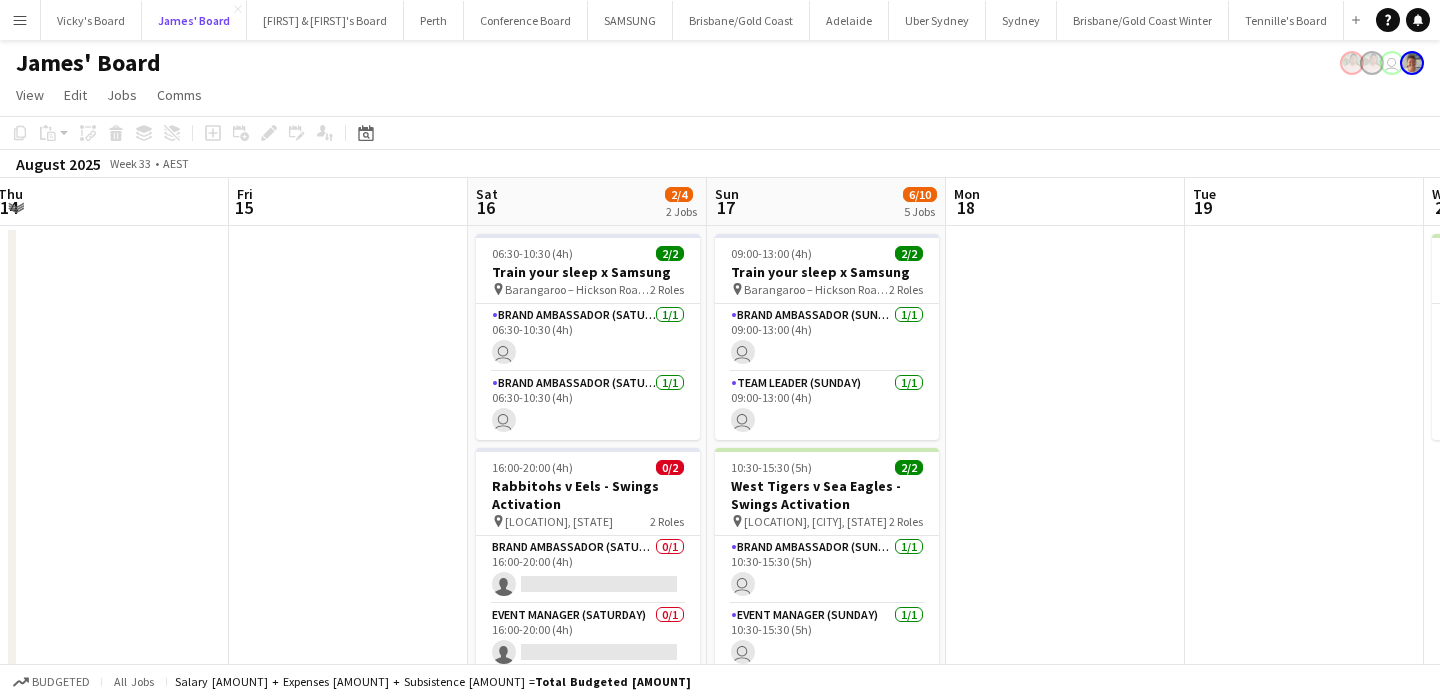 scroll, scrollTop: 0, scrollLeft: 967, axis: horizontal 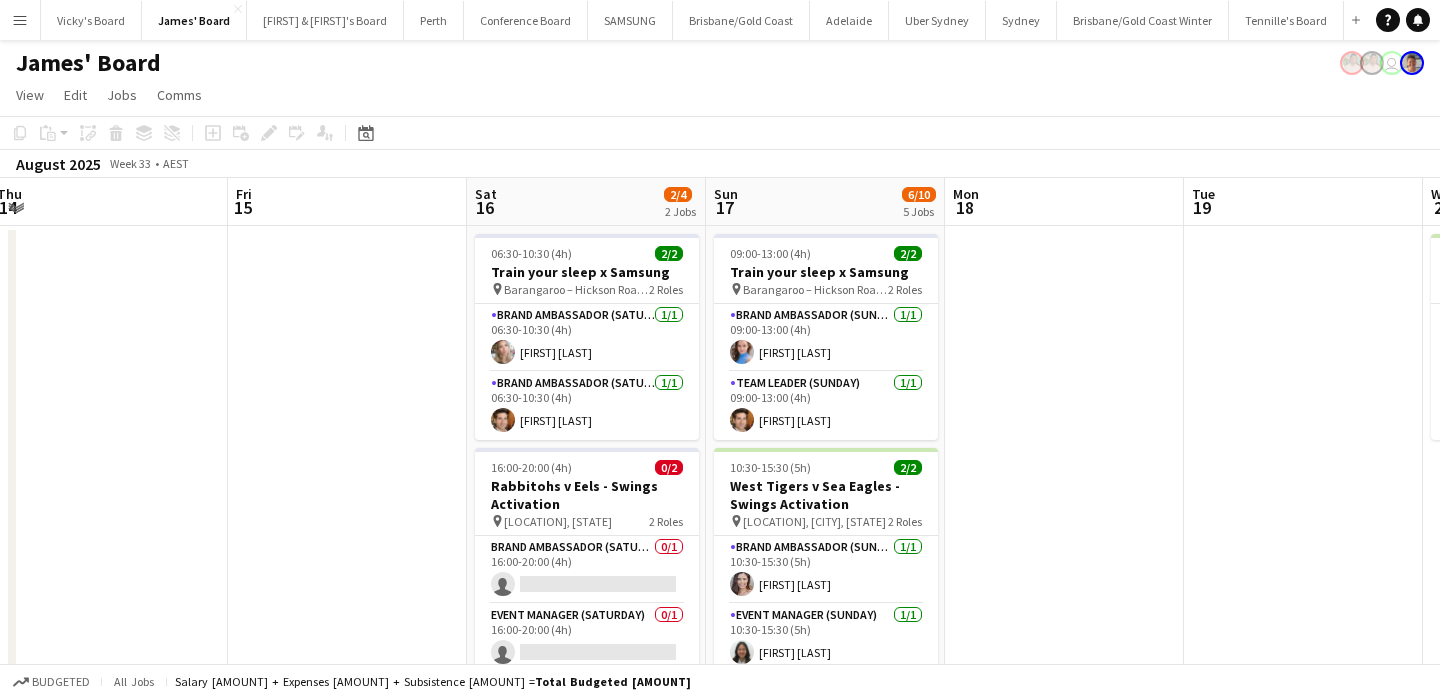 click on "[DAY] [NUMBER] [NUMBER]/[NUMBER] [NUMBER] Jobs" at bounding box center [586, 202] 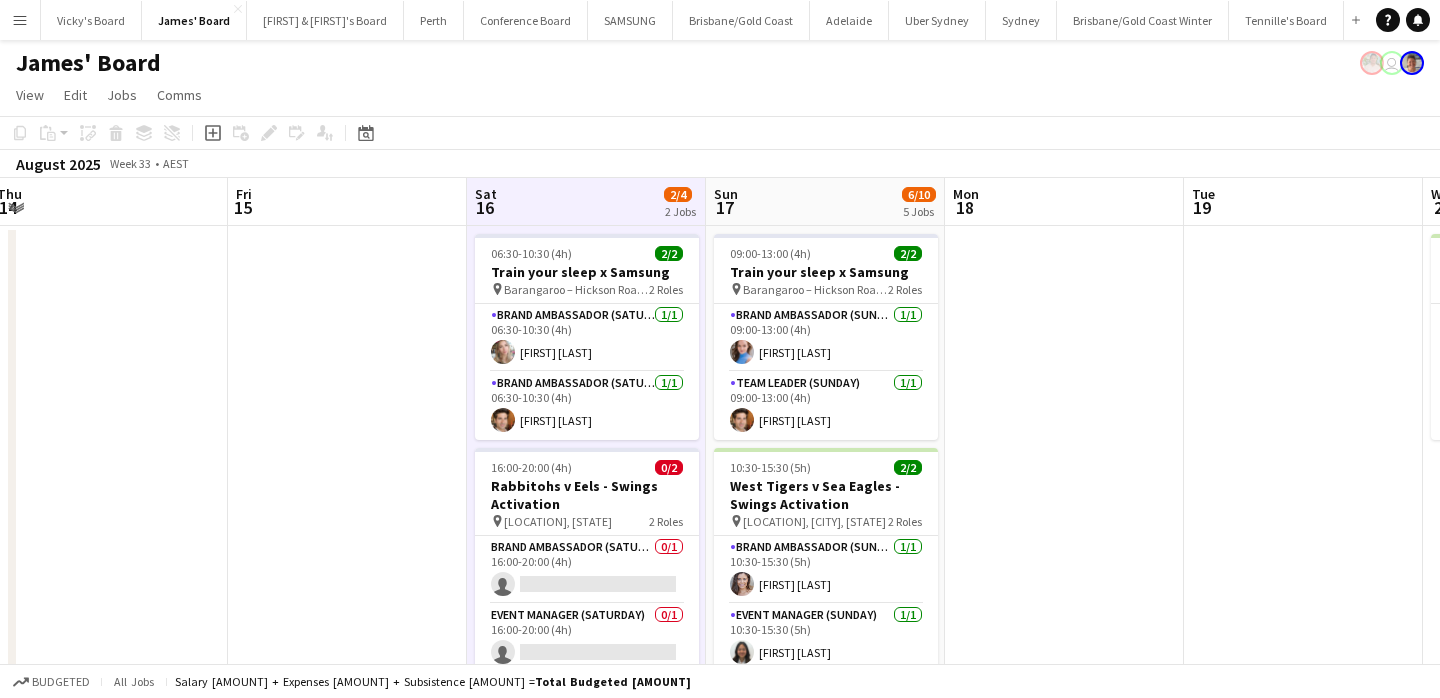 click on "Menu" at bounding box center (20, 20) 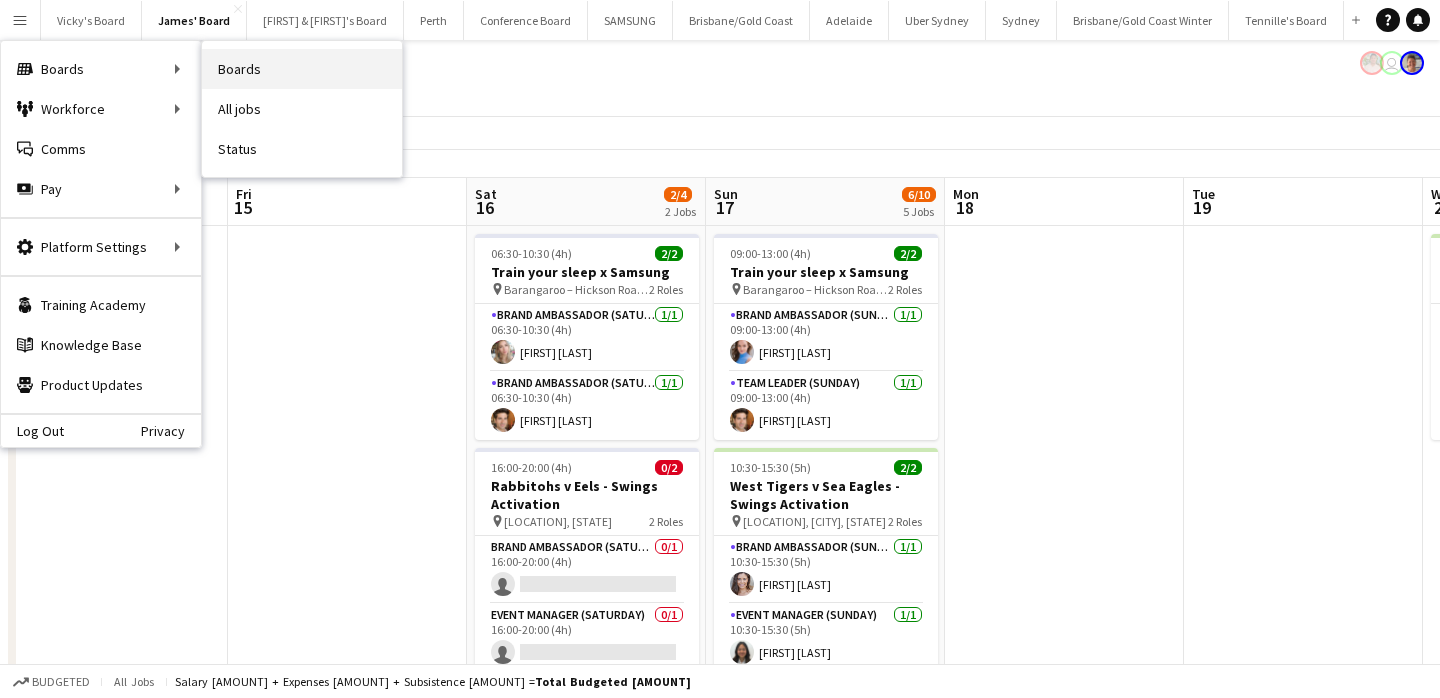 click on "Boards" at bounding box center [302, 69] 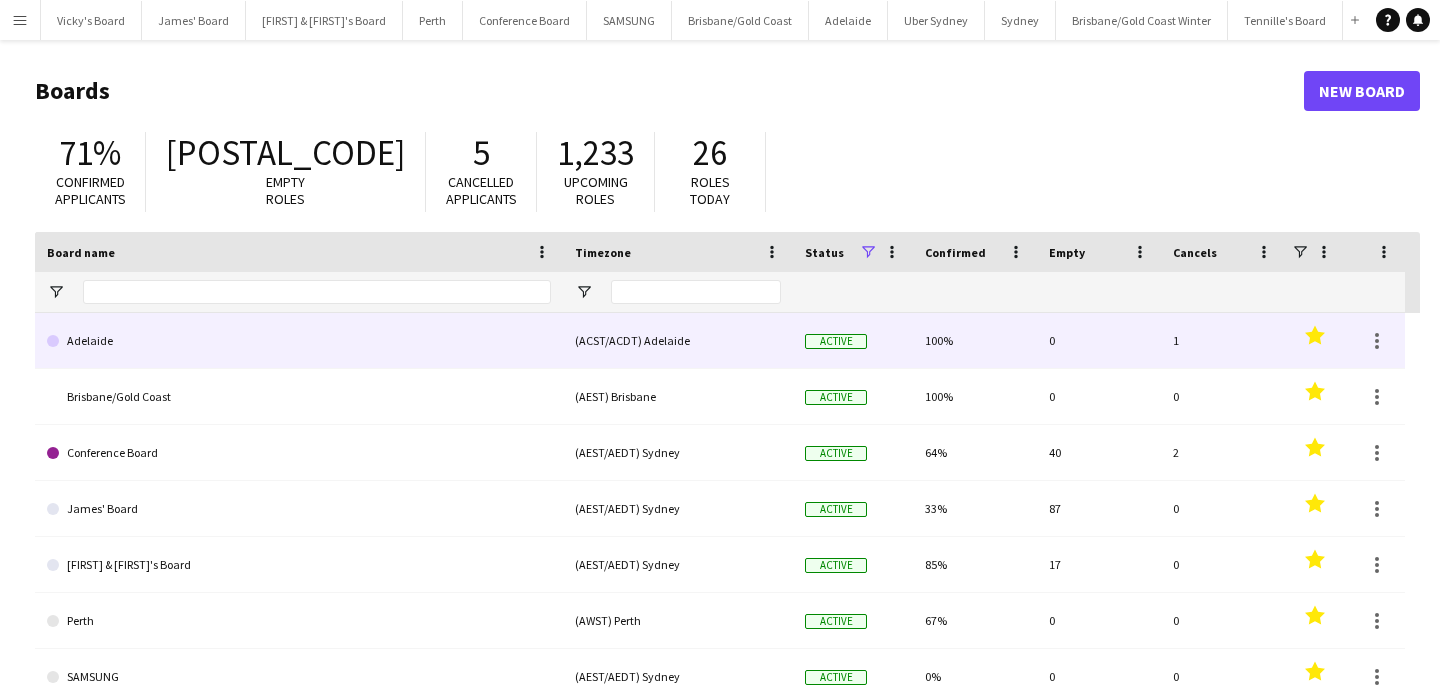 scroll, scrollTop: 39, scrollLeft: 0, axis: vertical 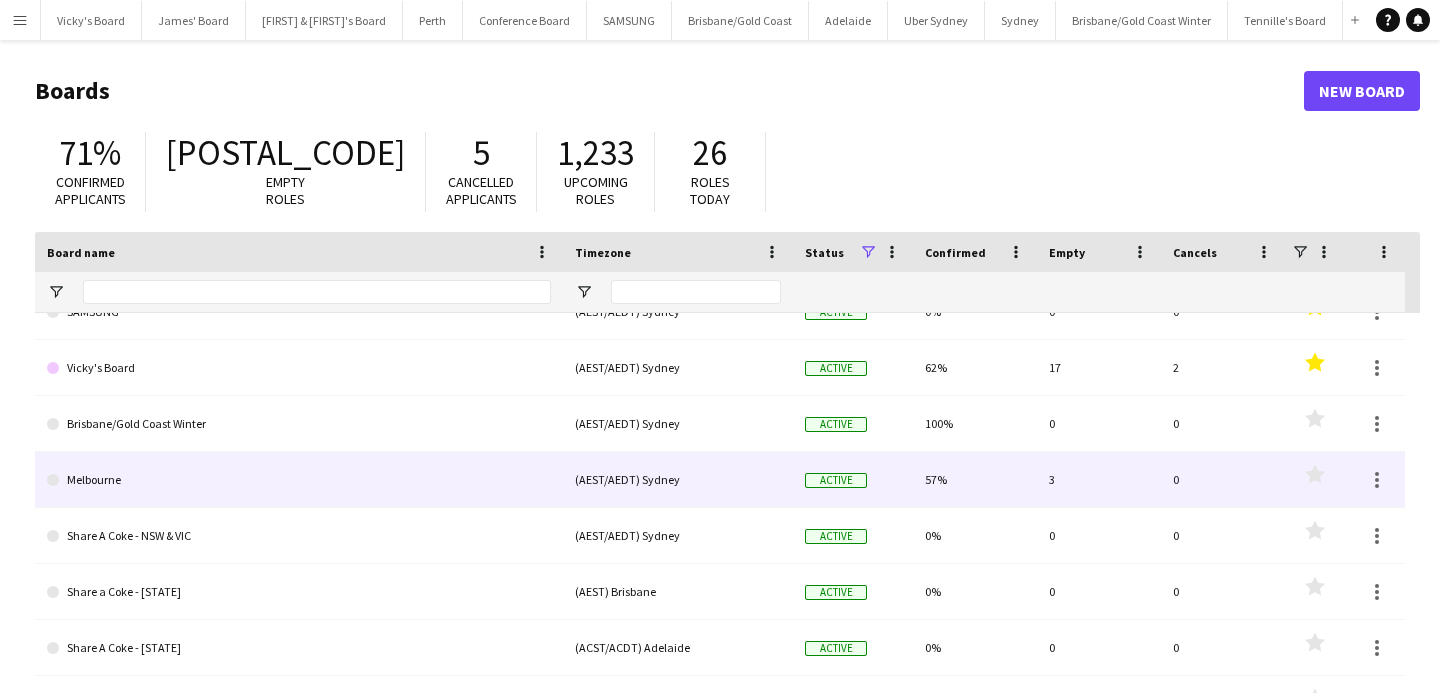 click on "Melbourne" 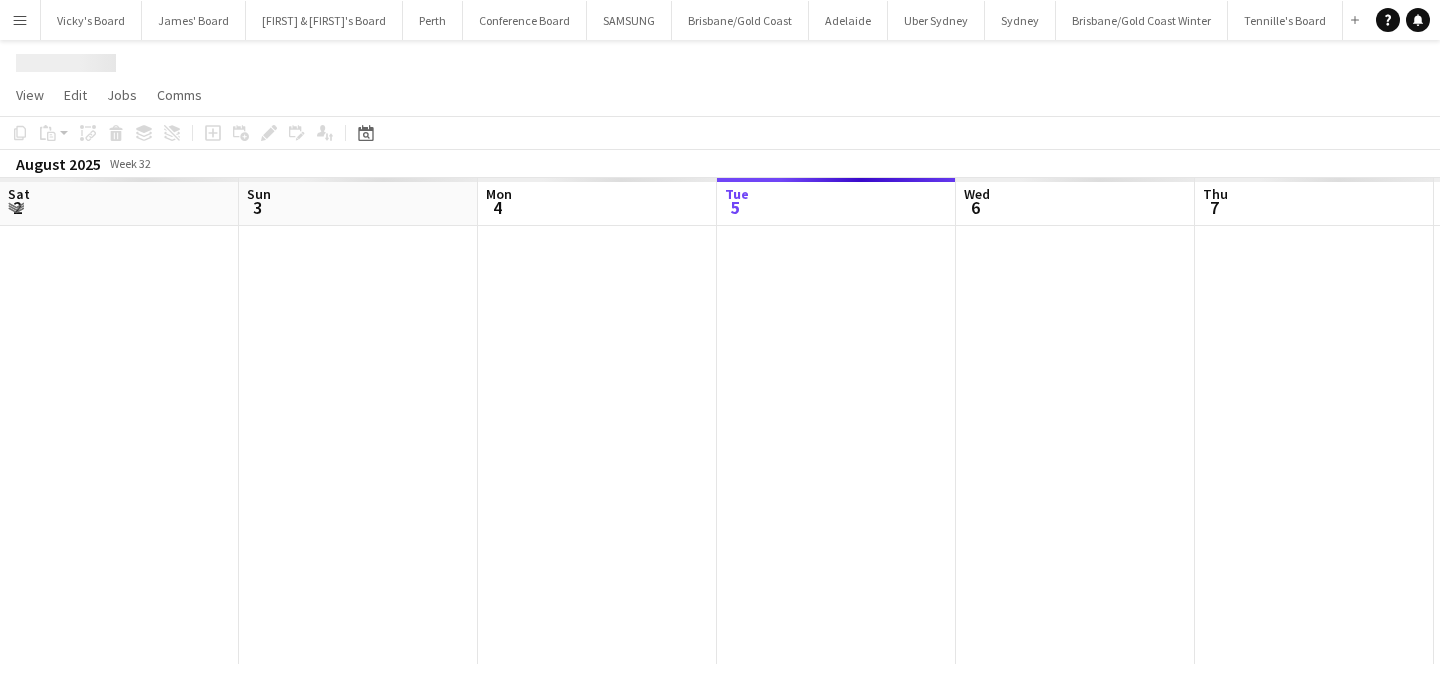 scroll, scrollTop: 0, scrollLeft: 478, axis: horizontal 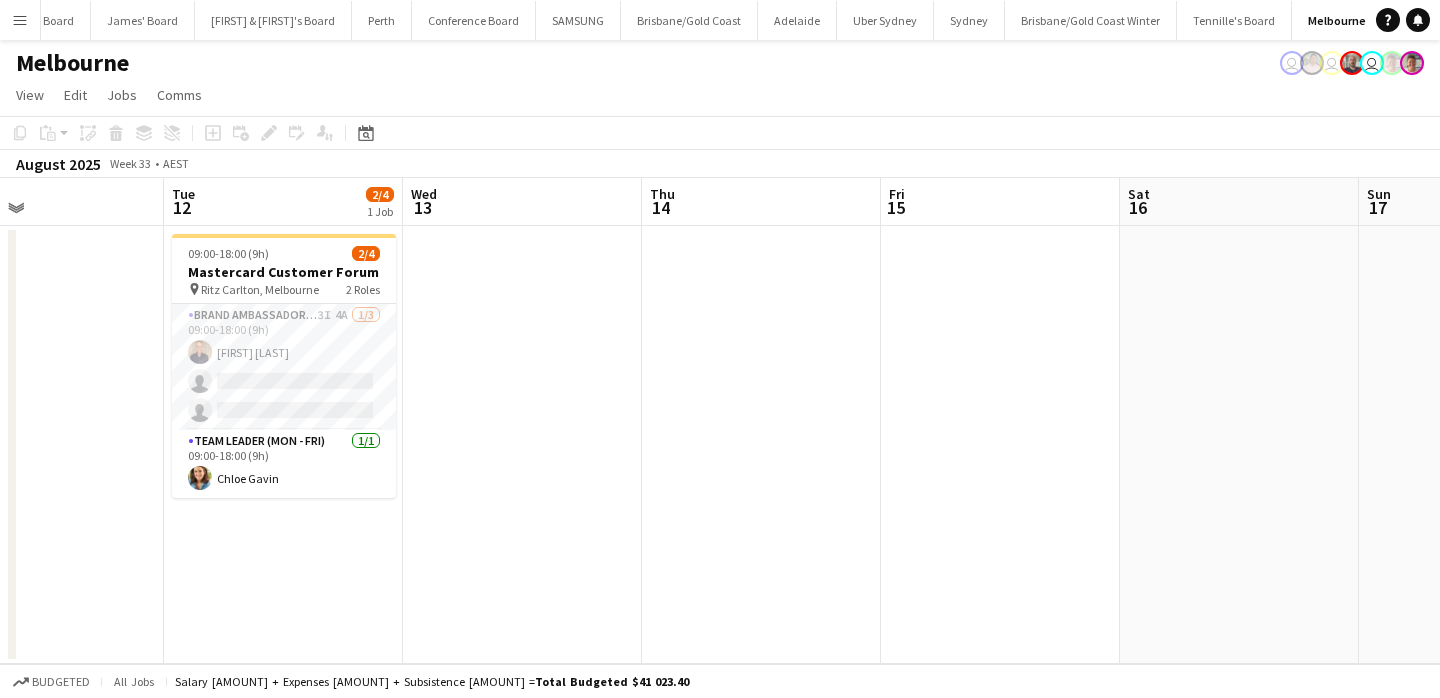 click at bounding box center [522, 445] 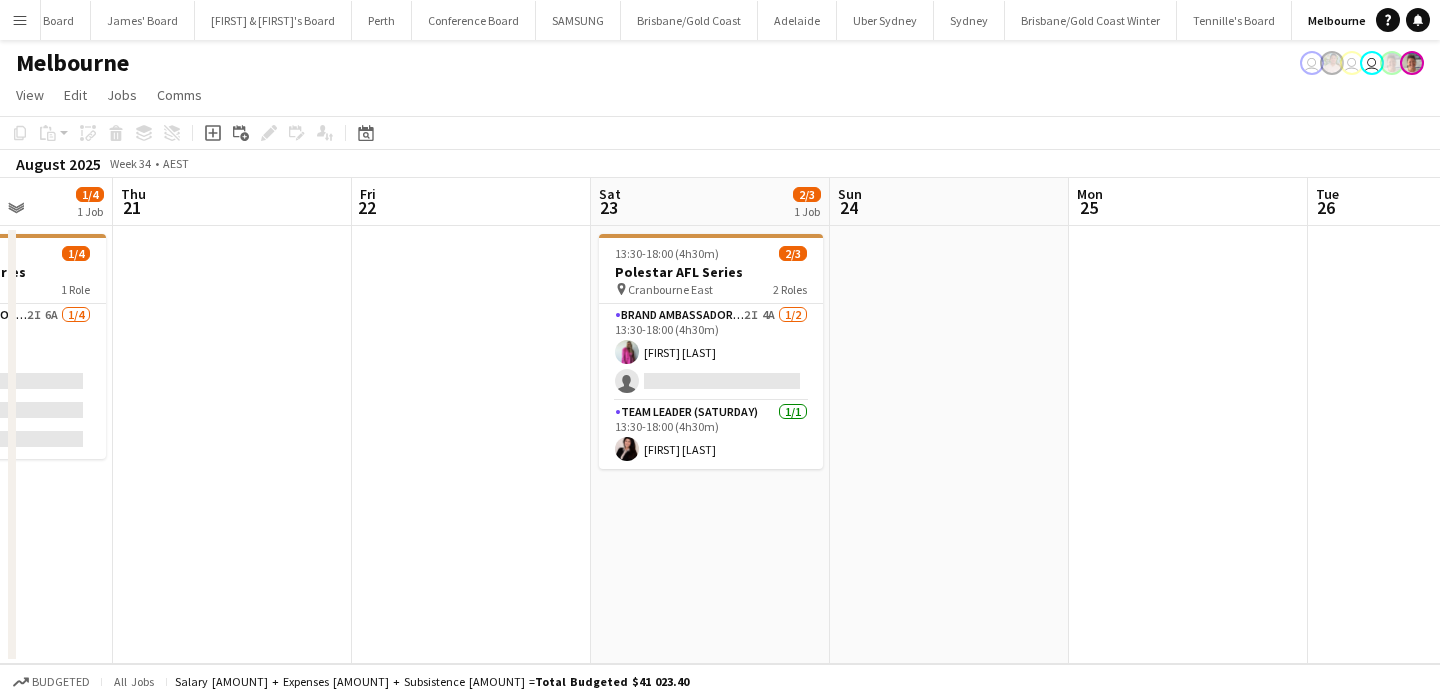 scroll, scrollTop: 0, scrollLeft: 885, axis: horizontal 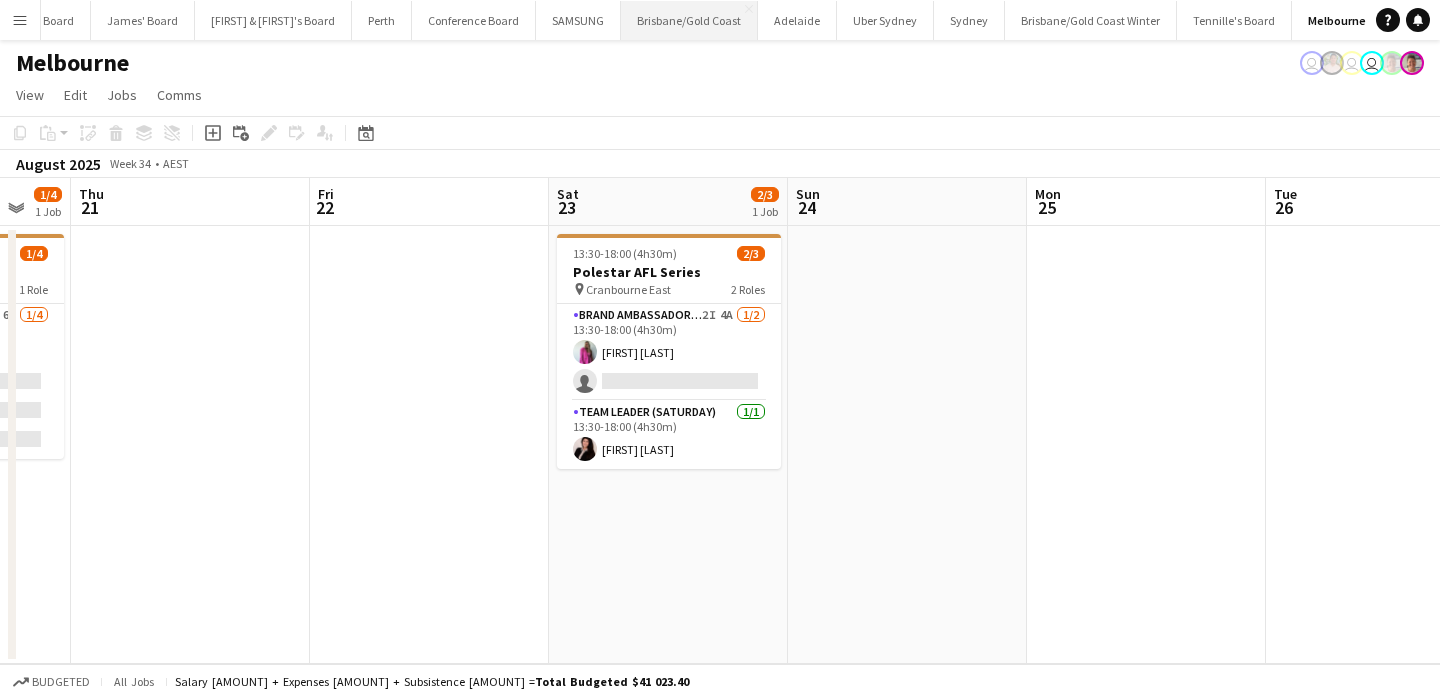 click on "Brisbane/Gold Coast
Close" at bounding box center [689, 20] 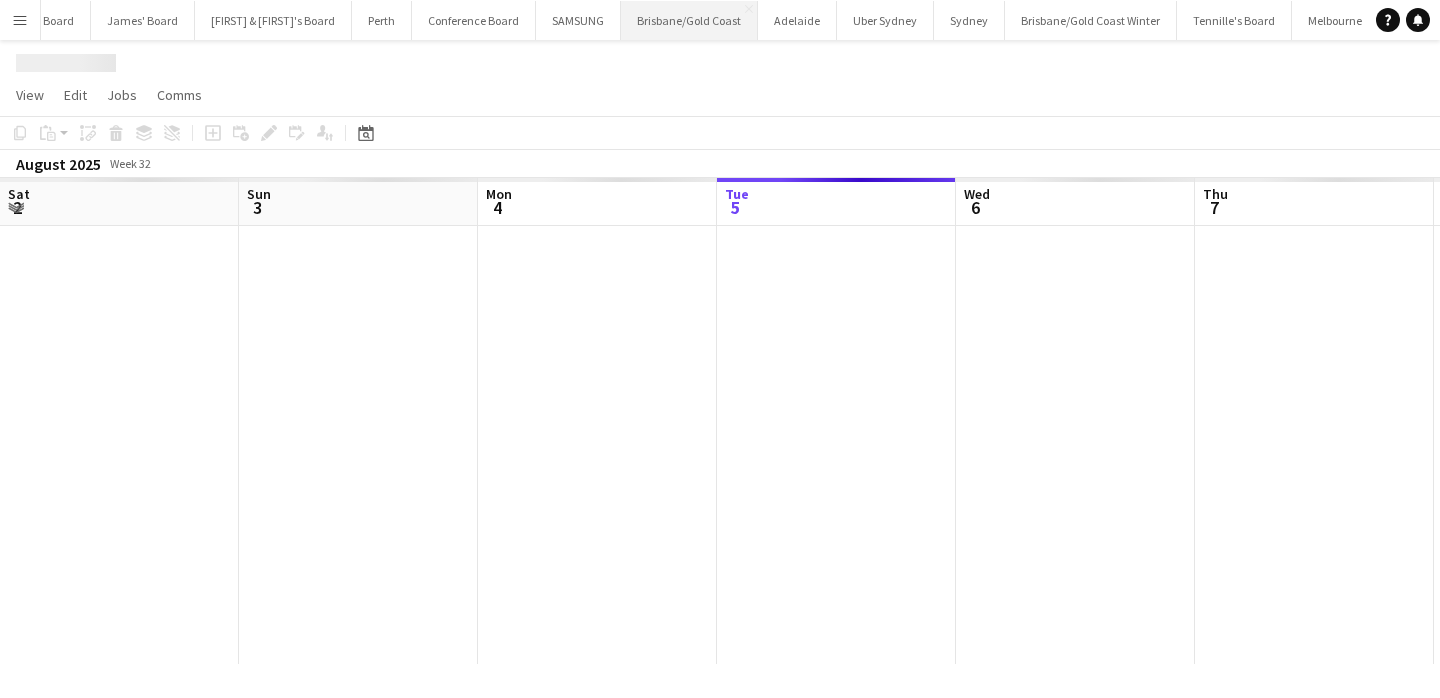 scroll, scrollTop: 0, scrollLeft: 49, axis: horizontal 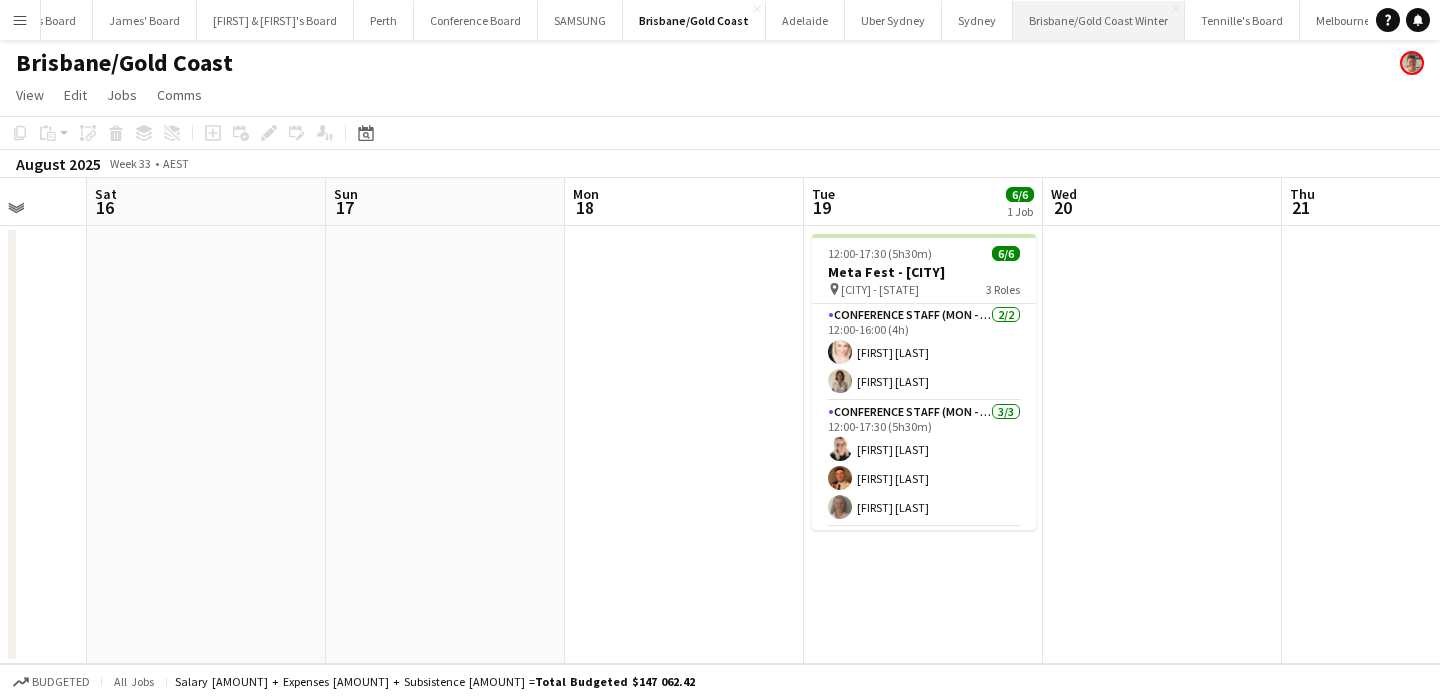 click on "Brisbane/Gold Coast Winter
Close" at bounding box center [1099, 20] 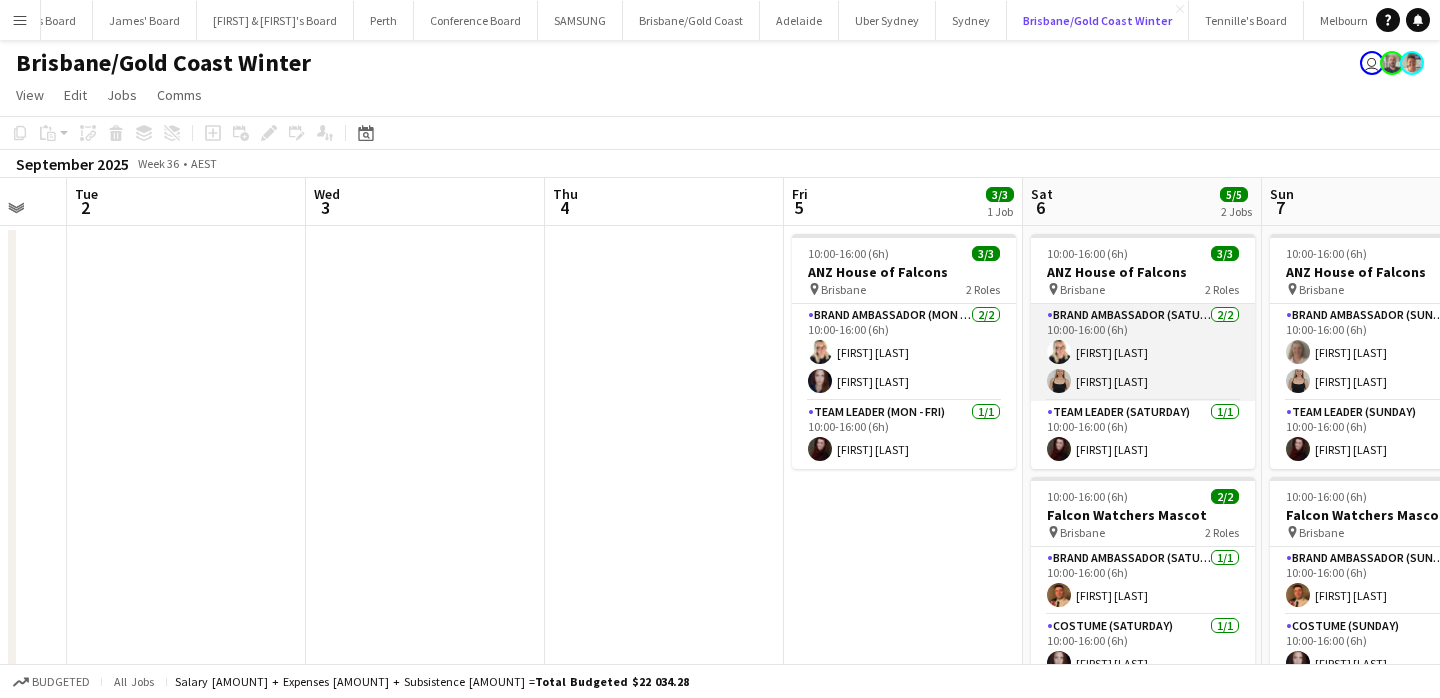 scroll, scrollTop: 0, scrollLeft: 664, axis: horizontal 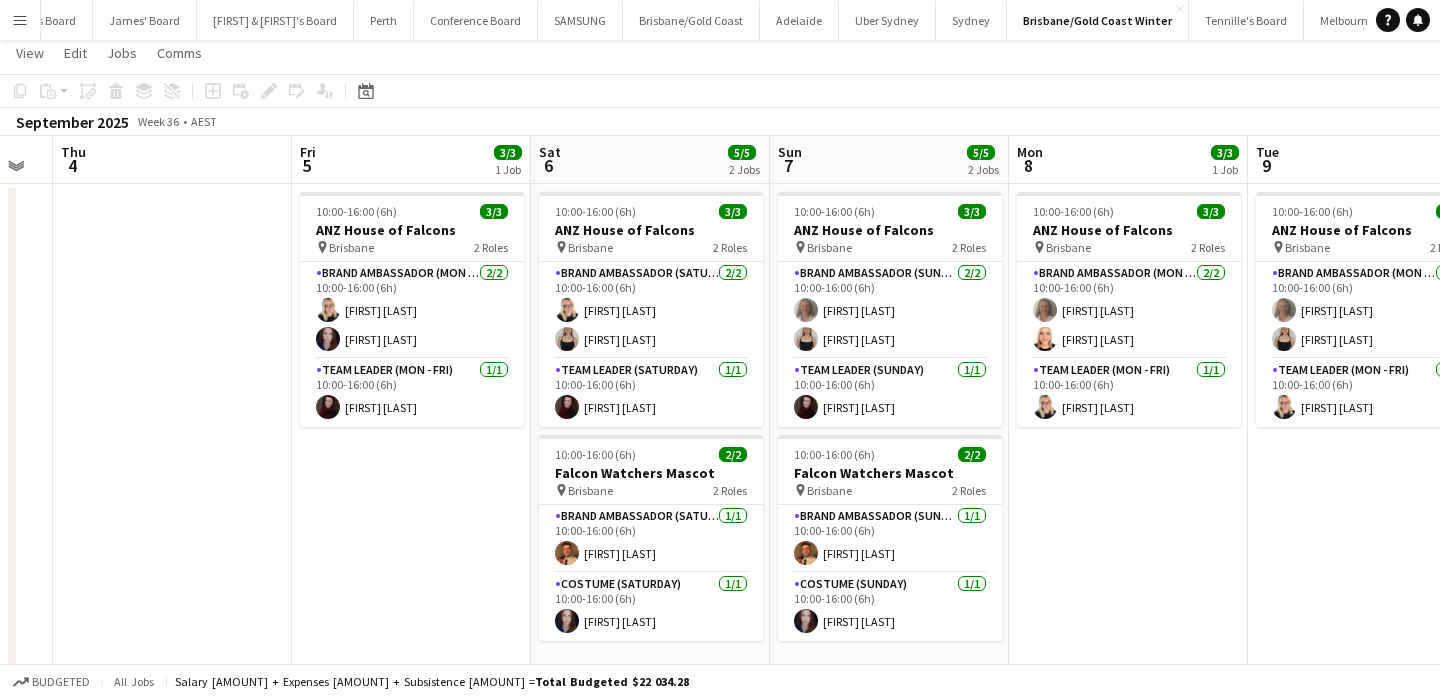 click on "Menu" at bounding box center [20, 20] 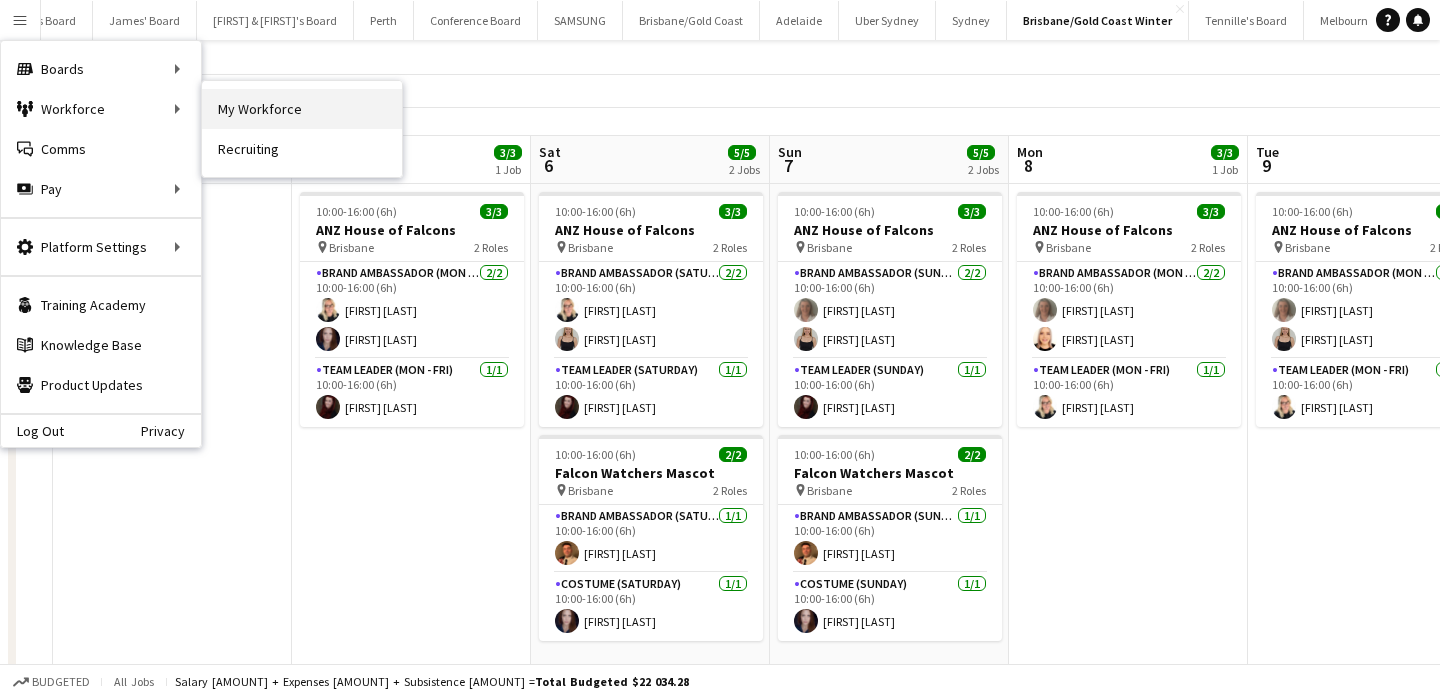 click on "My Workforce" at bounding box center (302, 109) 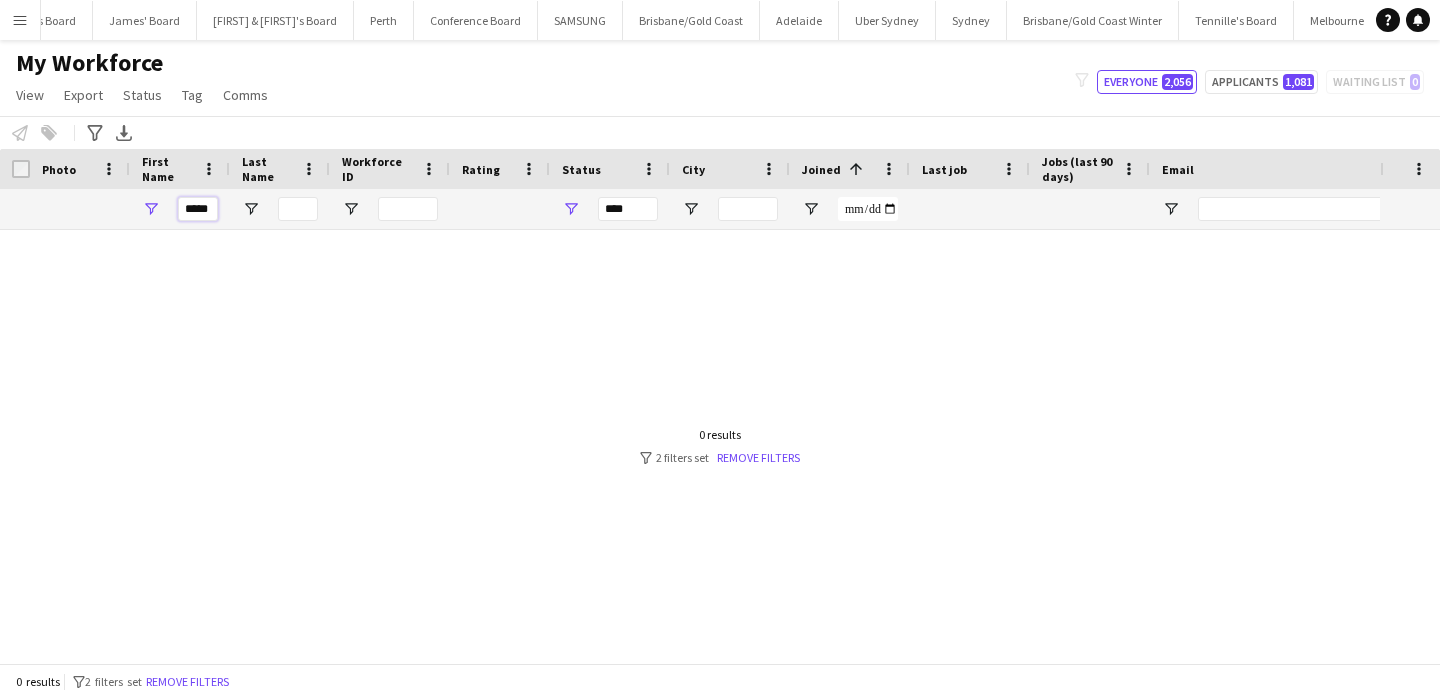 drag, startPoint x: 212, startPoint y: 214, endPoint x: 116, endPoint y: 199, distance: 97.16481 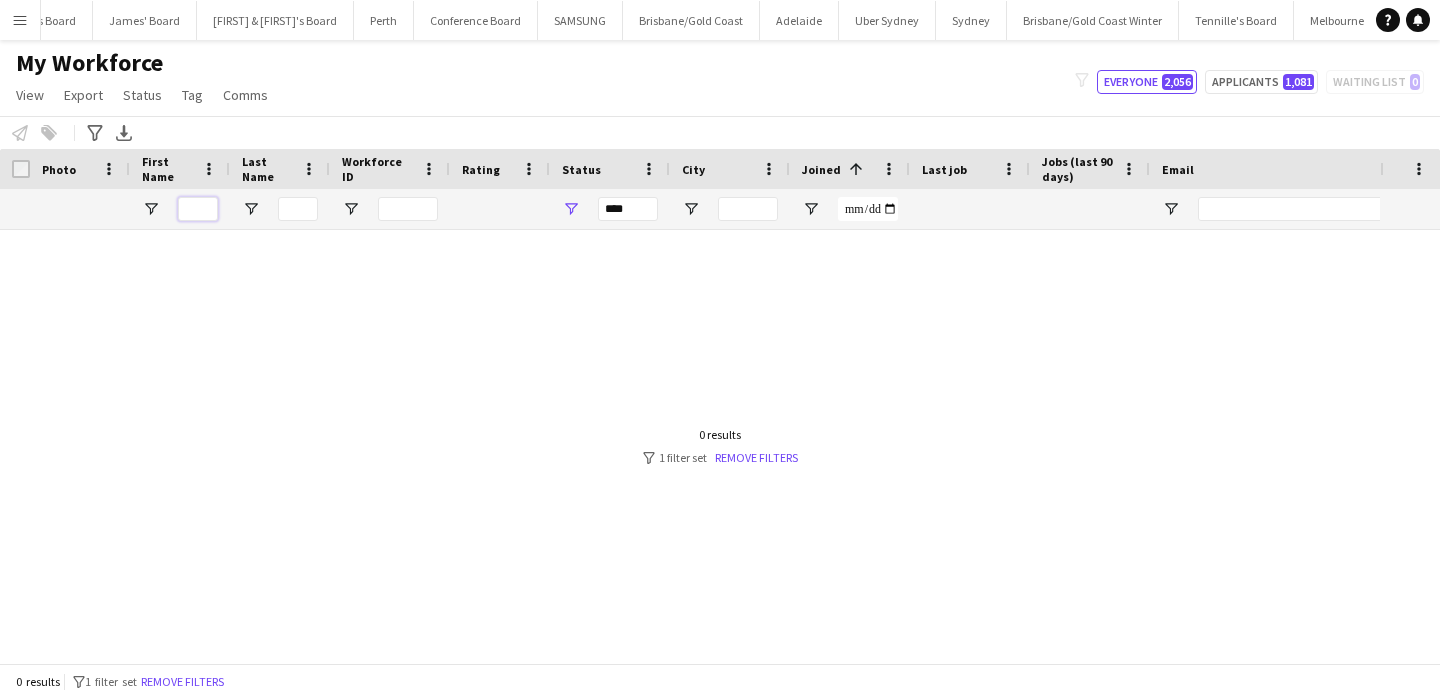 type 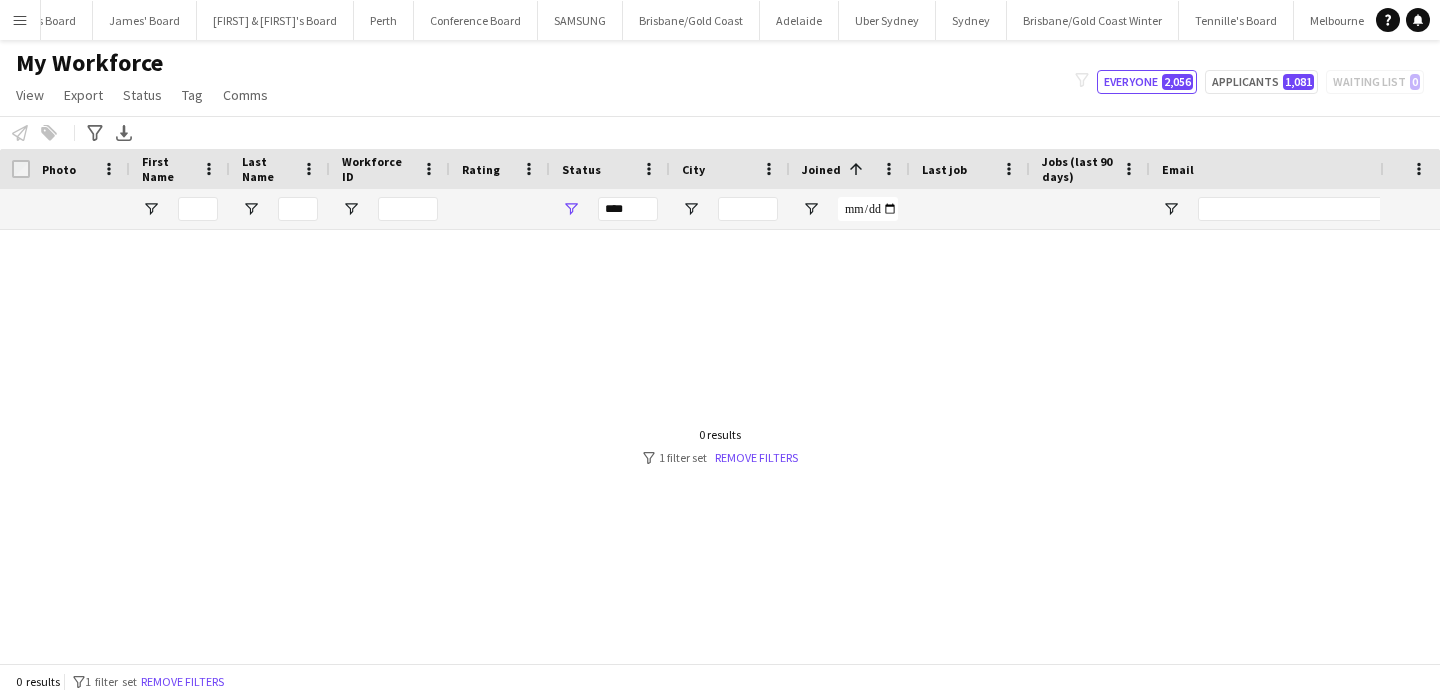 click on "Menu" at bounding box center [20, 20] 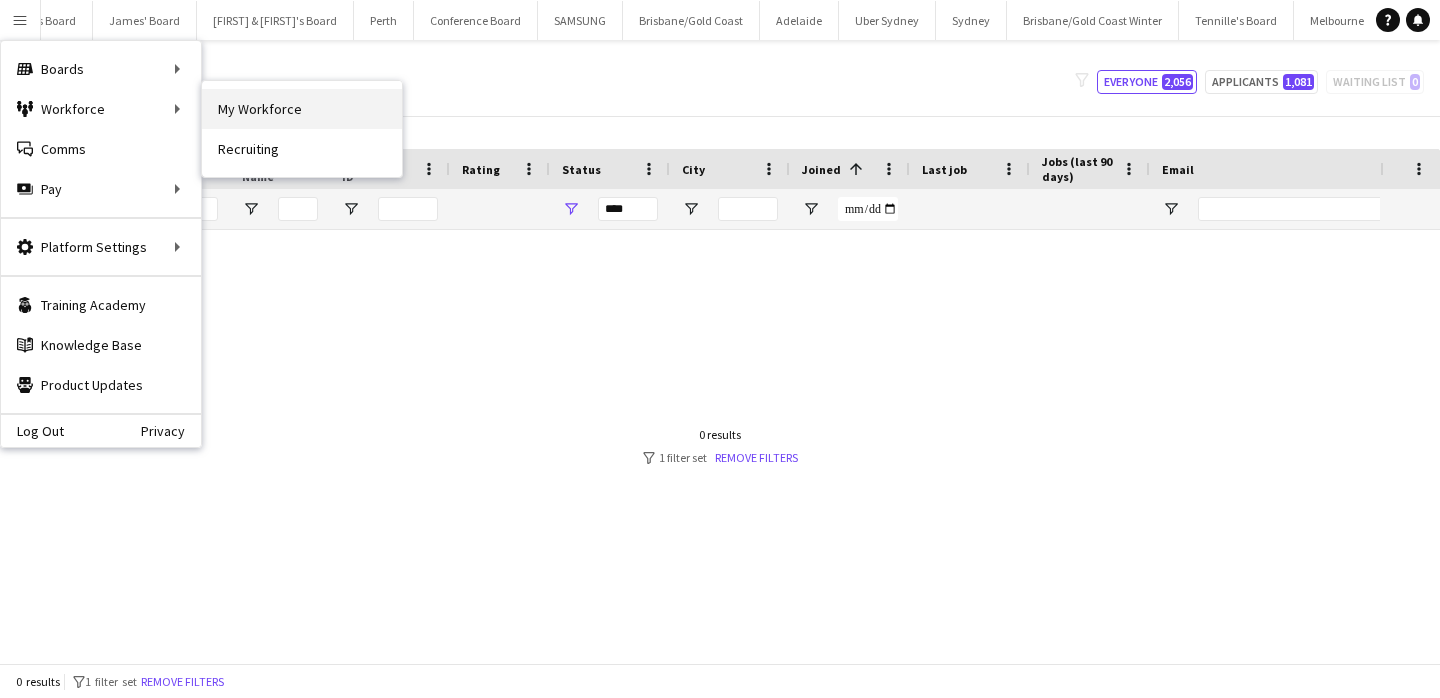 click on "My Workforce" at bounding box center (302, 109) 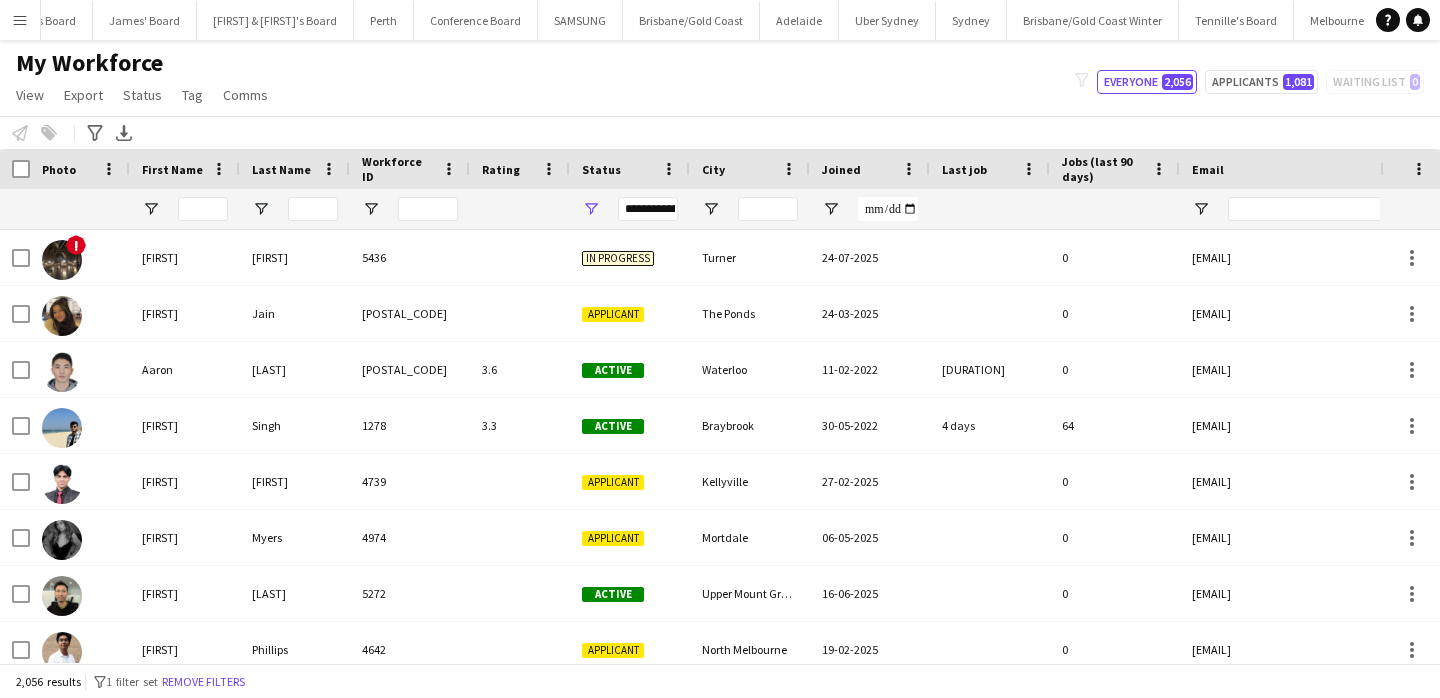 type on "***" 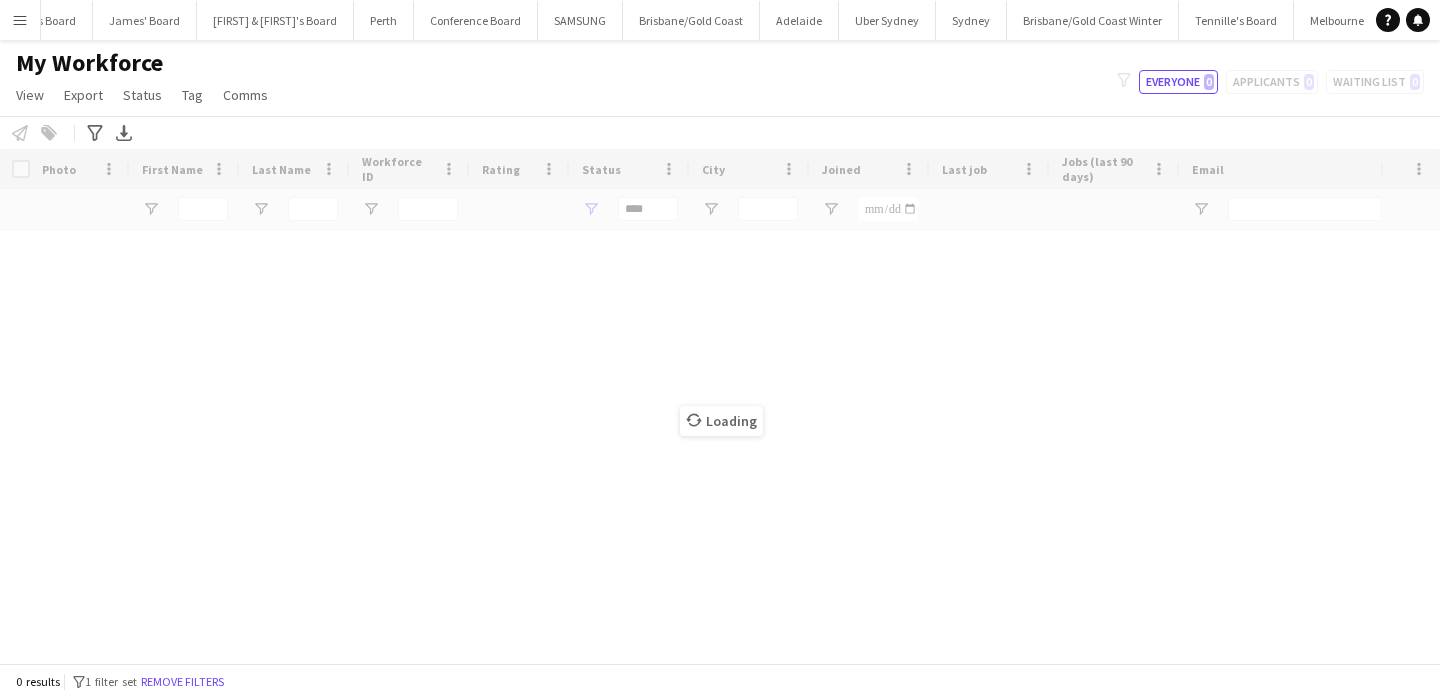 click on "Menu" at bounding box center [20, 20] 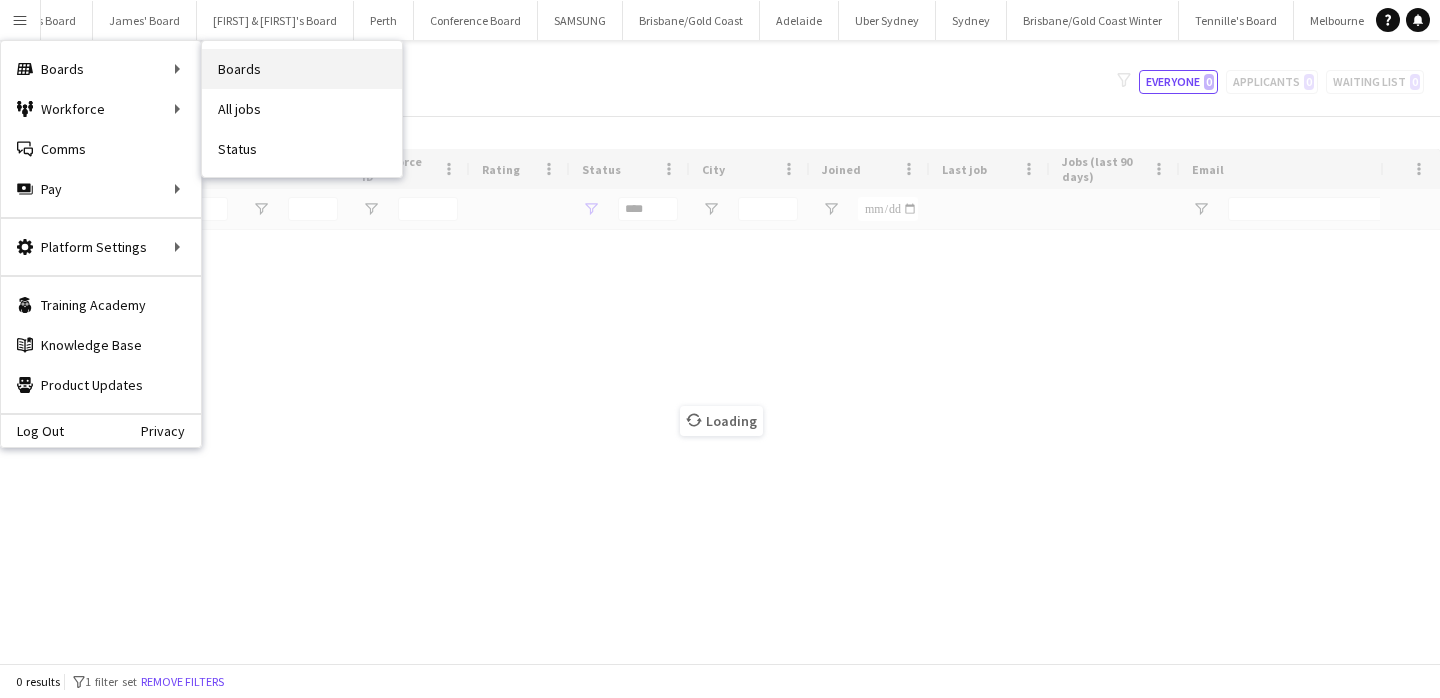 click on "Boards" at bounding box center (302, 69) 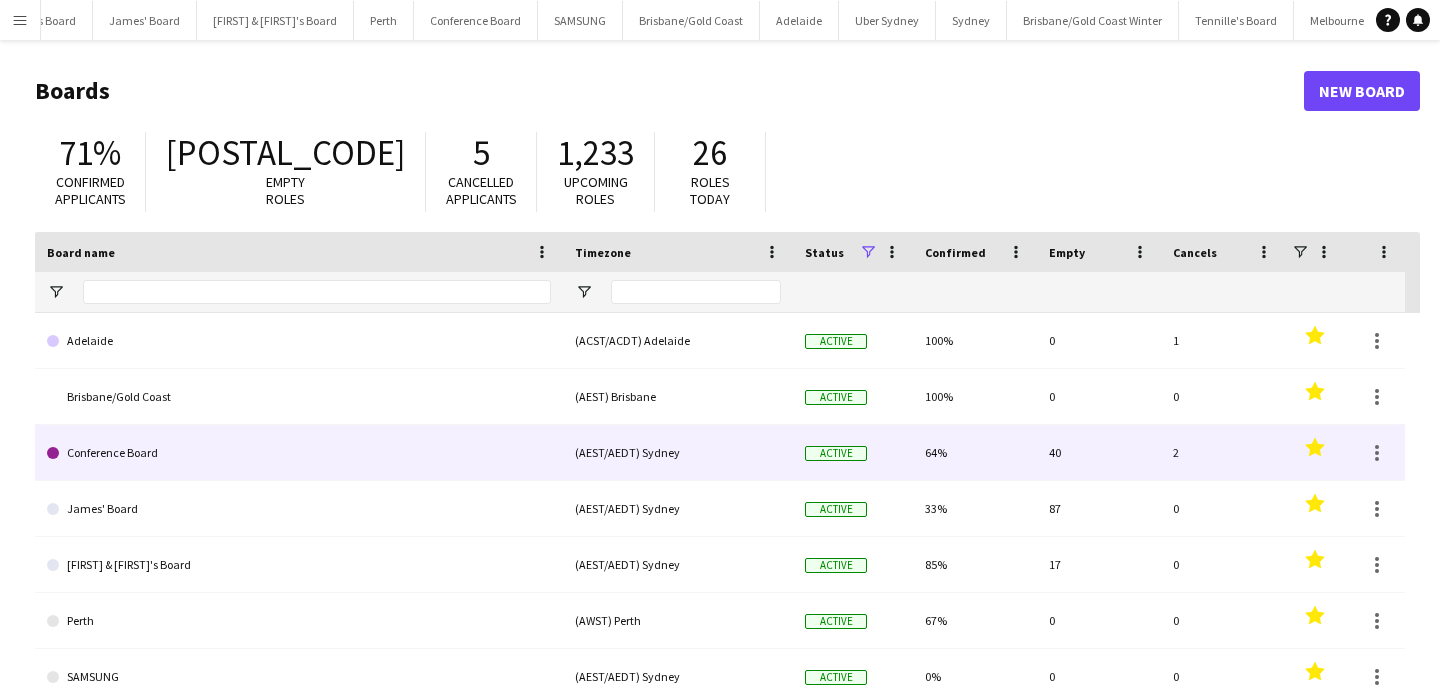 scroll, scrollTop: 148, scrollLeft: 0, axis: vertical 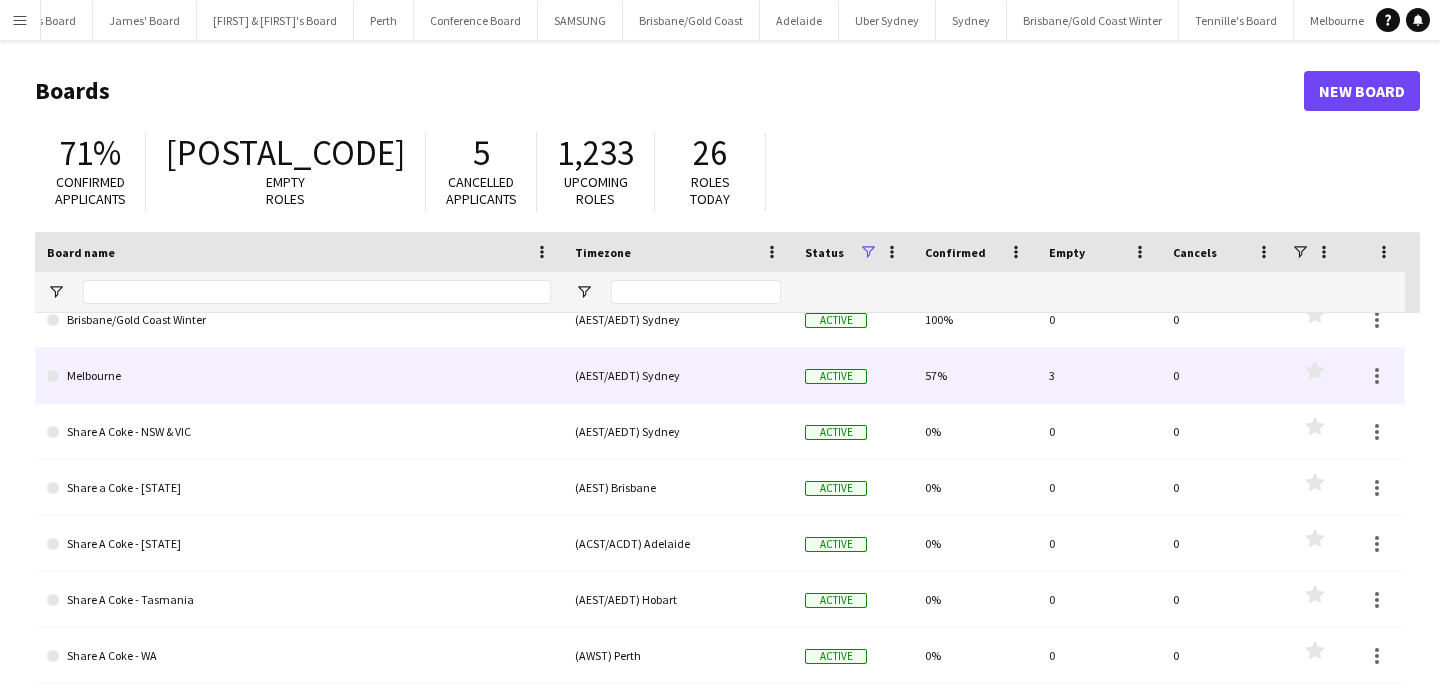 click on "Melbourne" 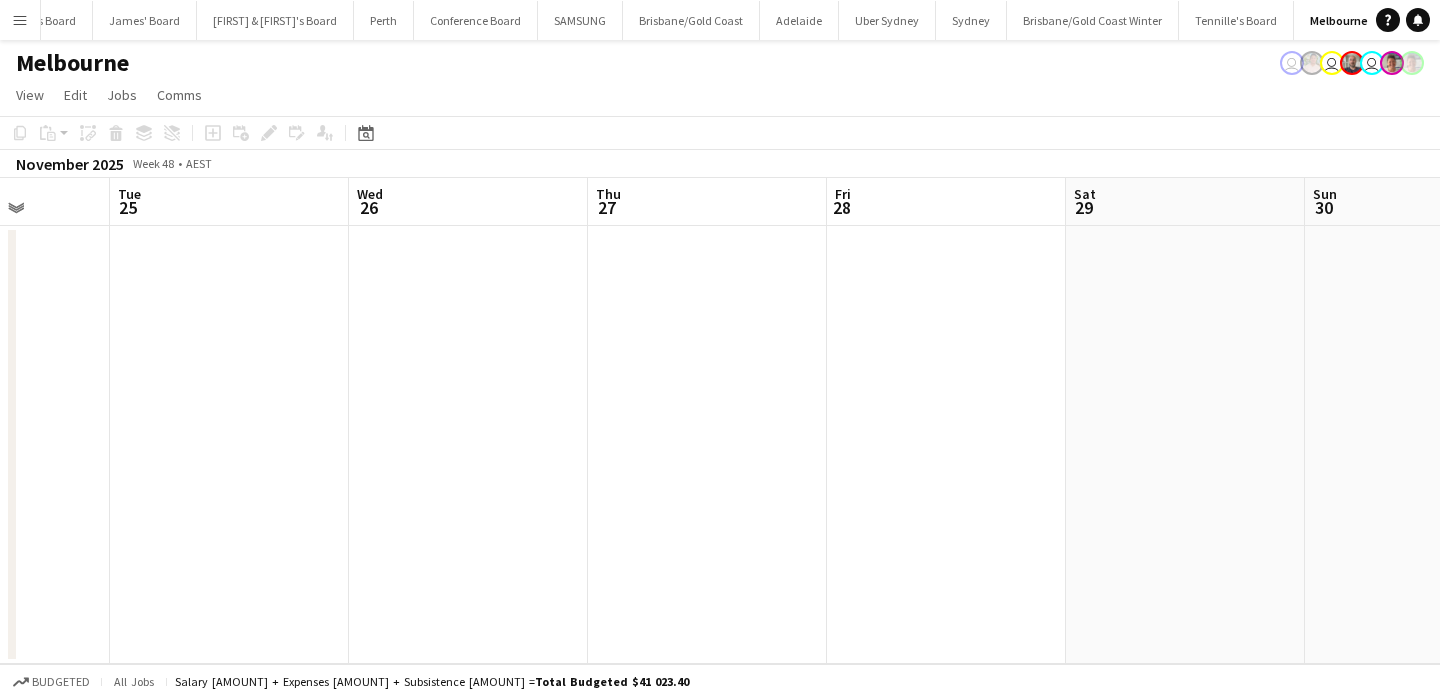 scroll, scrollTop: 0, scrollLeft: 606, axis: horizontal 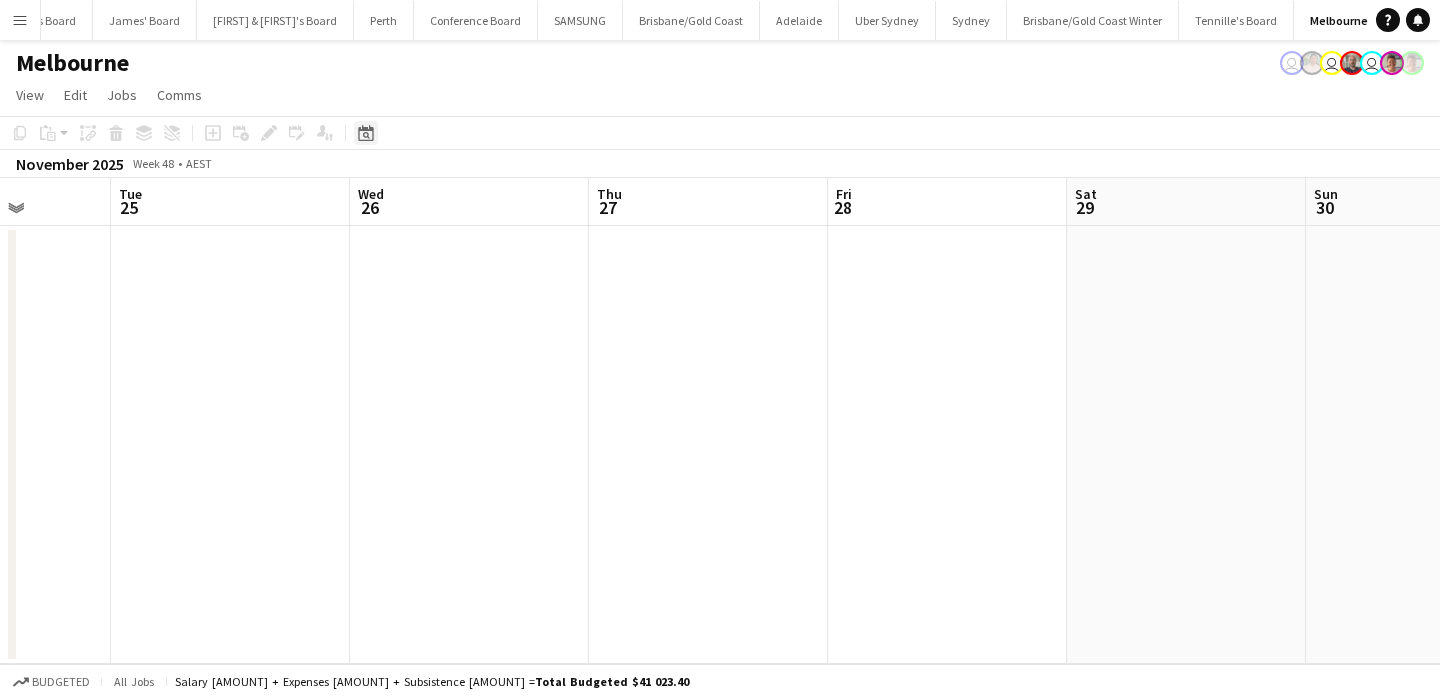 click on "Date picker" 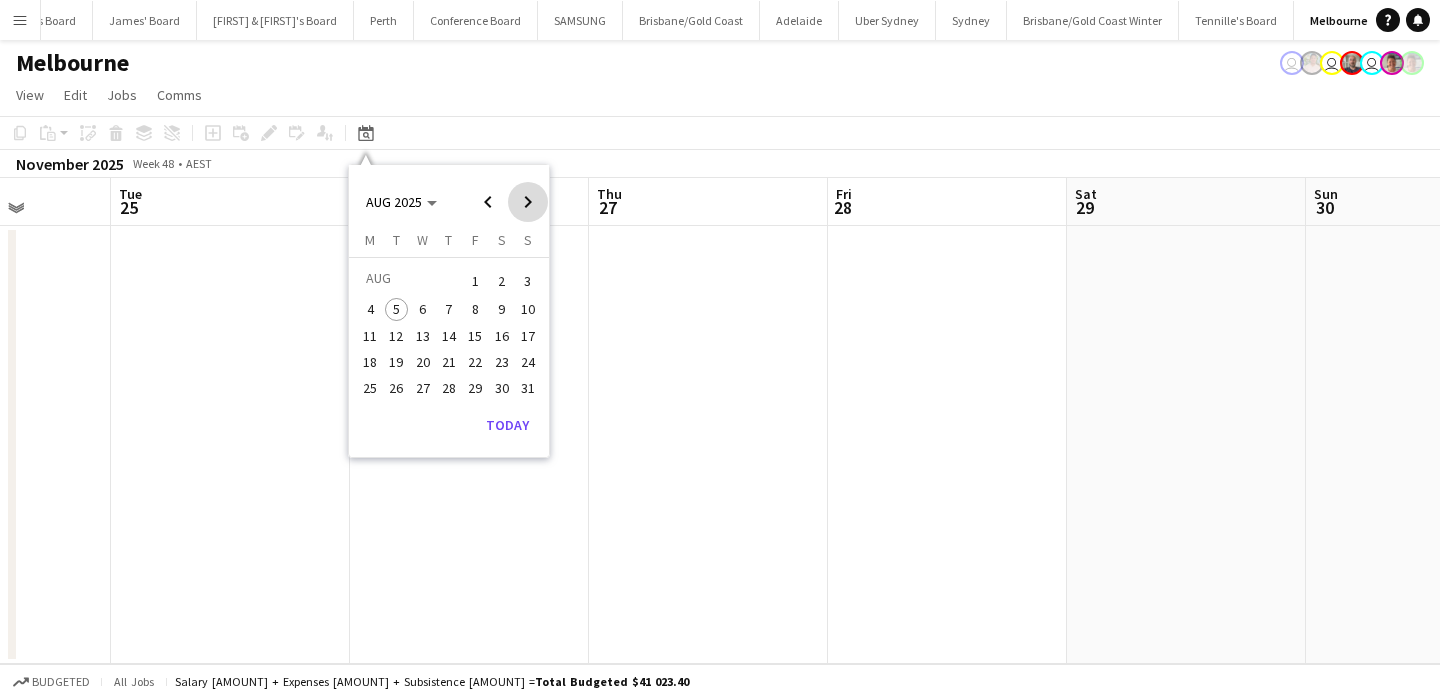 click at bounding box center [528, 202] 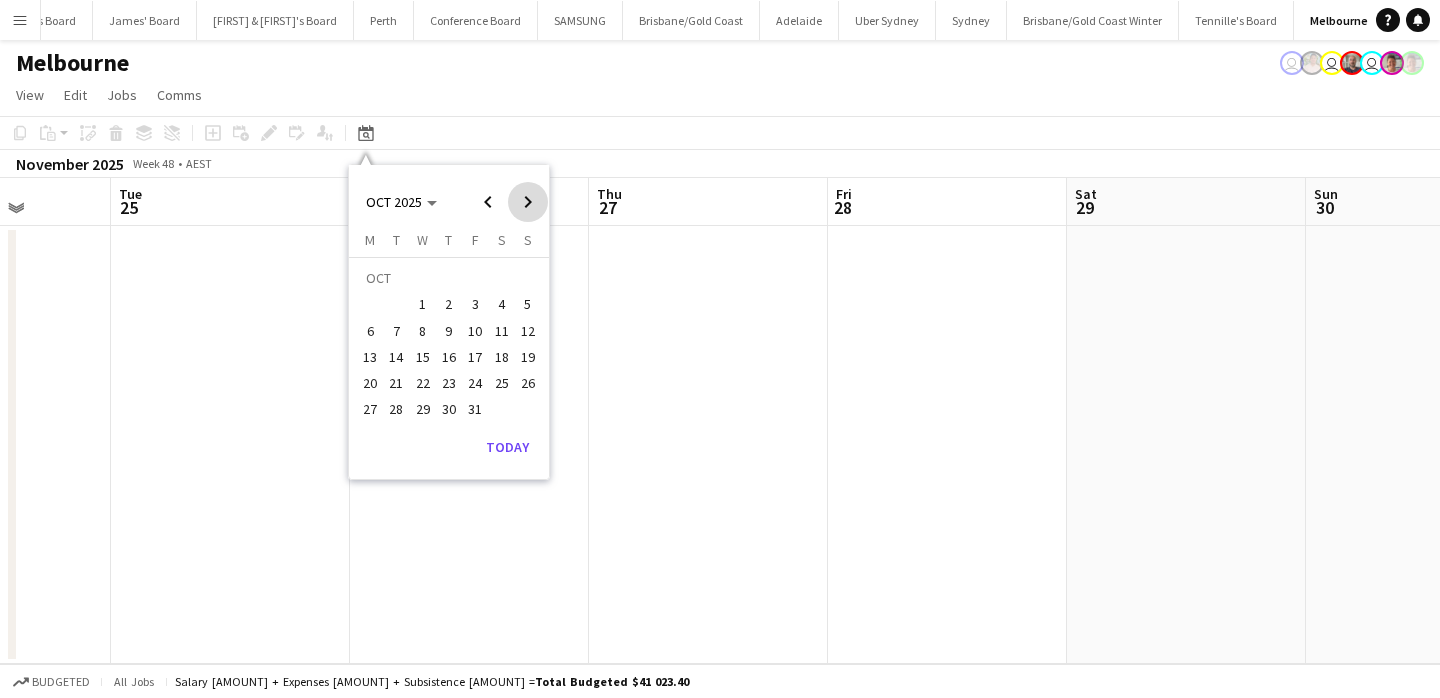 click at bounding box center (528, 202) 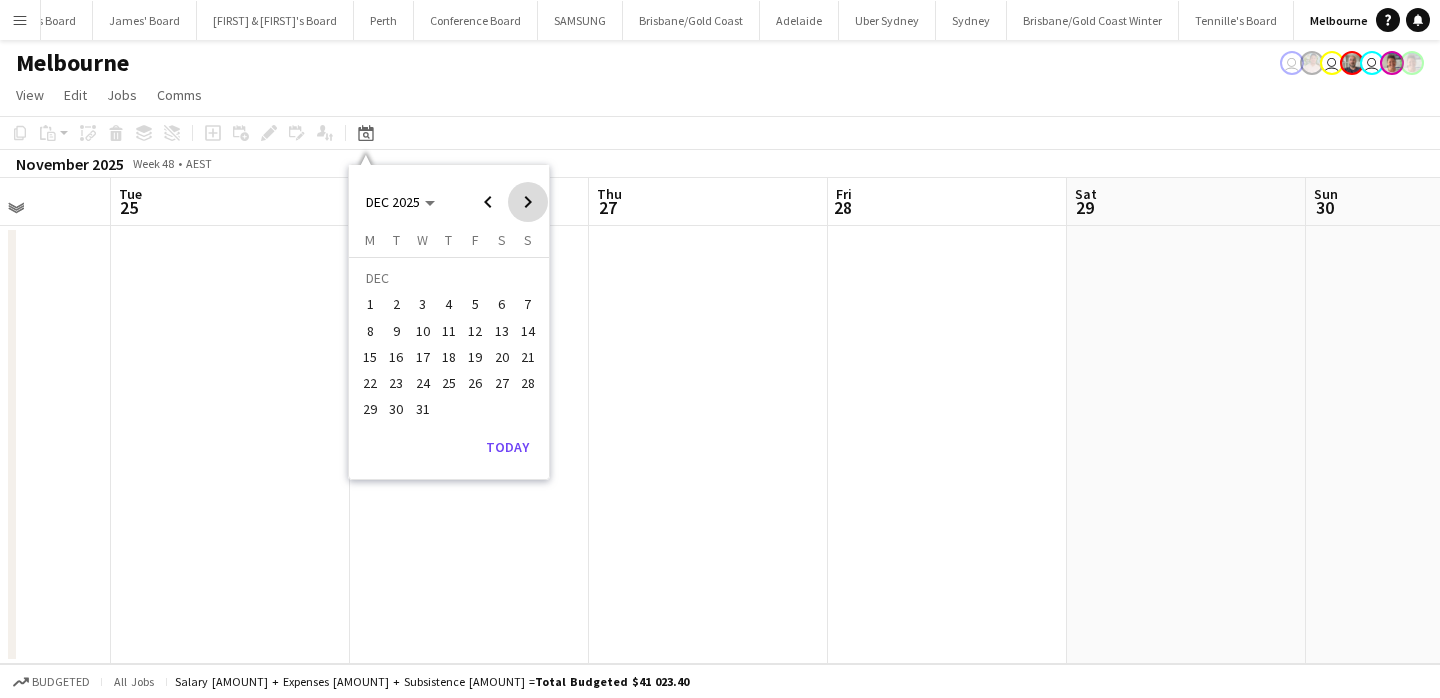 click at bounding box center (528, 202) 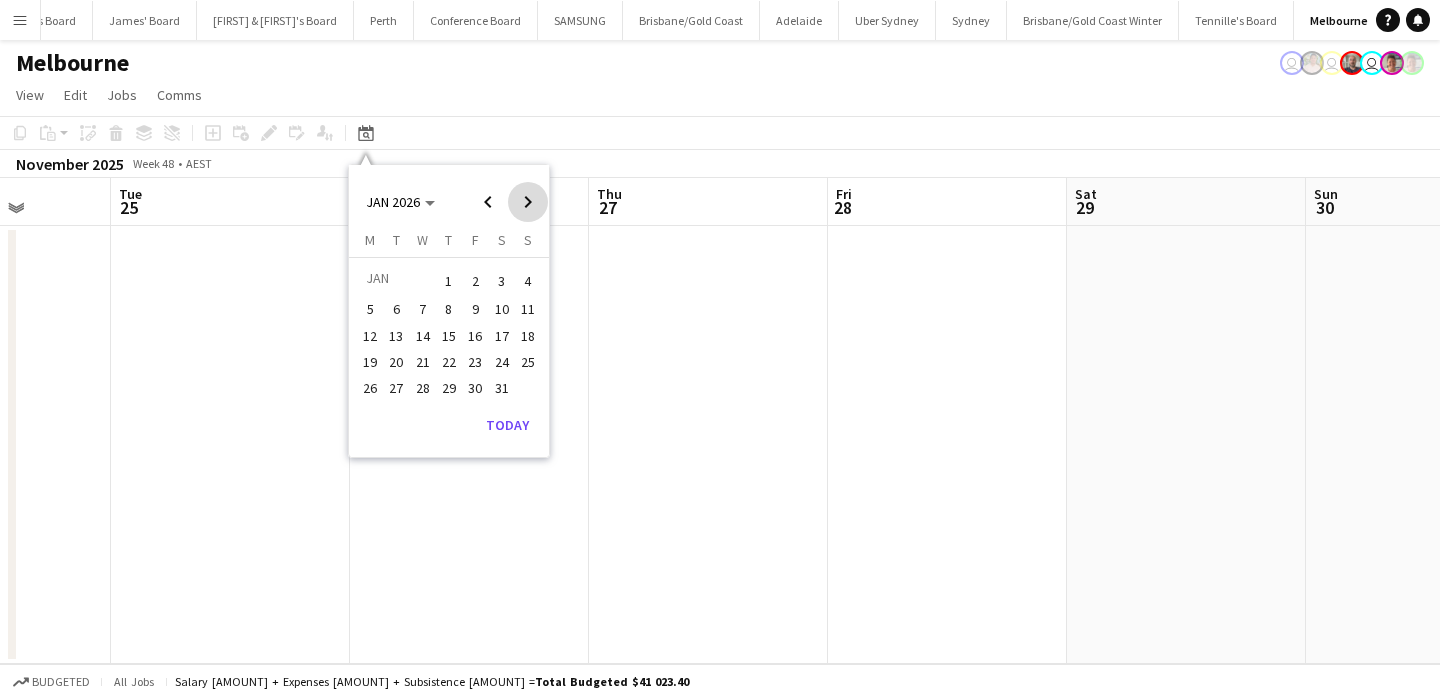 click at bounding box center (528, 202) 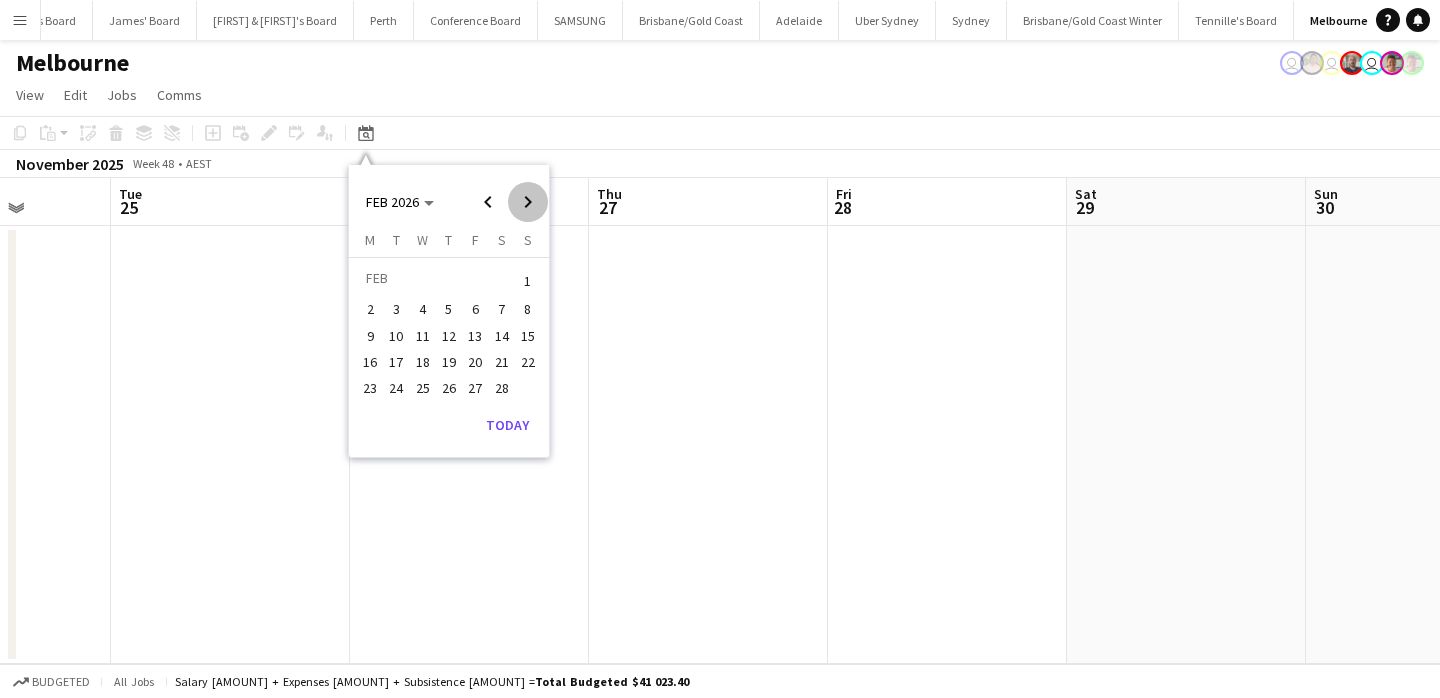 click at bounding box center (528, 202) 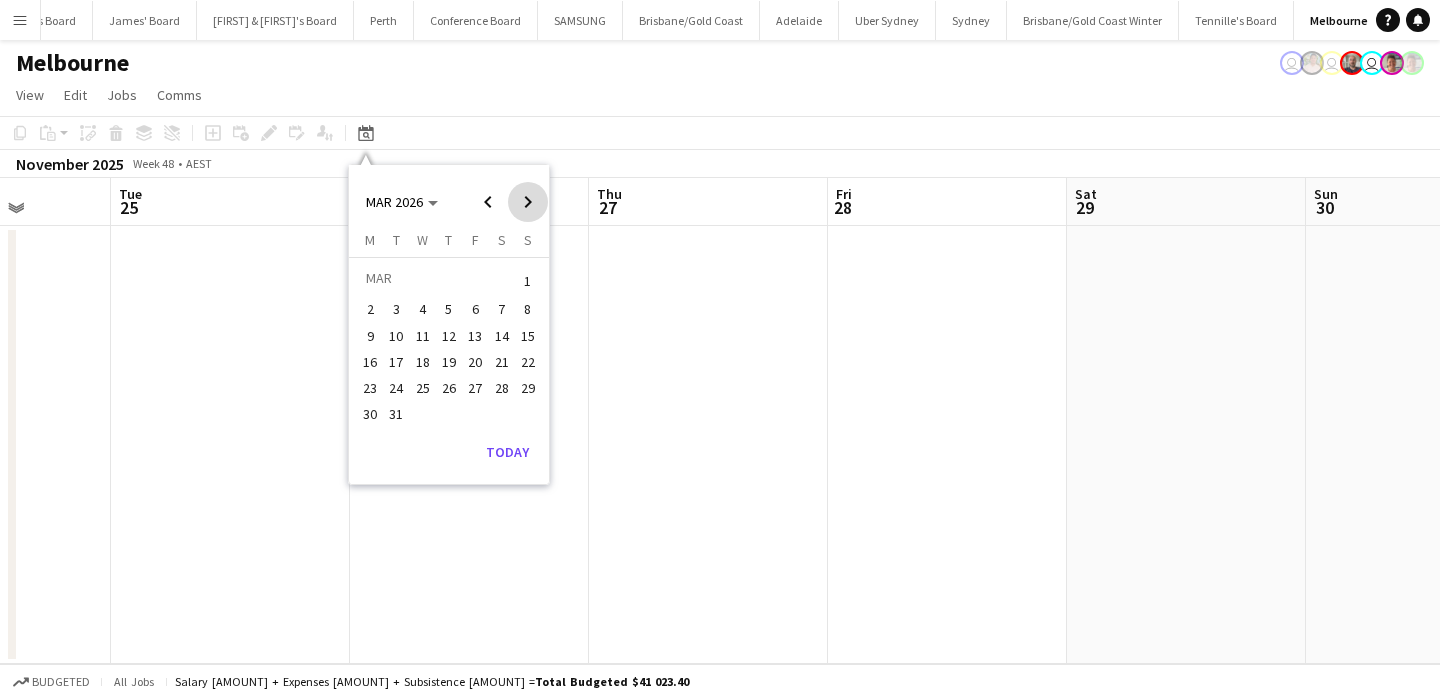 click at bounding box center [528, 202] 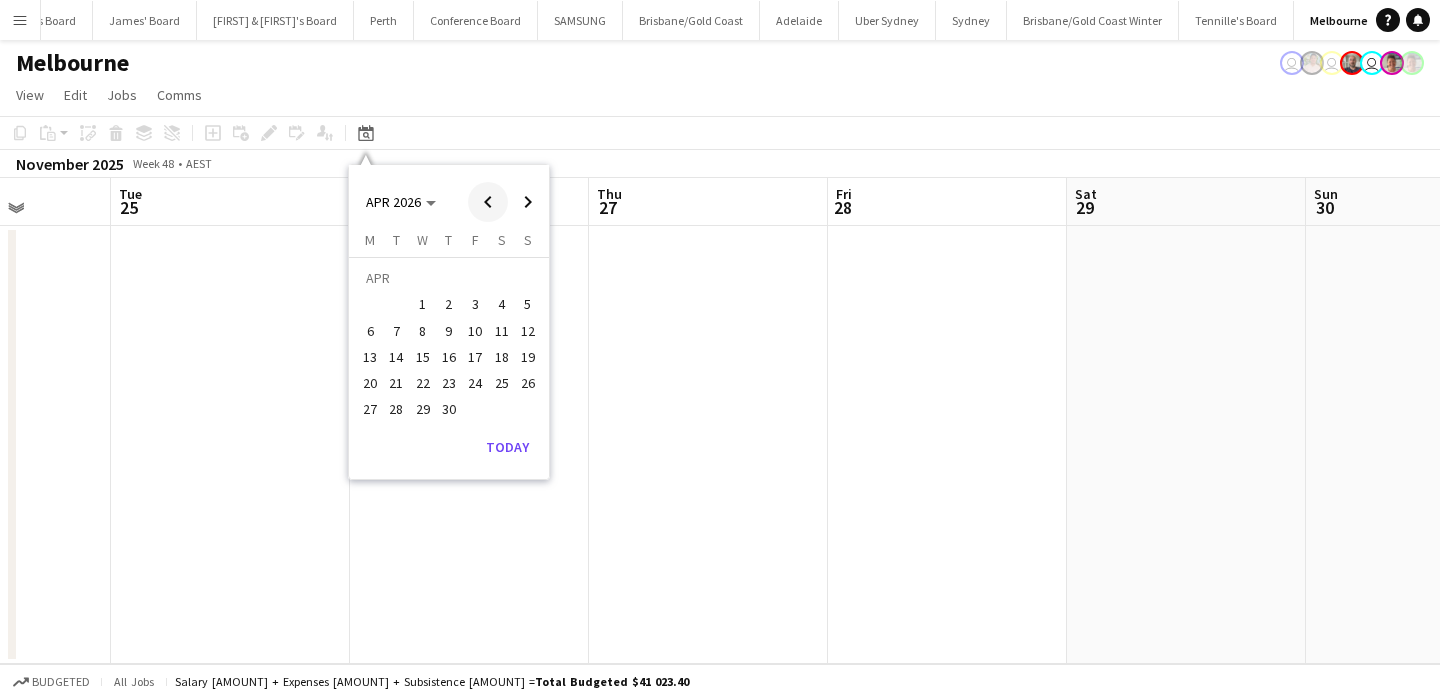 click at bounding box center (488, 202) 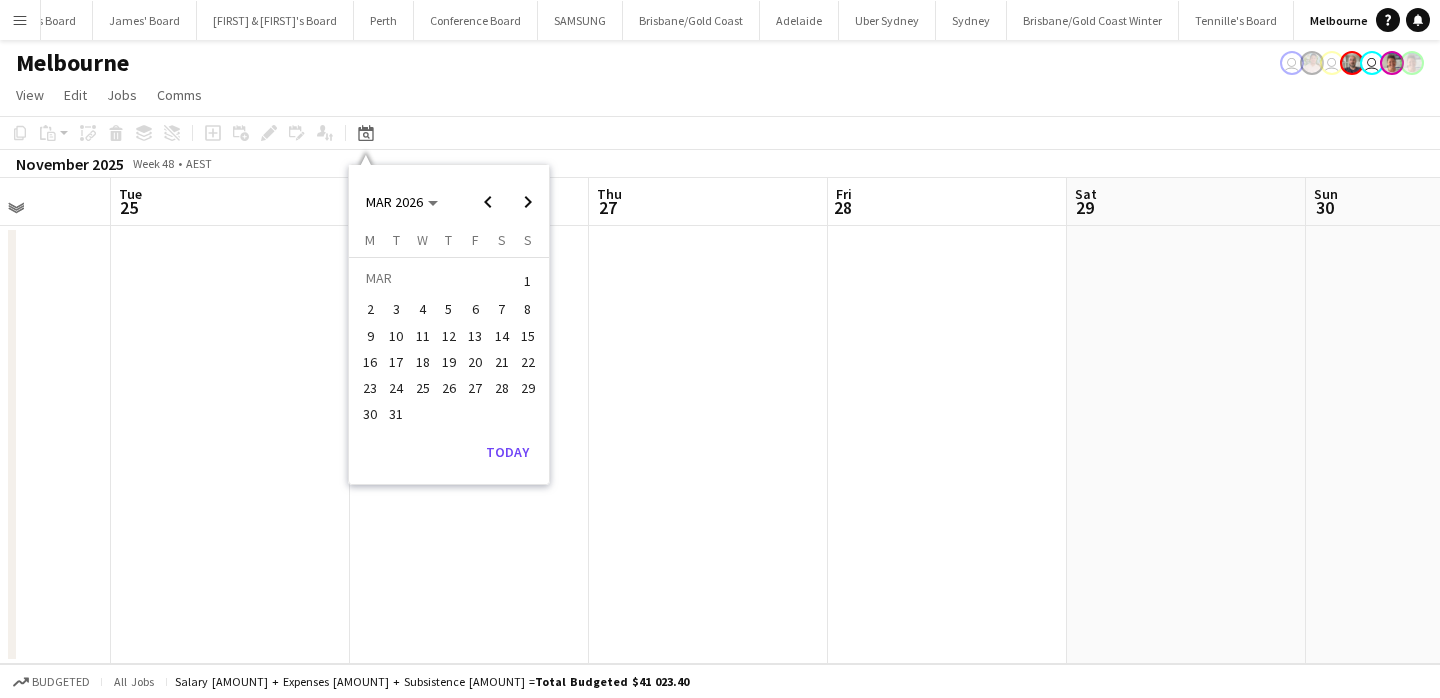 click on "1" at bounding box center [528, 281] 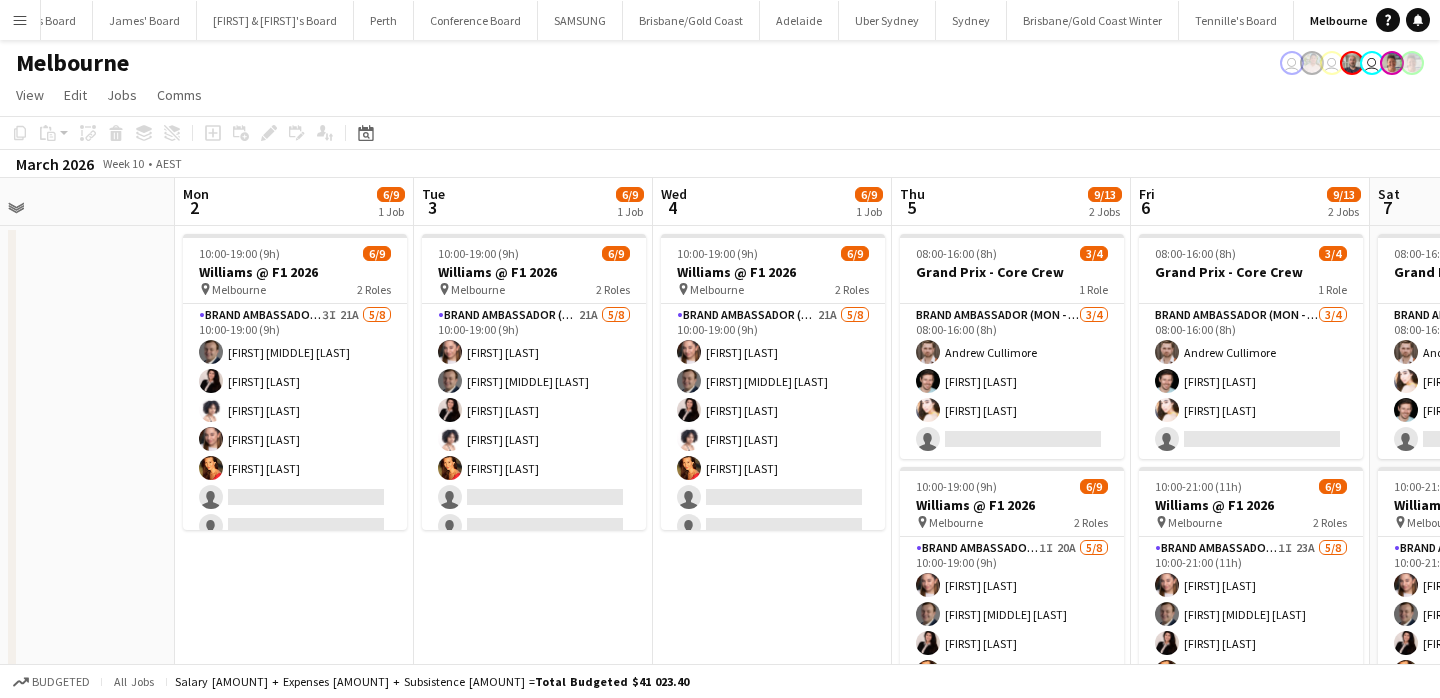 scroll, scrollTop: 0, scrollLeft: 627, axis: horizontal 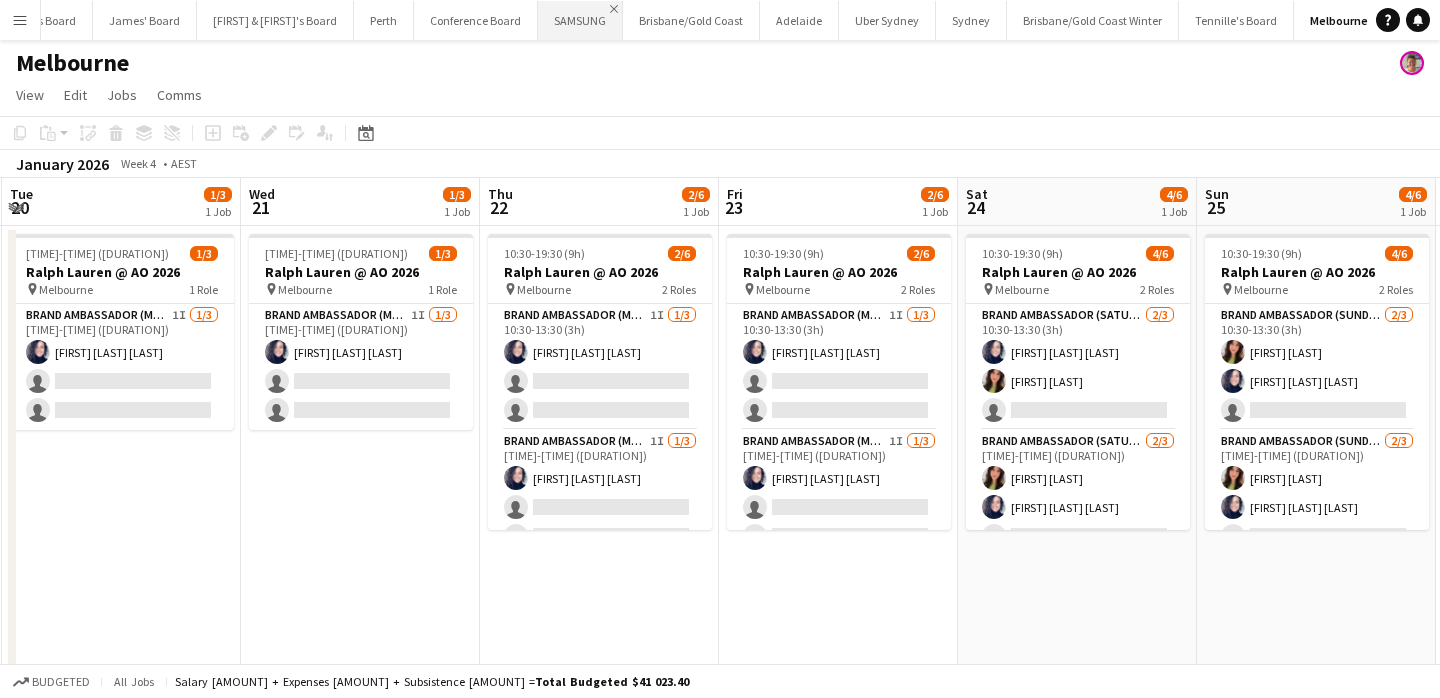 click on "Close" at bounding box center (614, 9) 